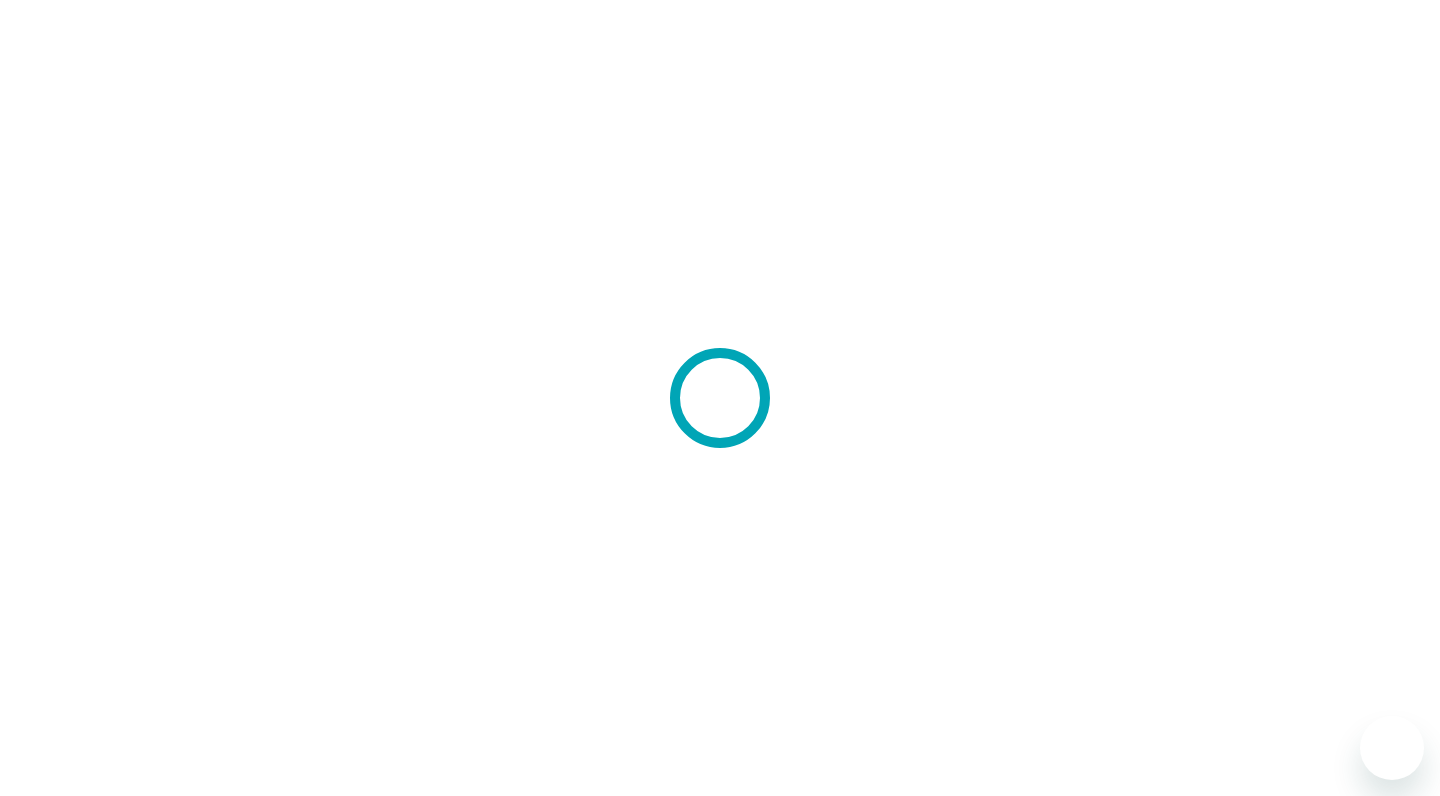 scroll, scrollTop: 0, scrollLeft: 0, axis: both 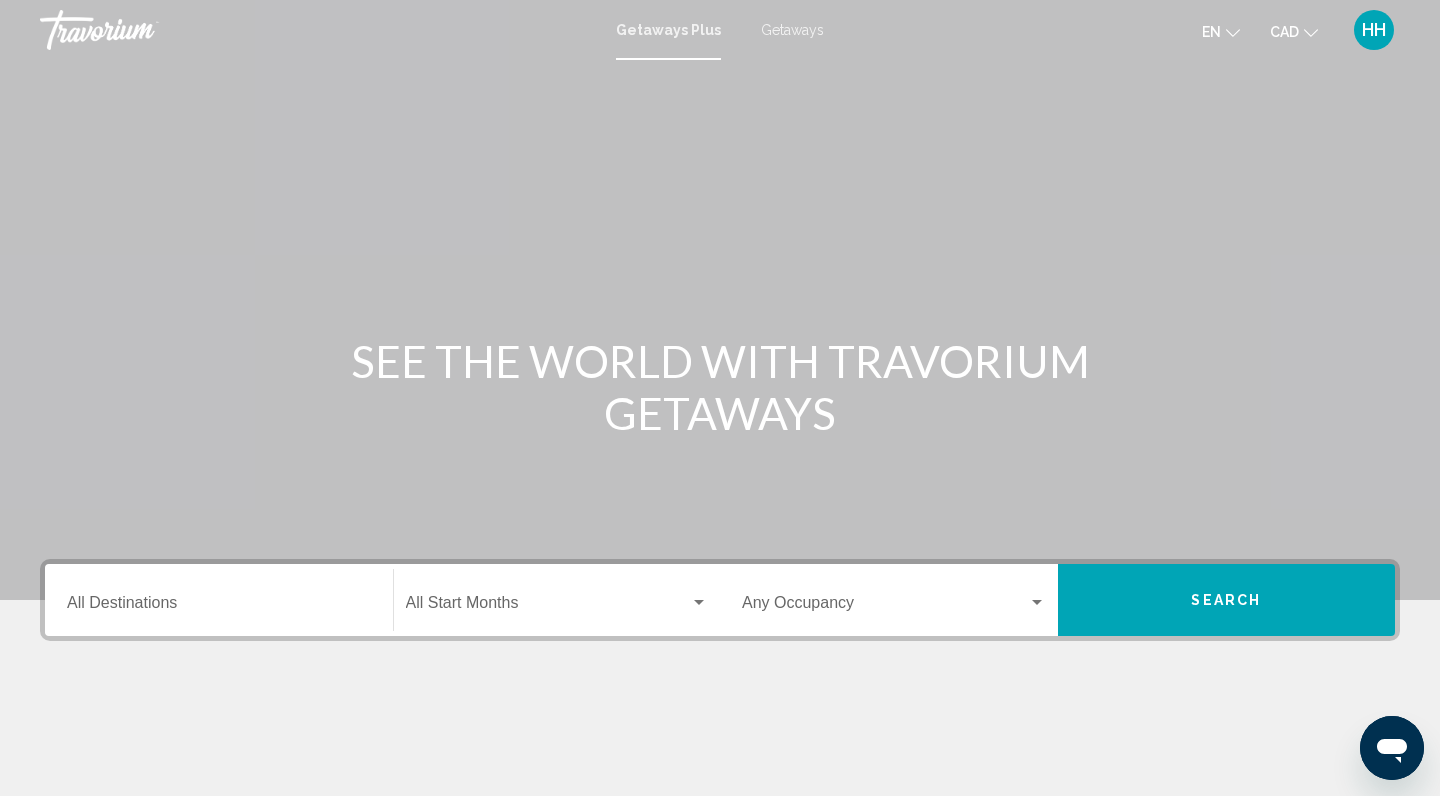 click on "Destination All Destinations" at bounding box center [219, 607] 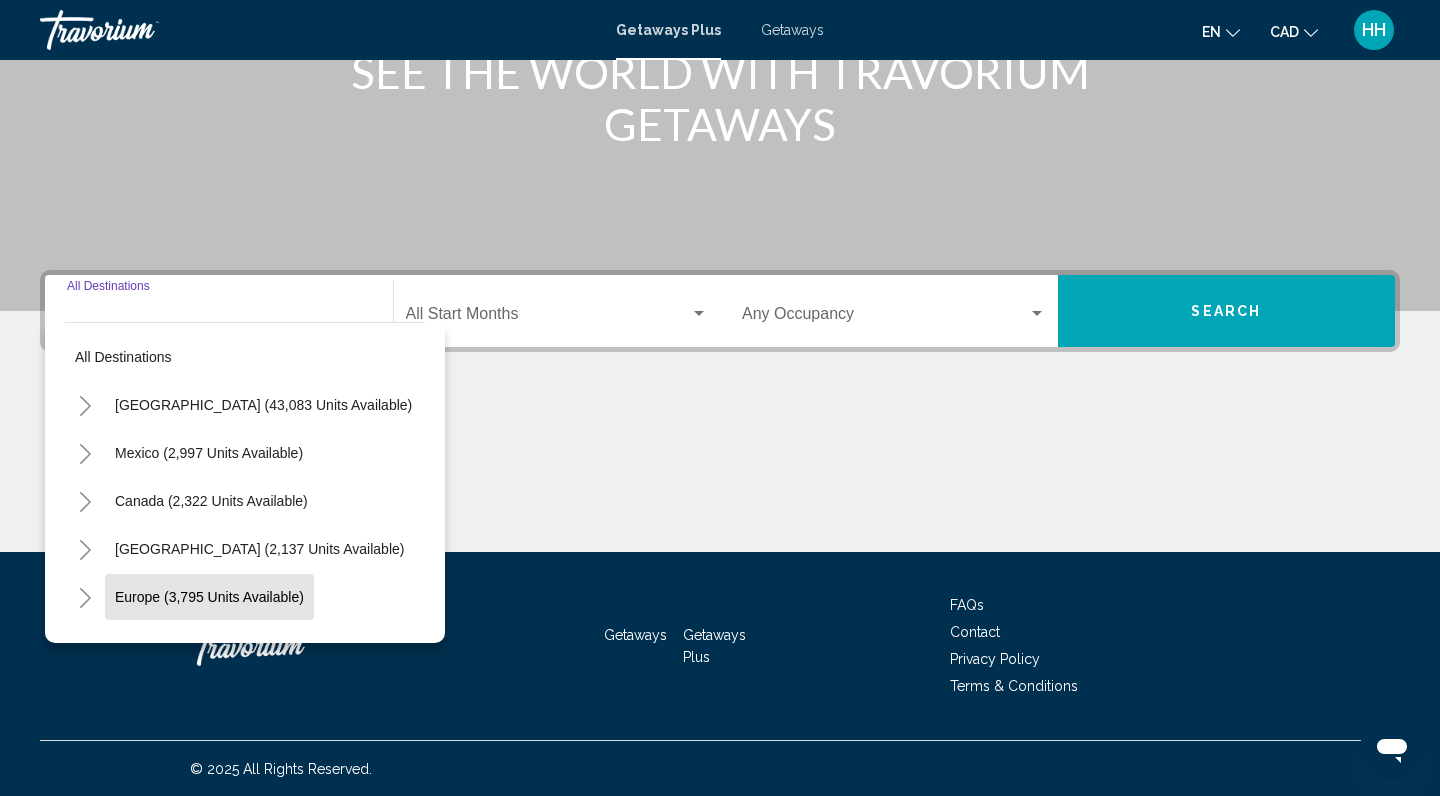 scroll, scrollTop: 290, scrollLeft: 0, axis: vertical 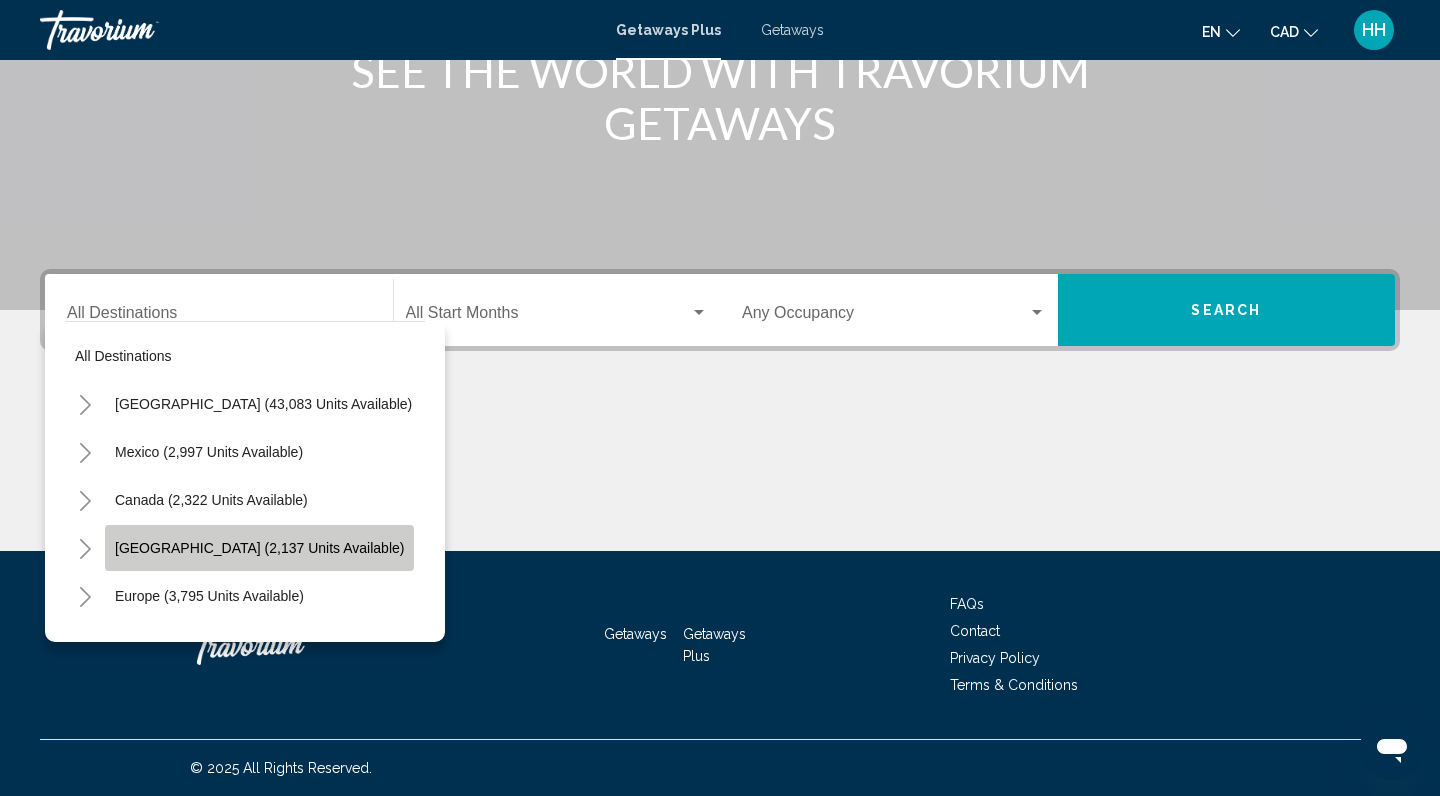 click on "Caribbean & Atlantic Islands (2,137 units available)" at bounding box center (209, 596) 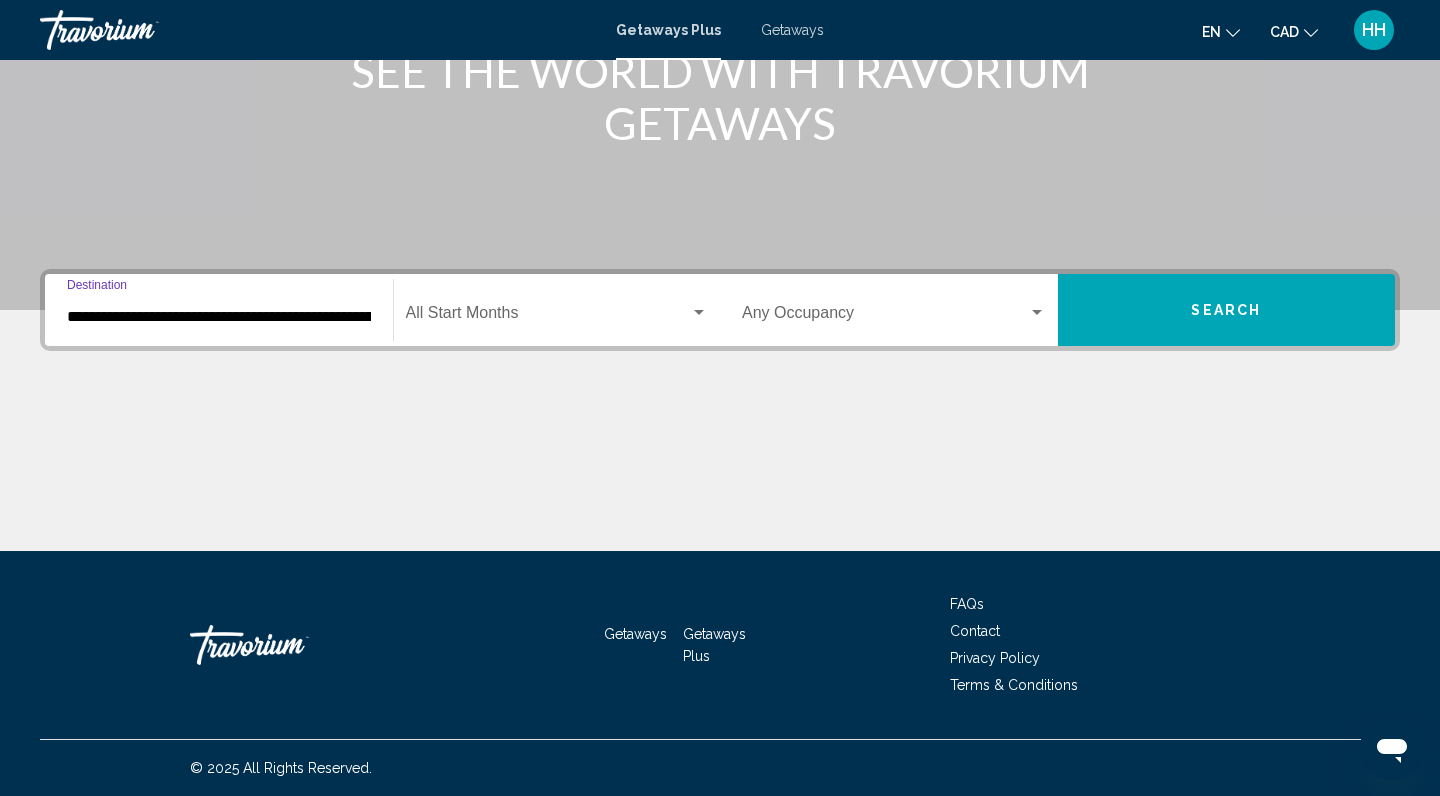 click on "**********" at bounding box center (219, 317) 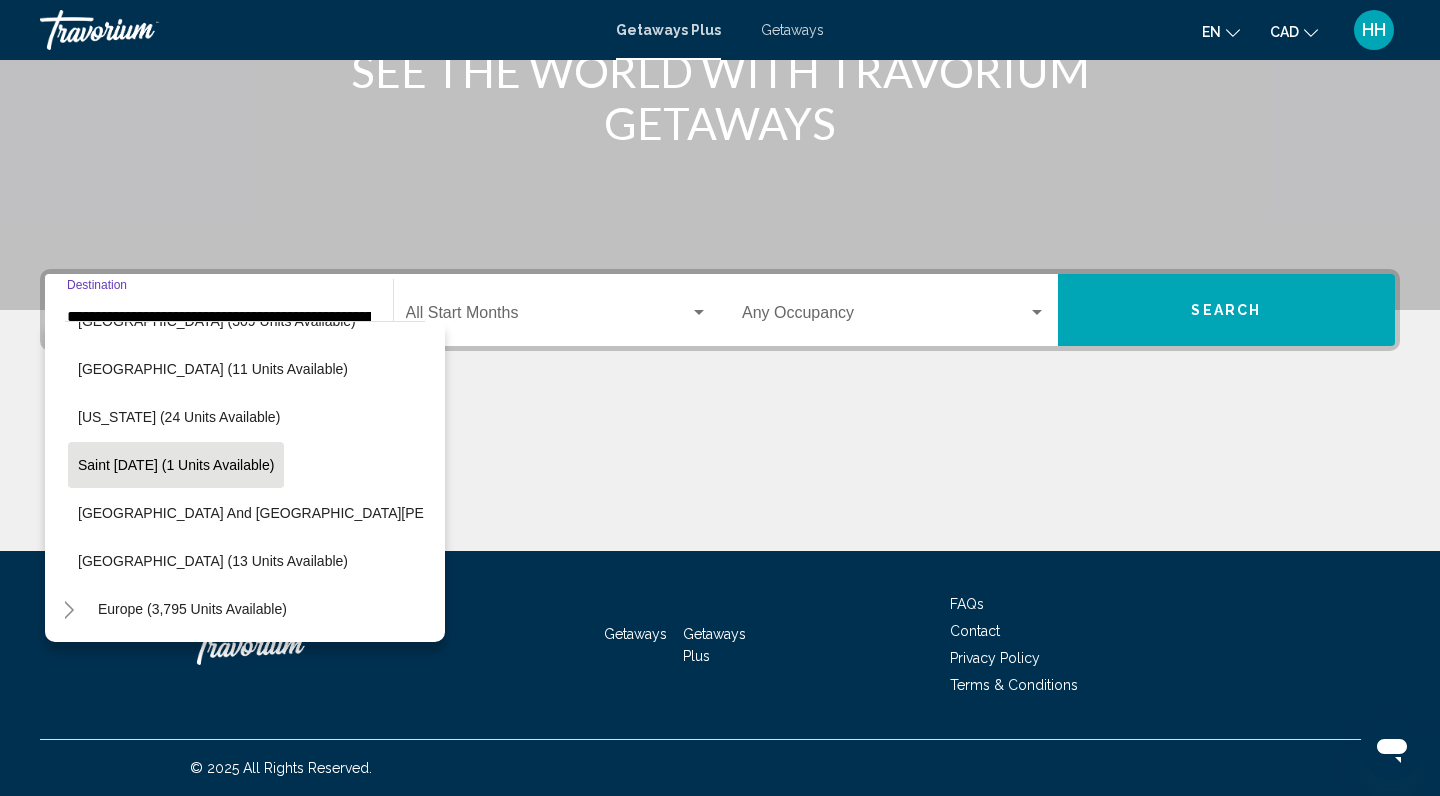 scroll, scrollTop: 421, scrollLeft: 17, axis: both 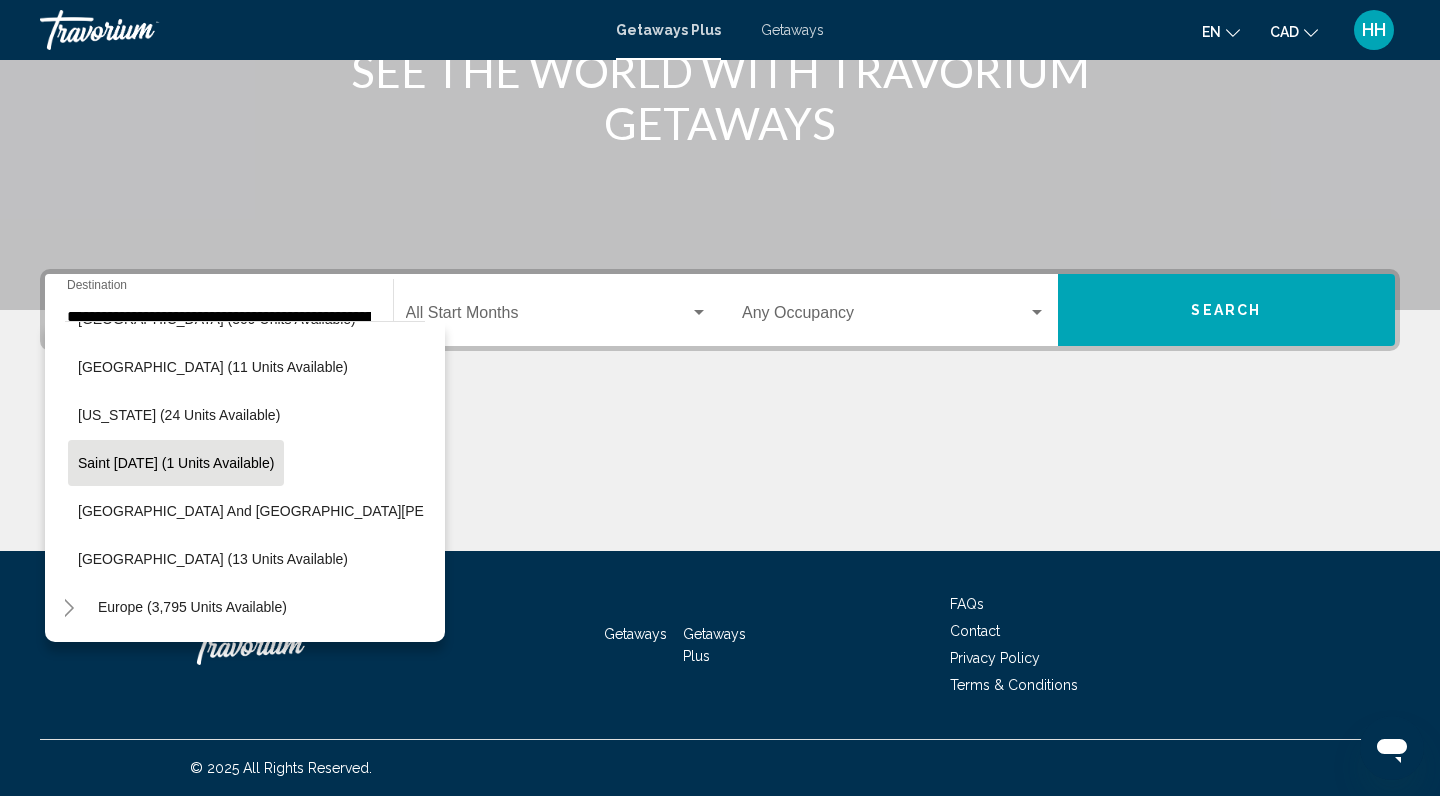 click on "Saint Lucia (1 units available)" 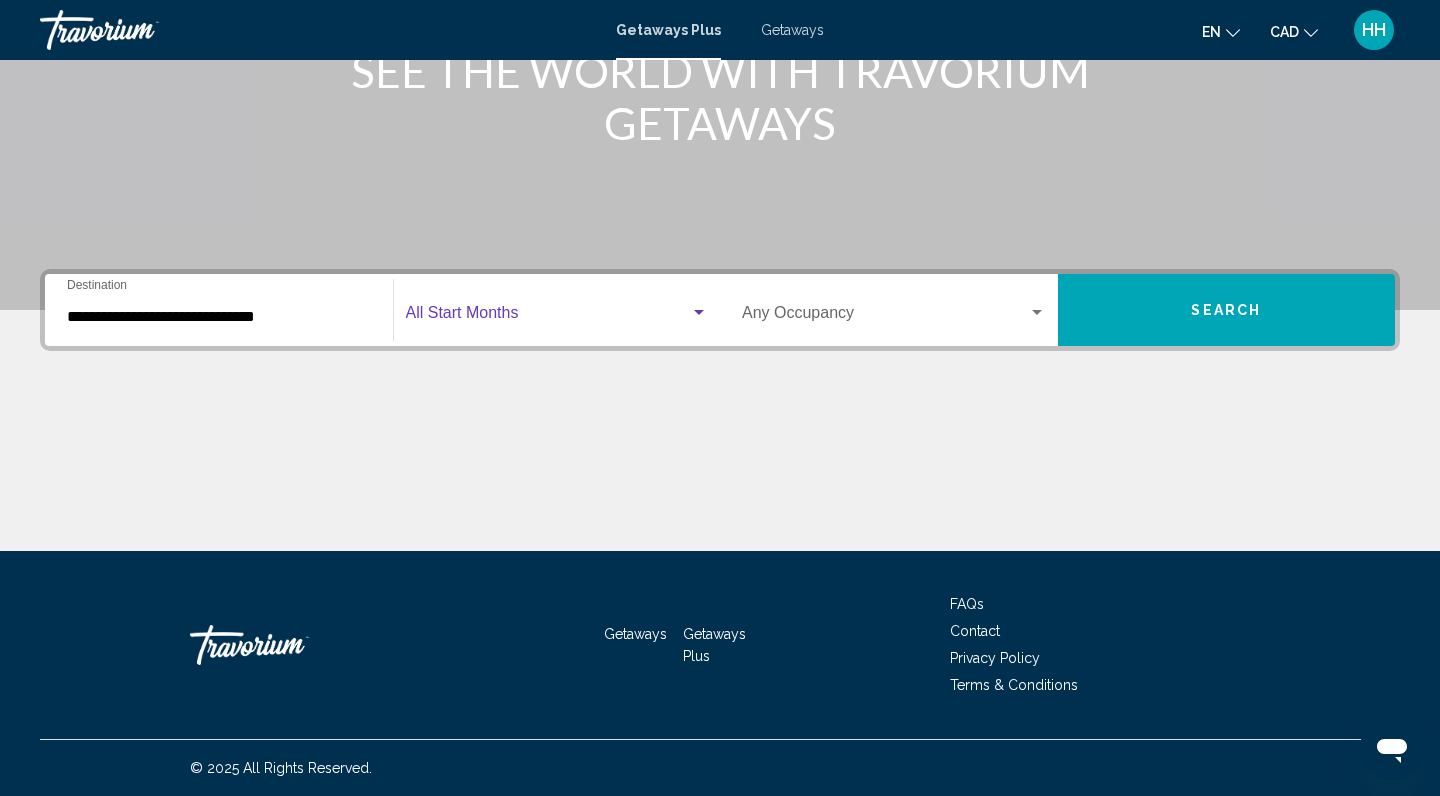 click at bounding box center [548, 317] 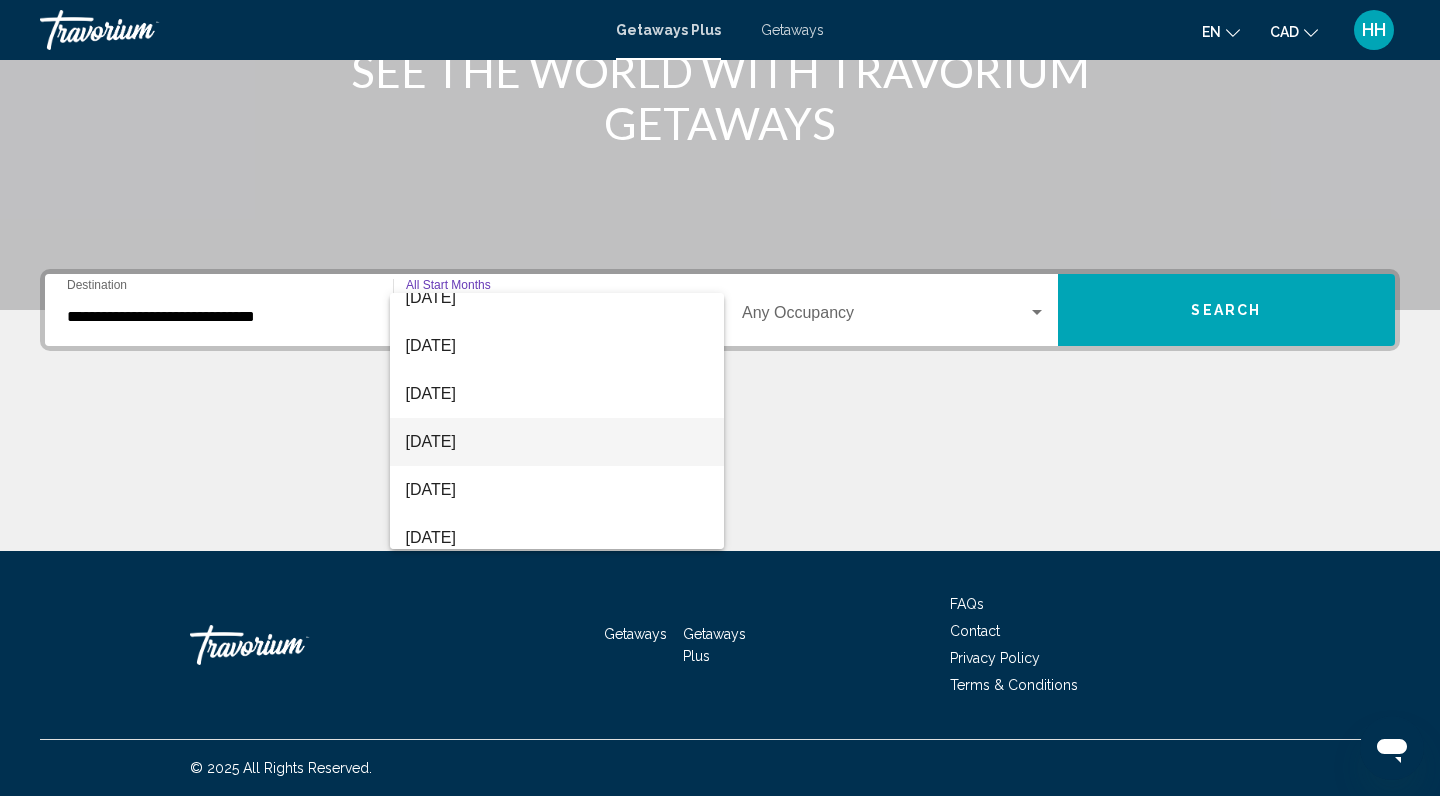 scroll, scrollTop: 83, scrollLeft: 0, axis: vertical 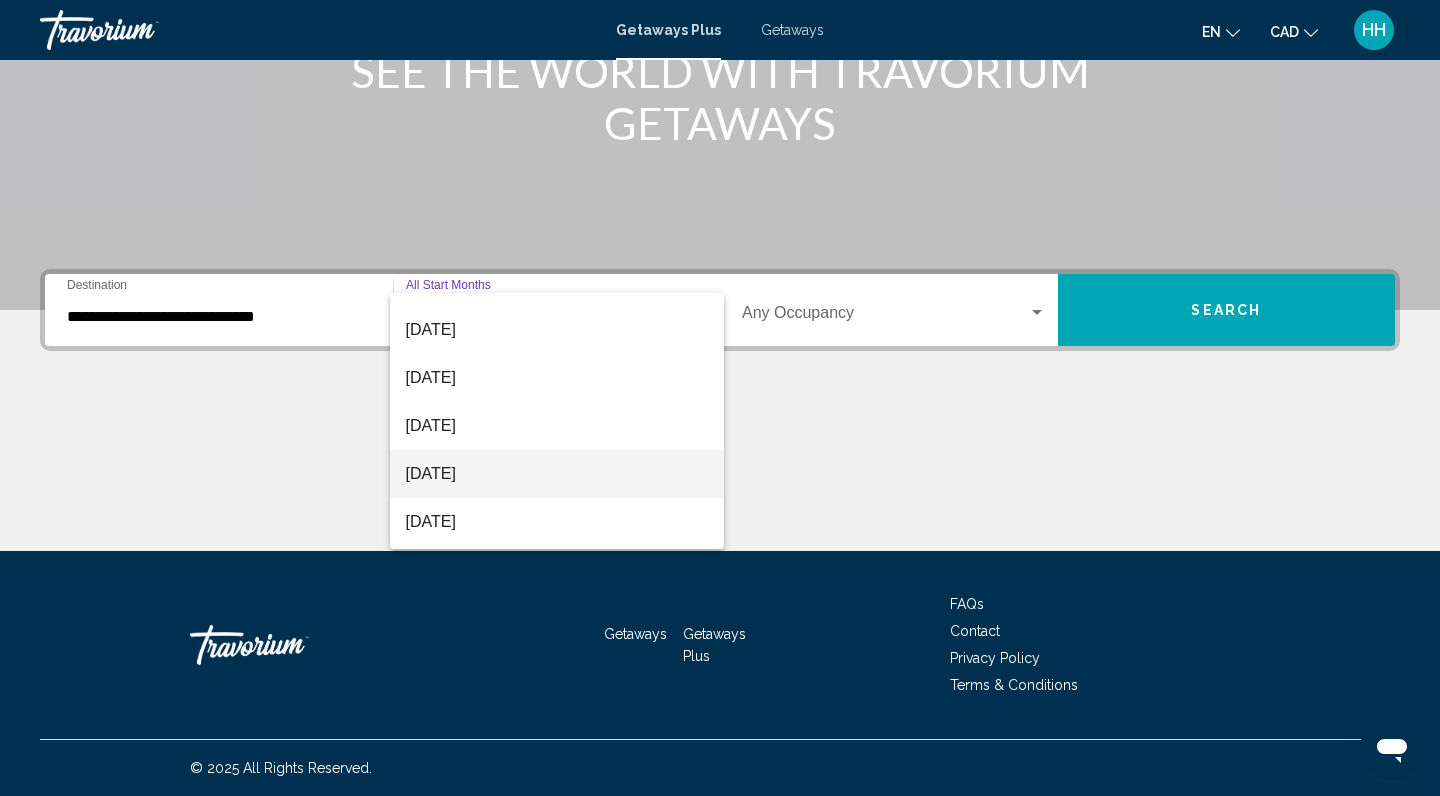 click on "[DATE]" at bounding box center (557, 474) 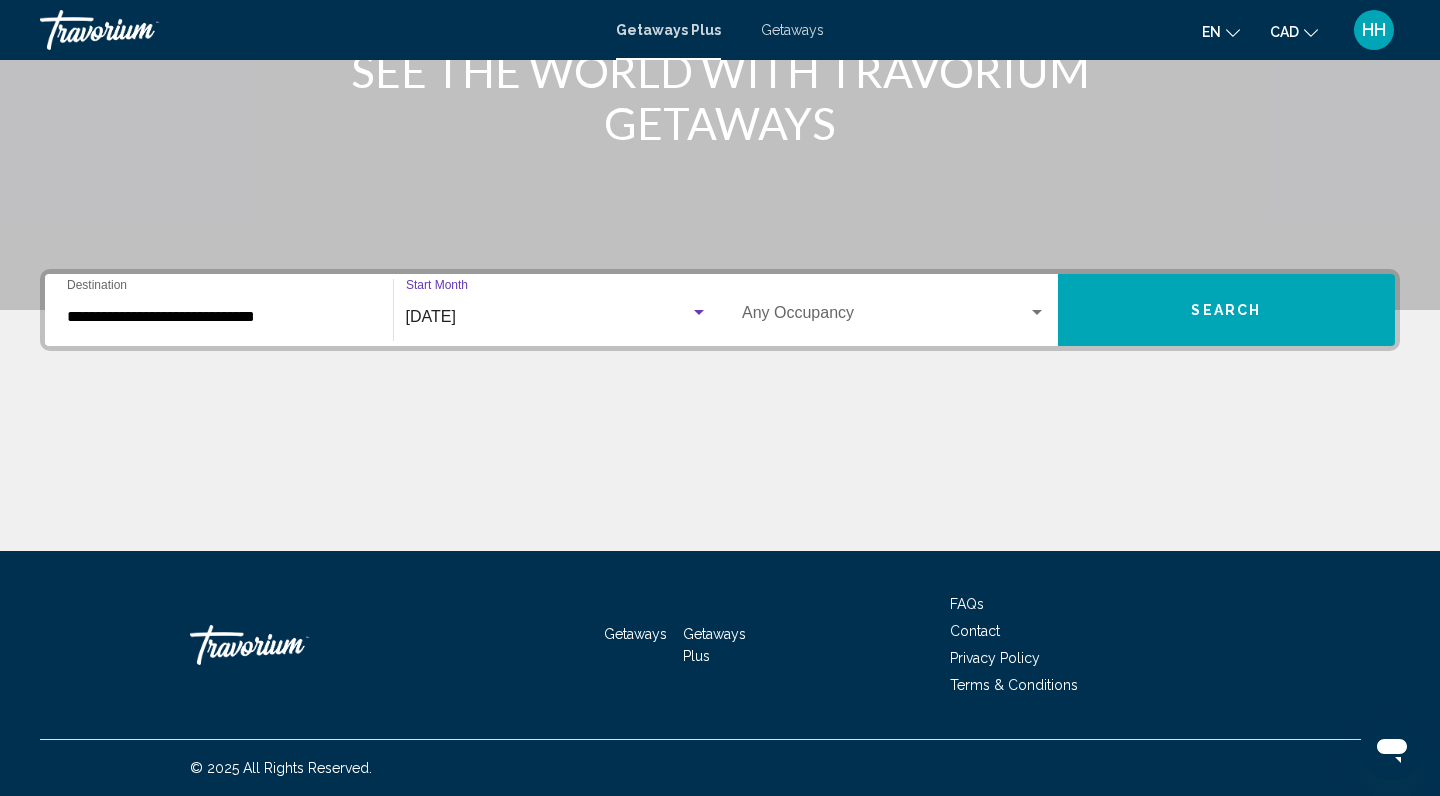 click at bounding box center [885, 317] 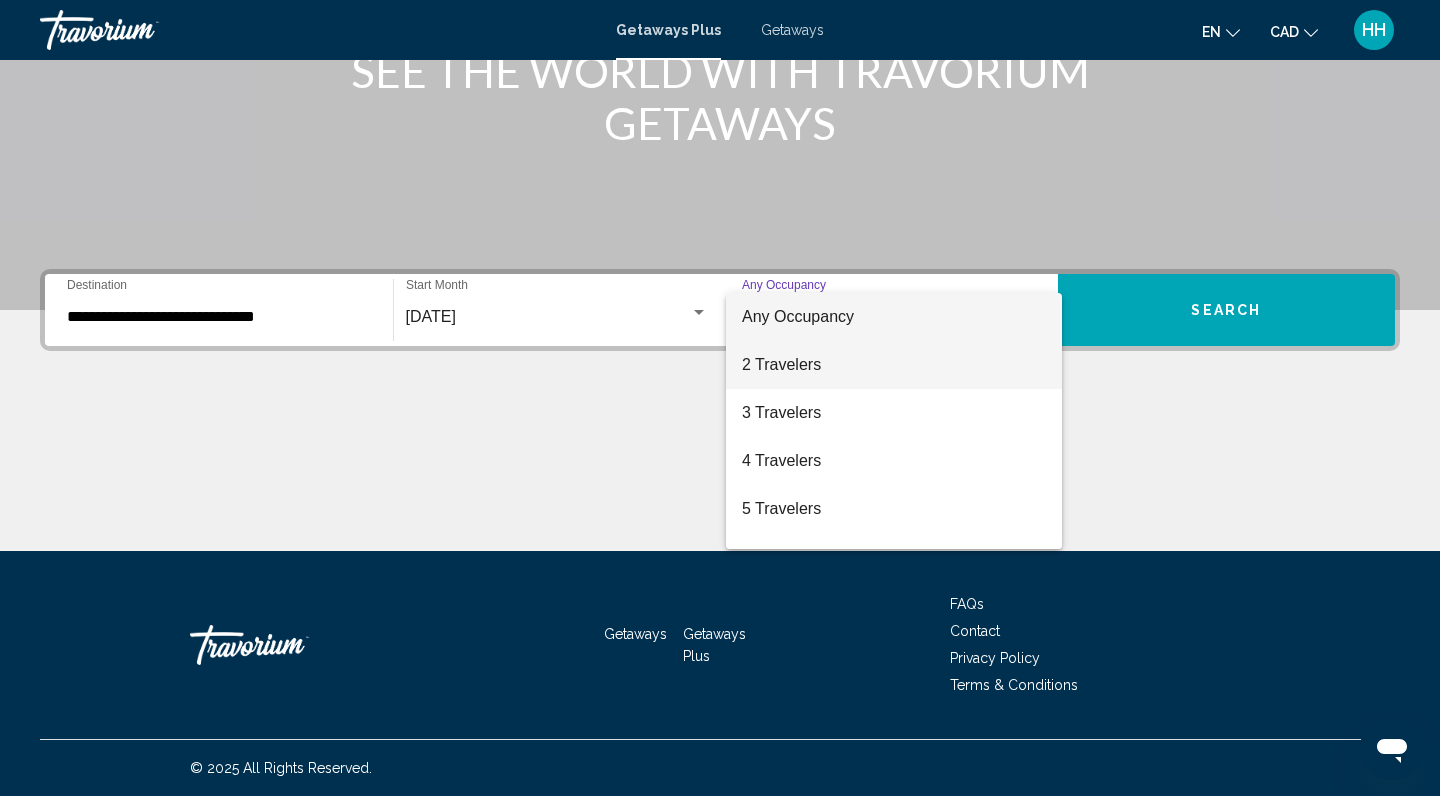 click on "2 Travelers" at bounding box center [894, 365] 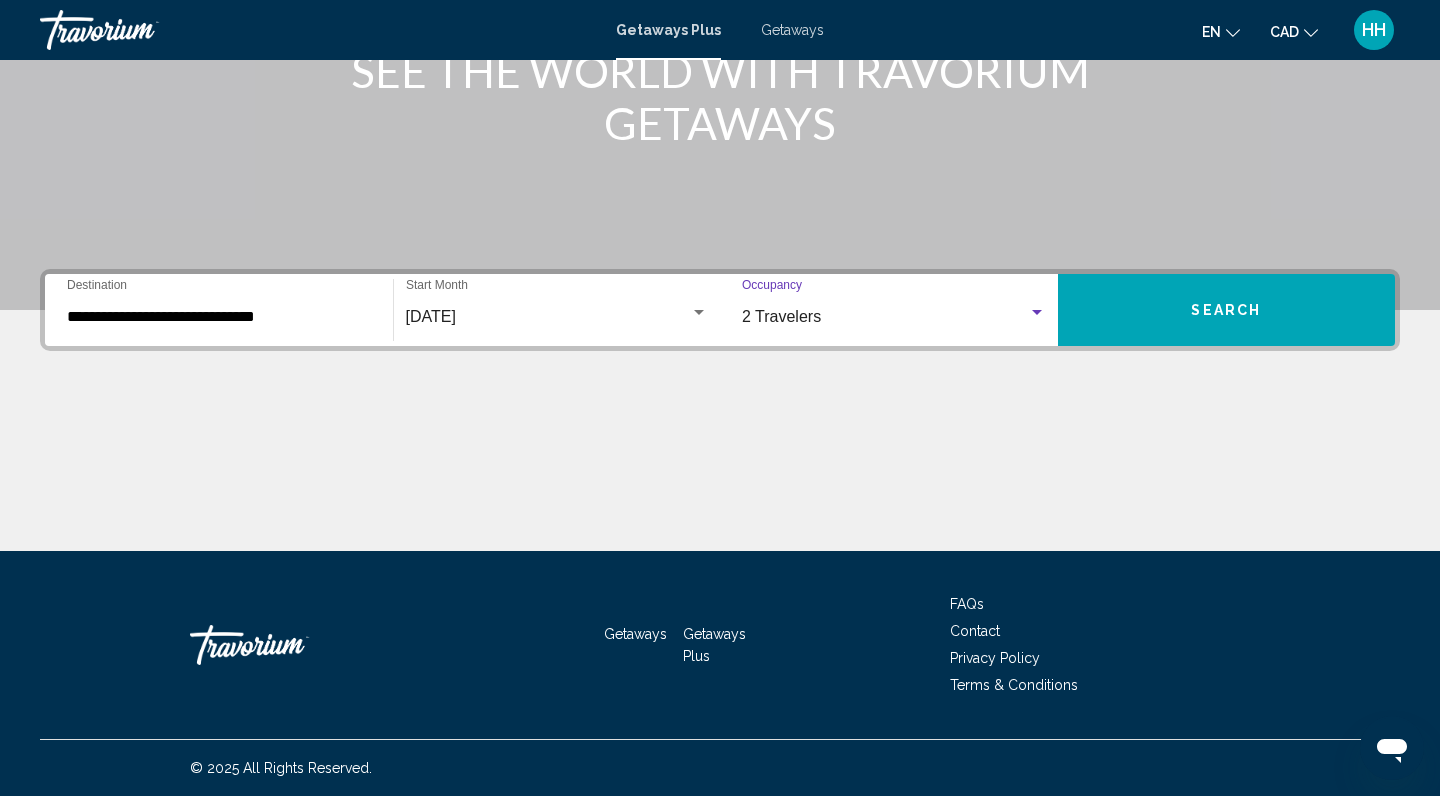 click on "Search" at bounding box center [1226, 311] 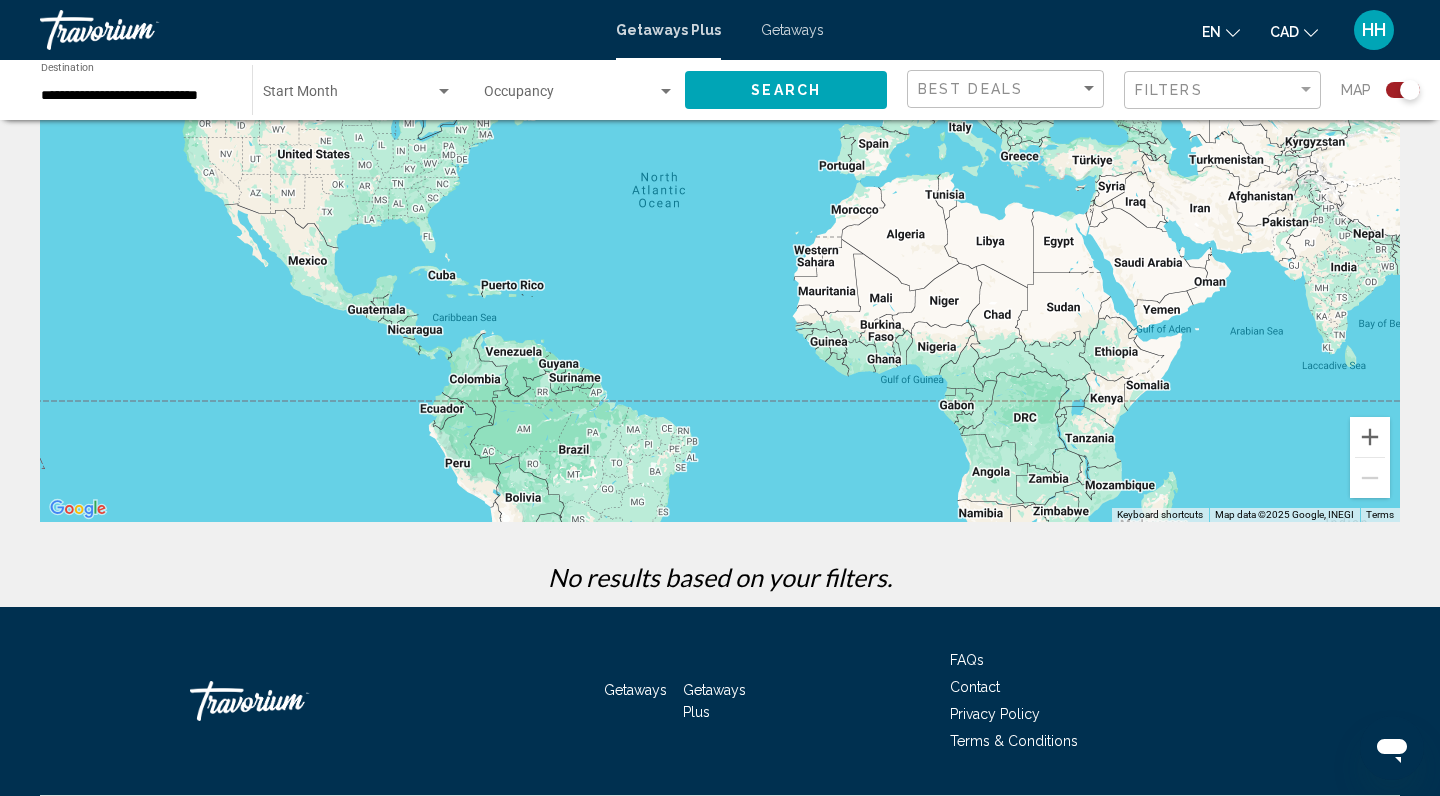scroll, scrollTop: 221, scrollLeft: 0, axis: vertical 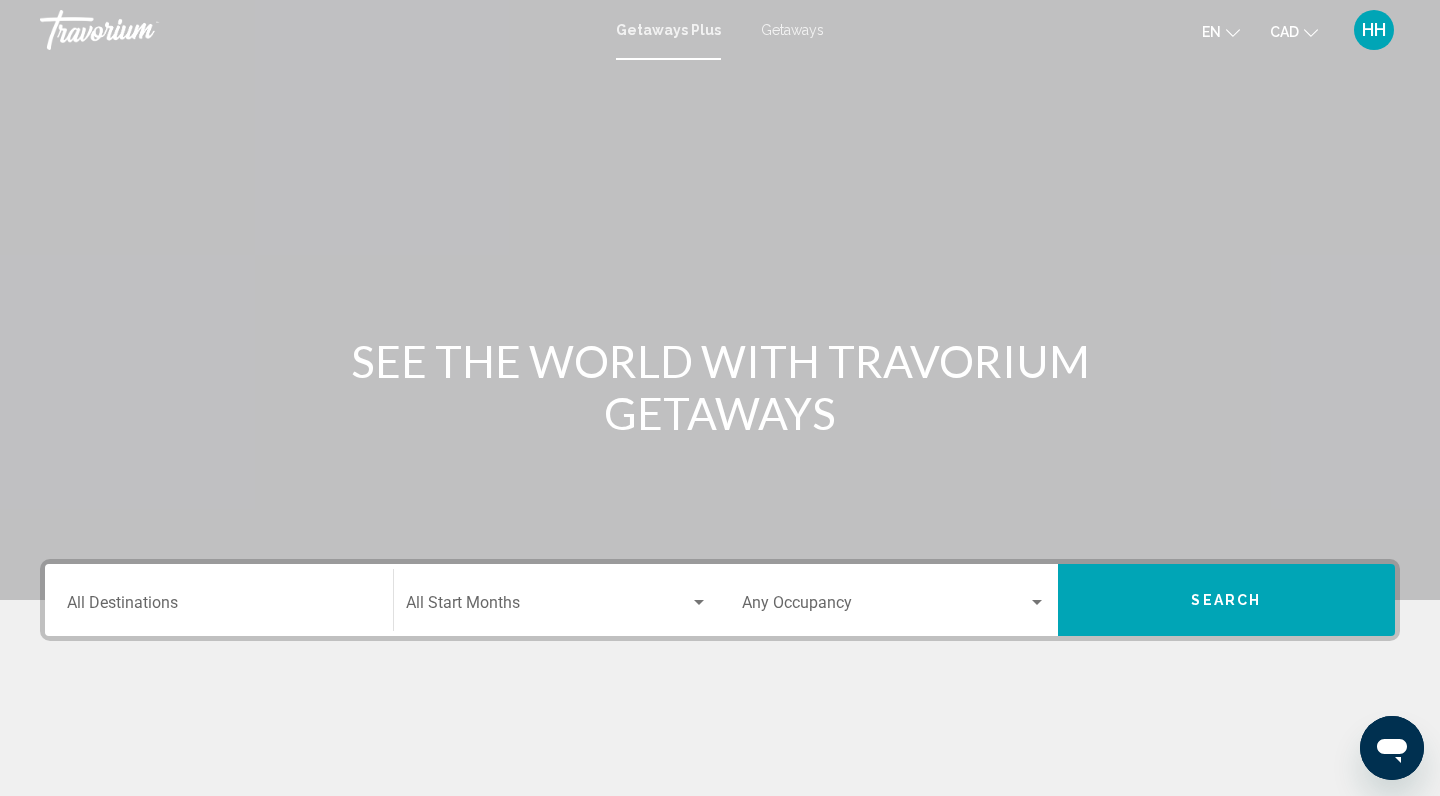 click on "Destination All Destinations" at bounding box center (219, 607) 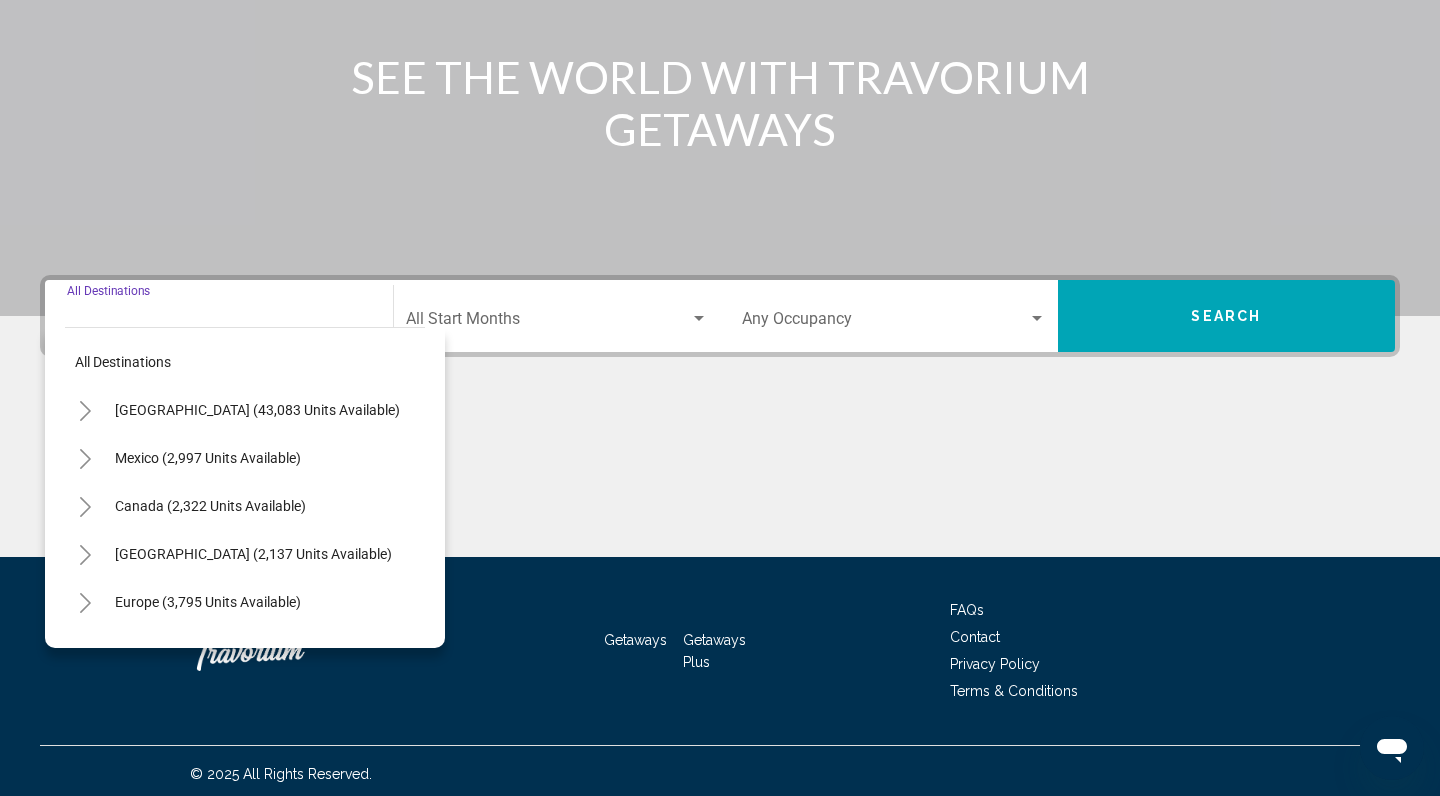 scroll, scrollTop: 290, scrollLeft: 0, axis: vertical 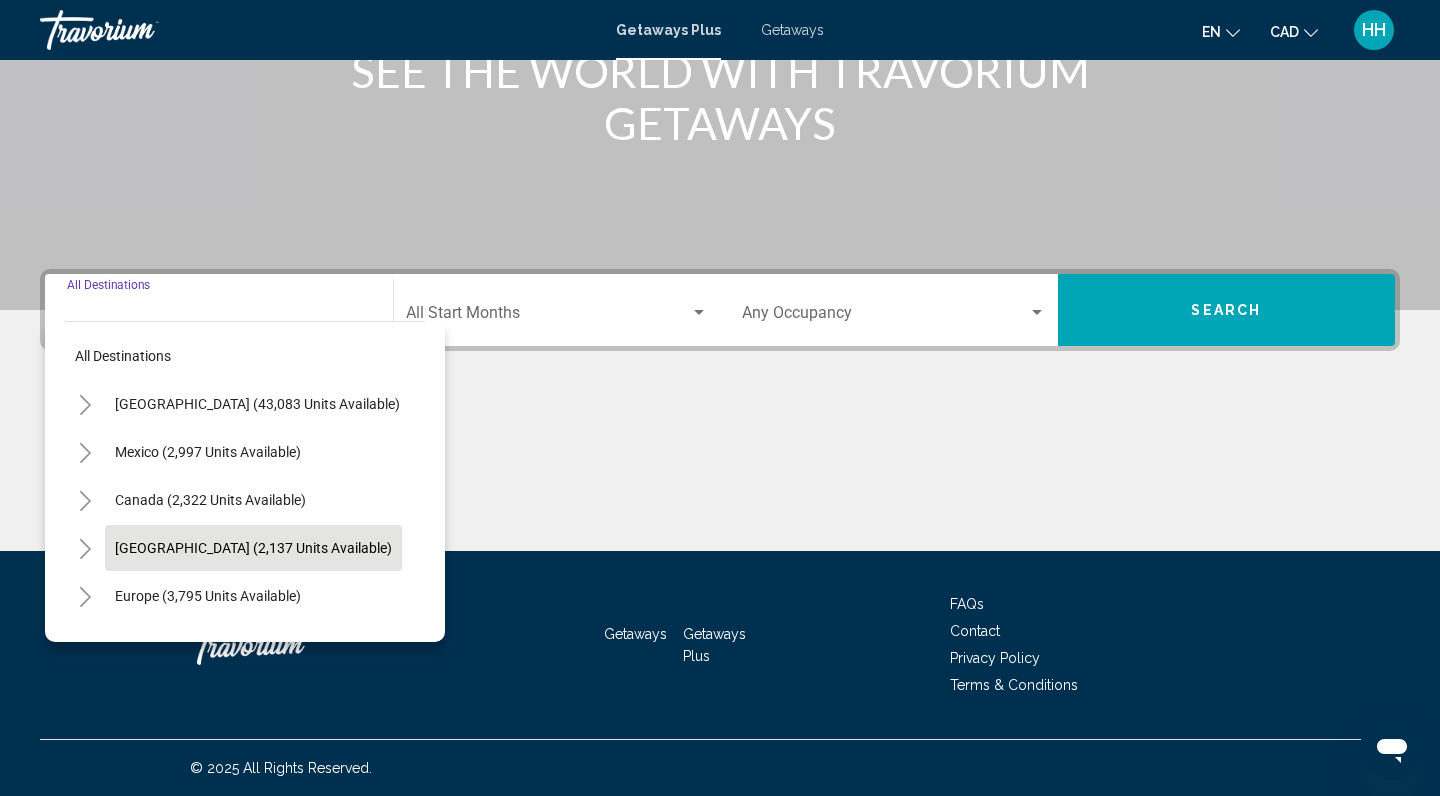 click on "Caribbean & Atlantic Islands (2,137 units available)" at bounding box center [208, 596] 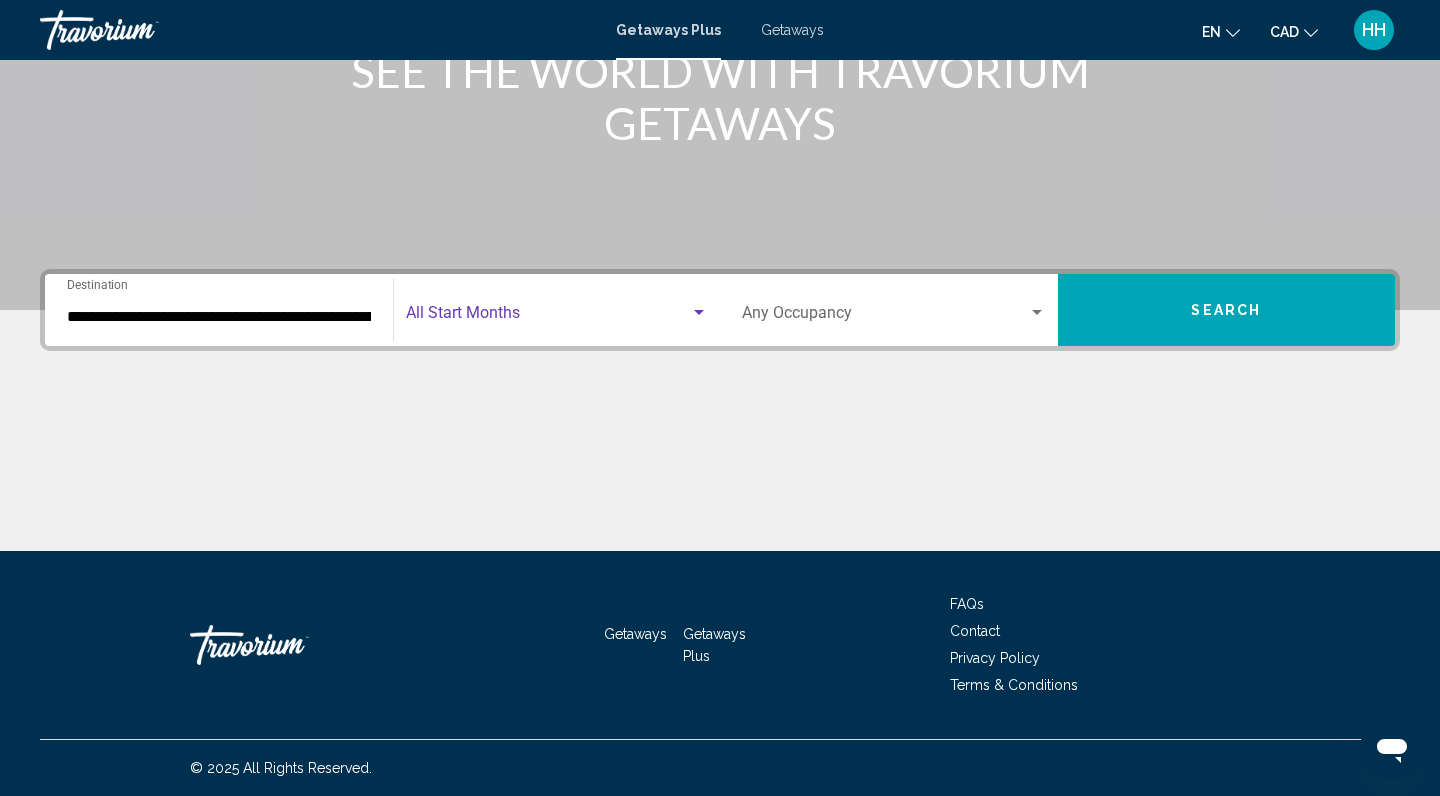 click at bounding box center [548, 317] 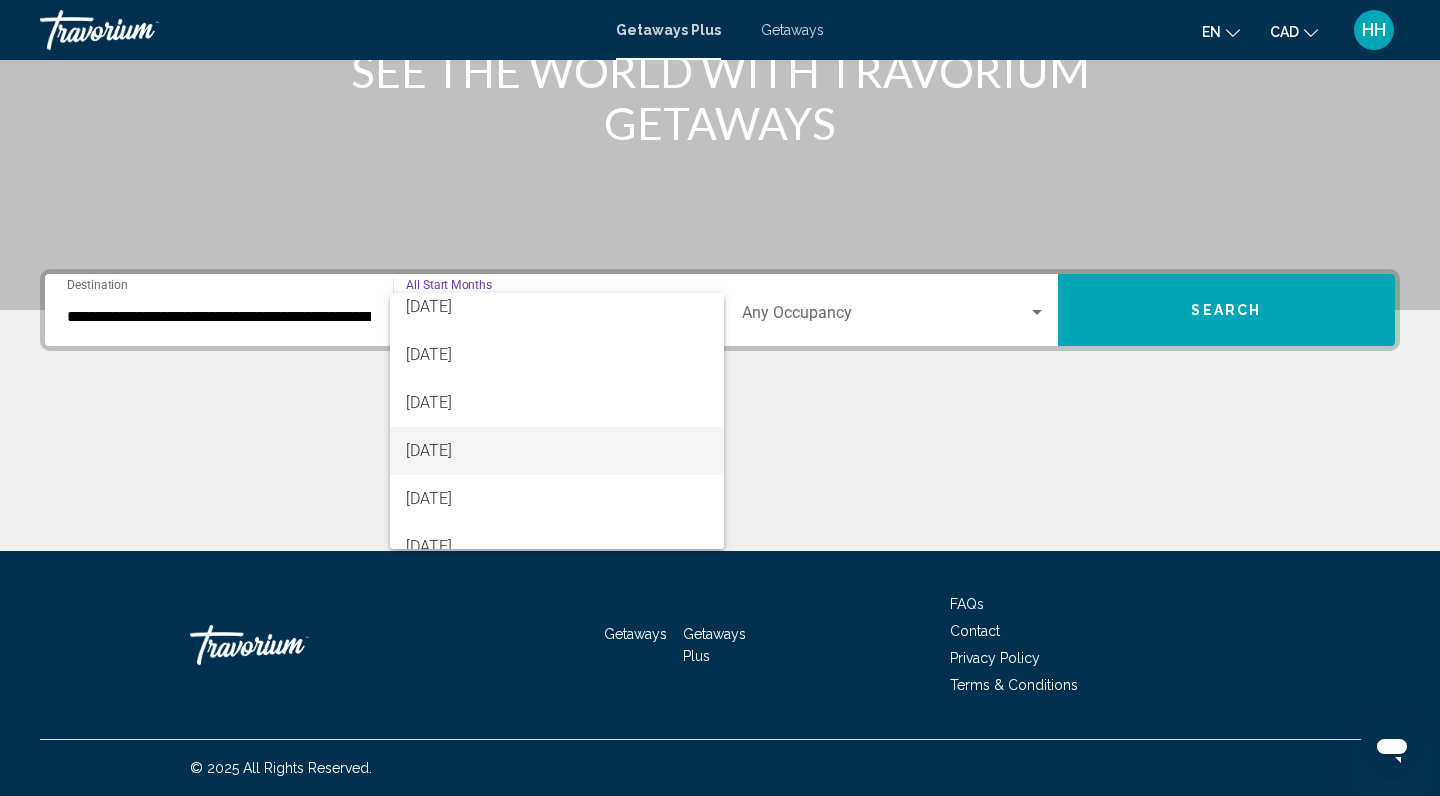 scroll, scrollTop: 107, scrollLeft: 0, axis: vertical 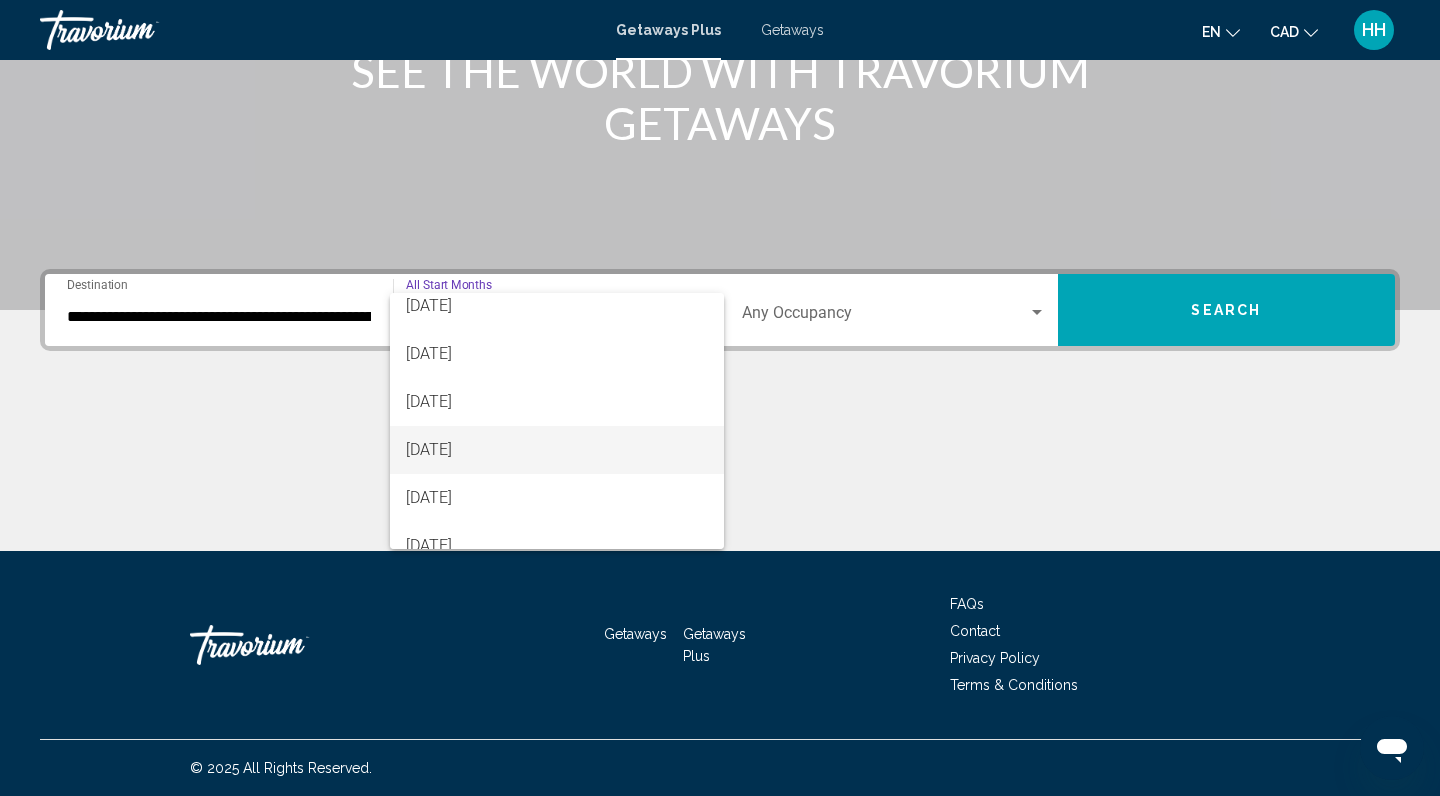 click on "[DATE]" at bounding box center (557, 450) 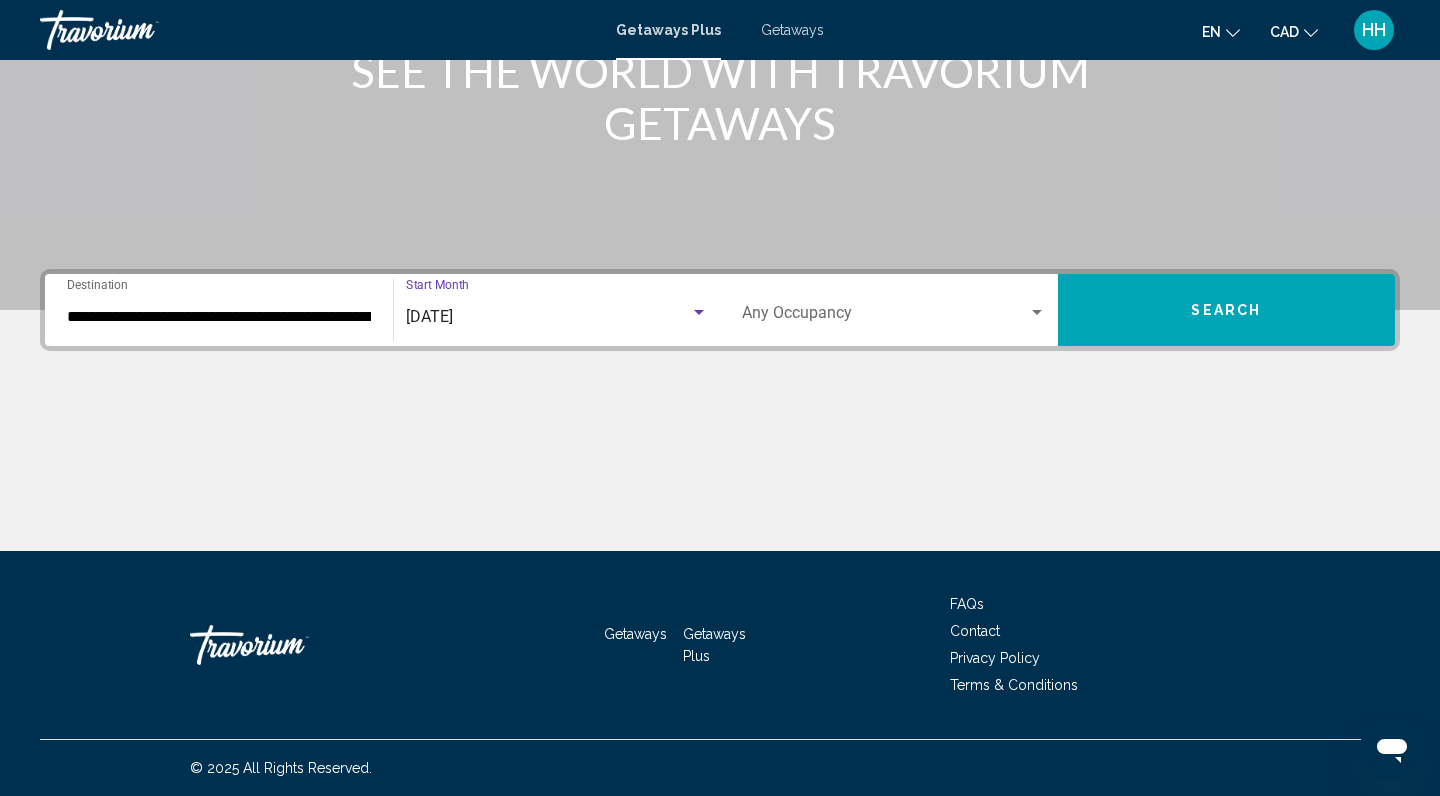 click at bounding box center (885, 317) 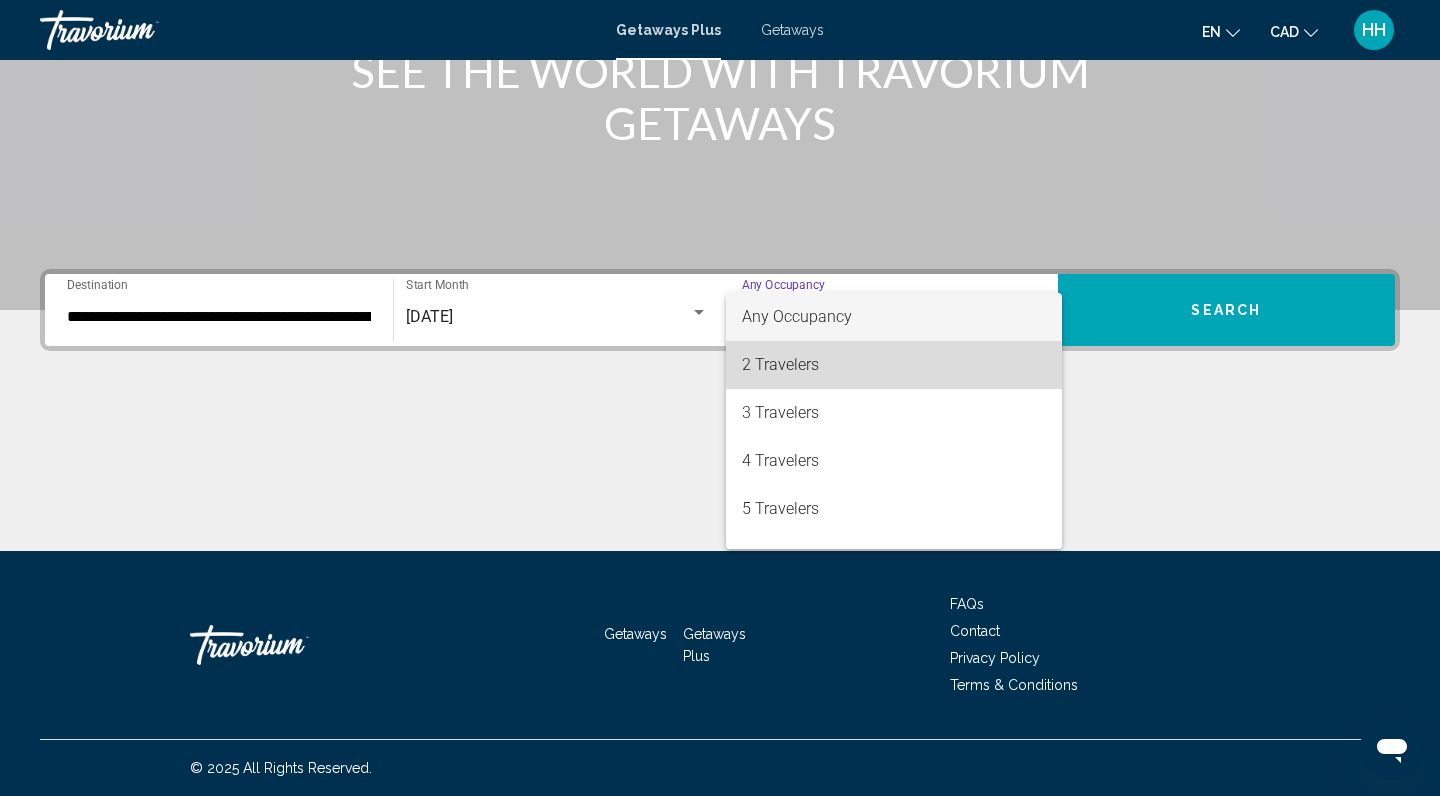 click on "2 Travelers" at bounding box center [894, 365] 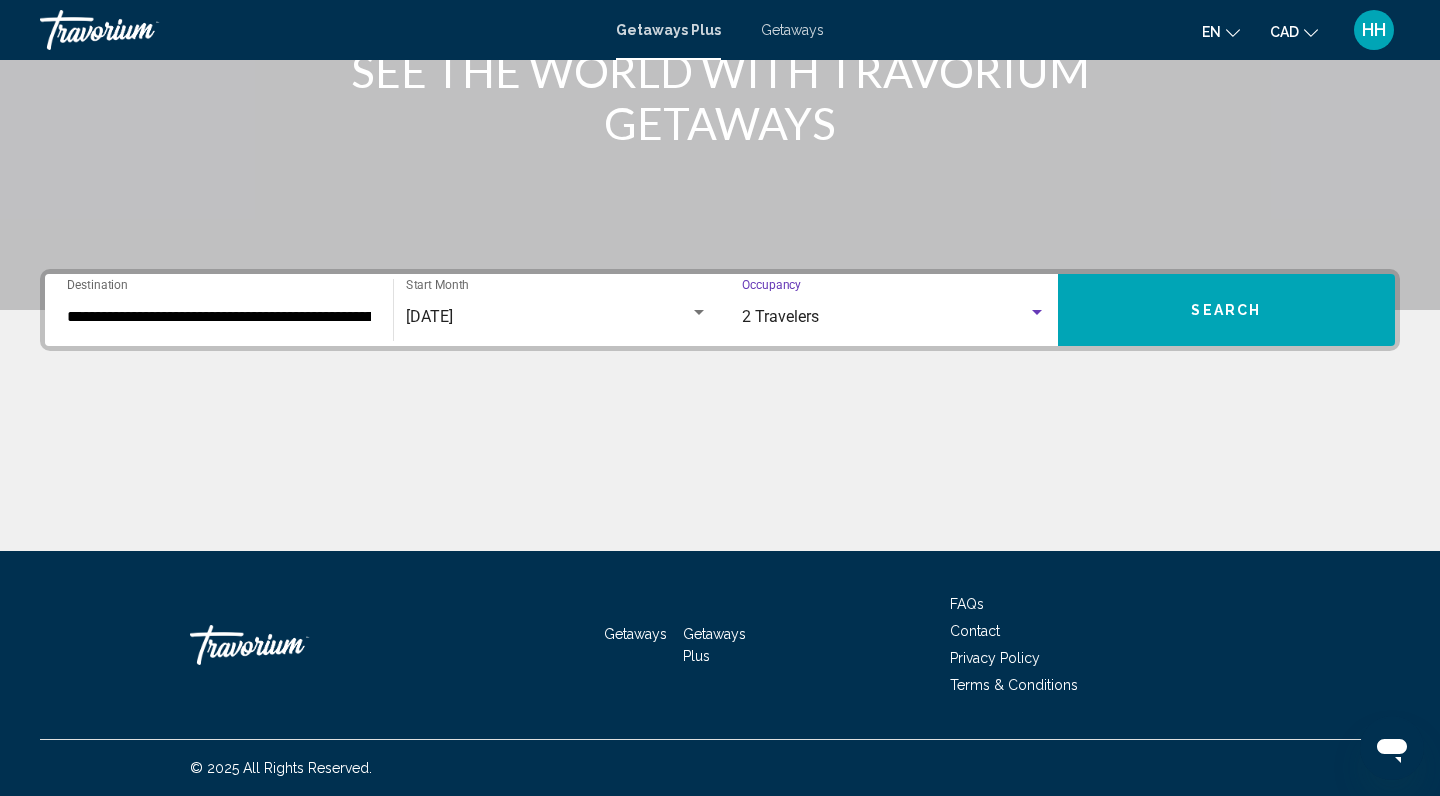 click on "Search" at bounding box center [1226, 311] 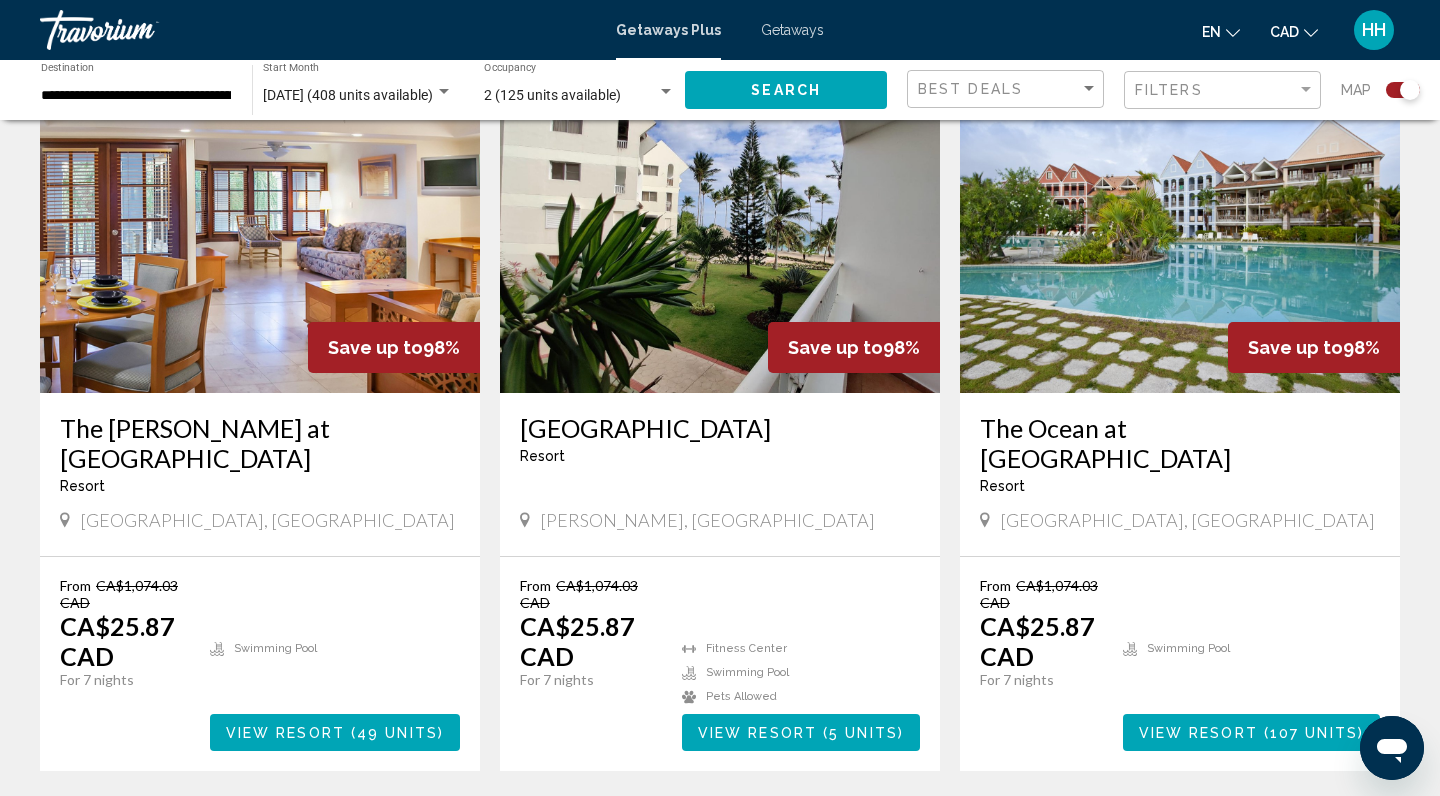 scroll, scrollTop: 762, scrollLeft: 0, axis: vertical 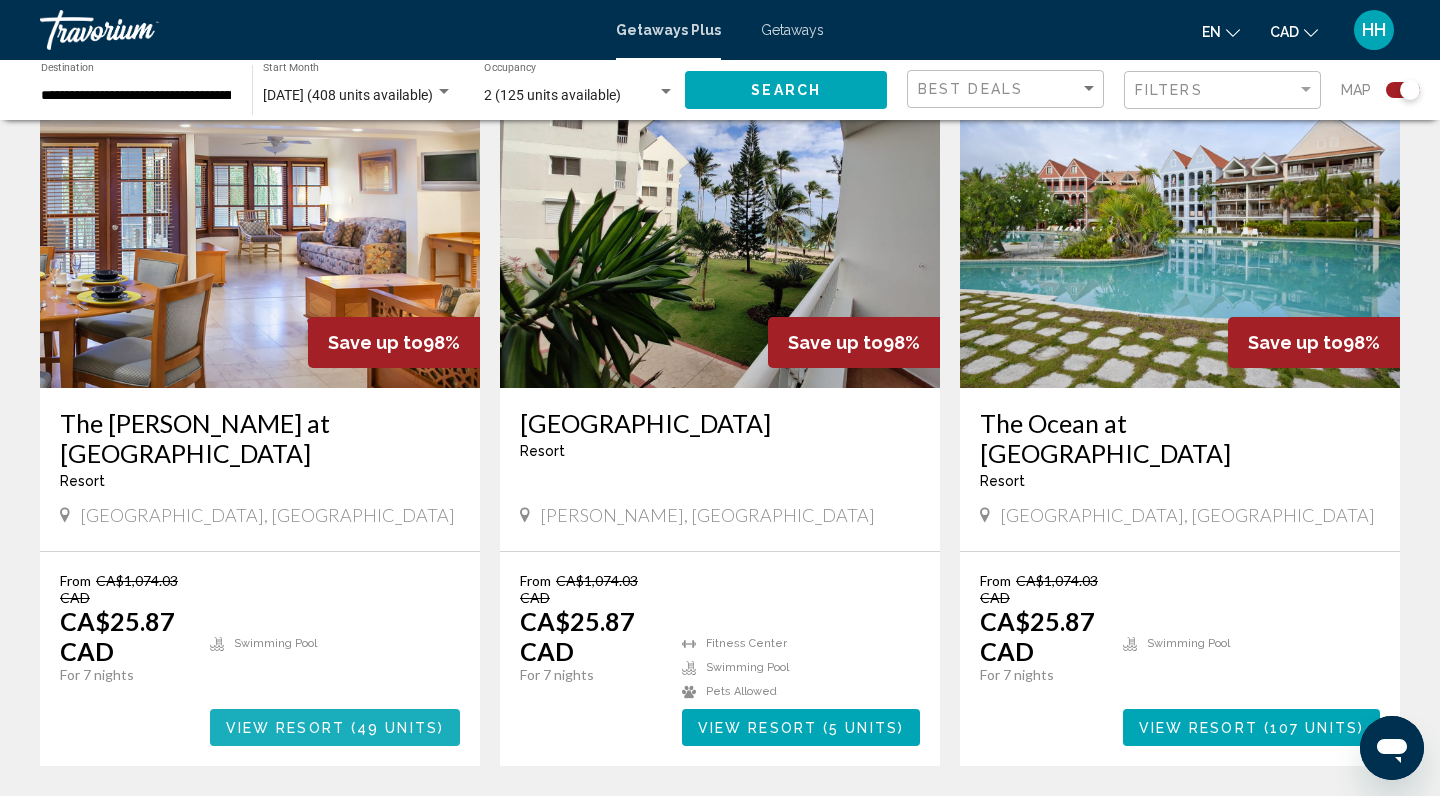 click on "49 units" at bounding box center (397, 728) 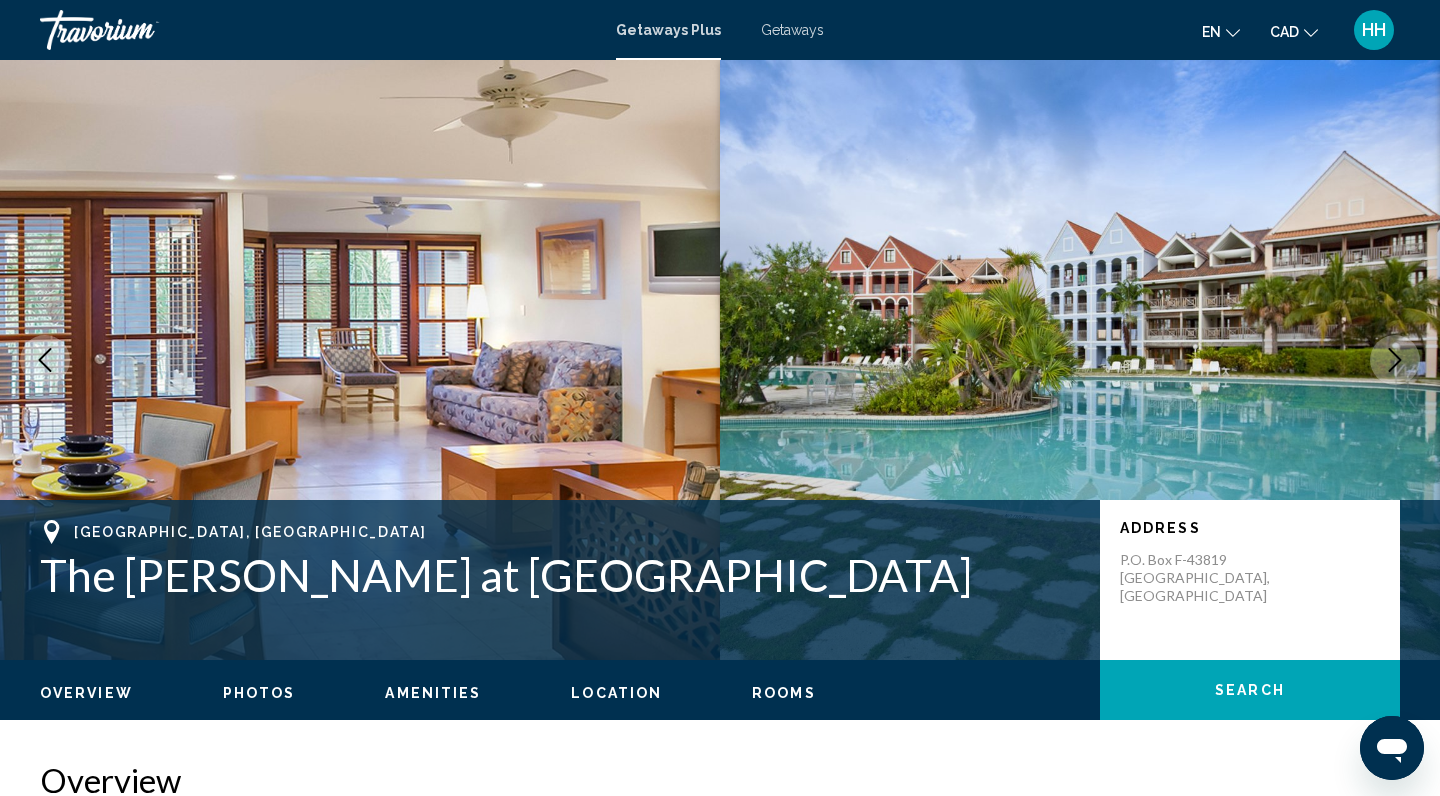 scroll, scrollTop: 0, scrollLeft: 0, axis: both 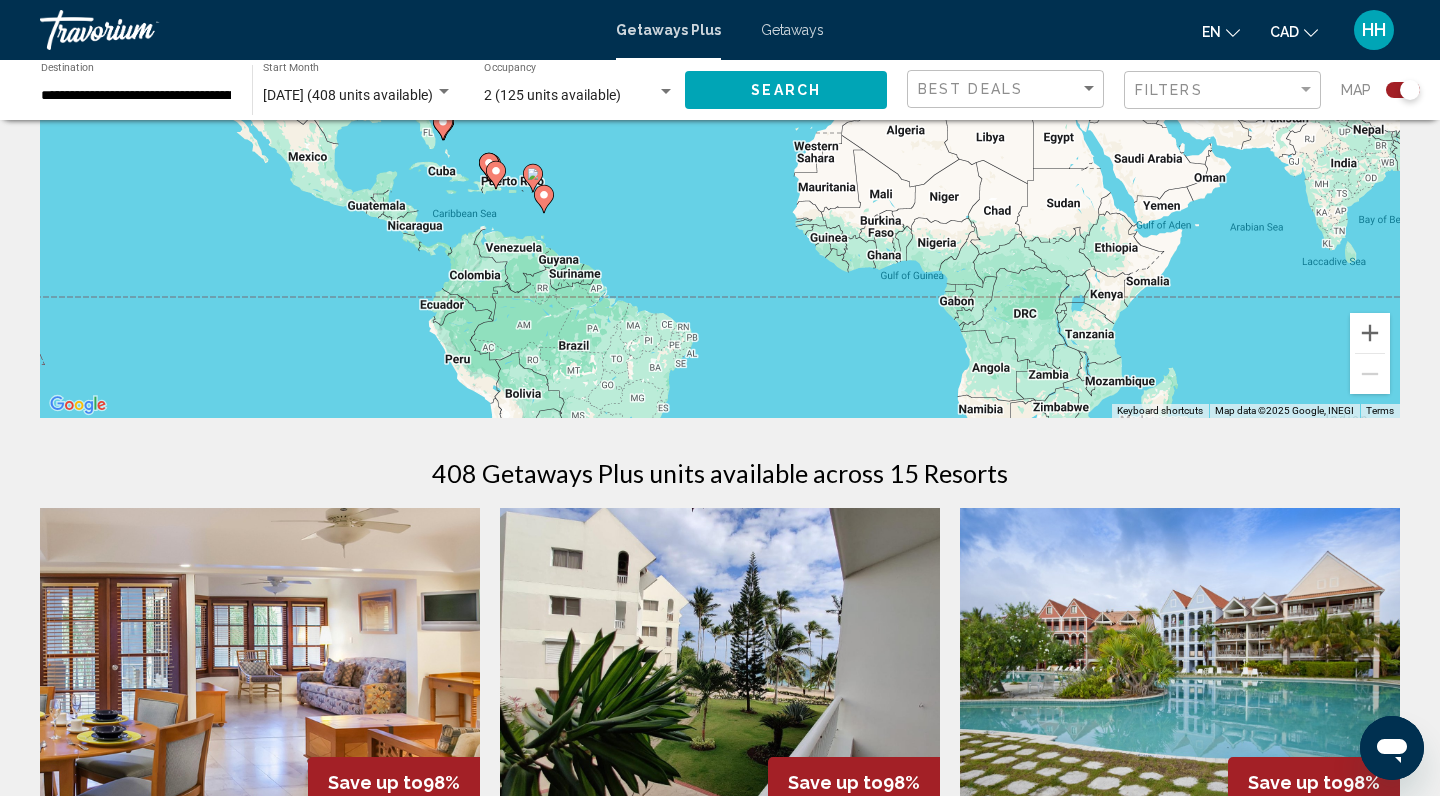 click on "Getaways" at bounding box center [792, 30] 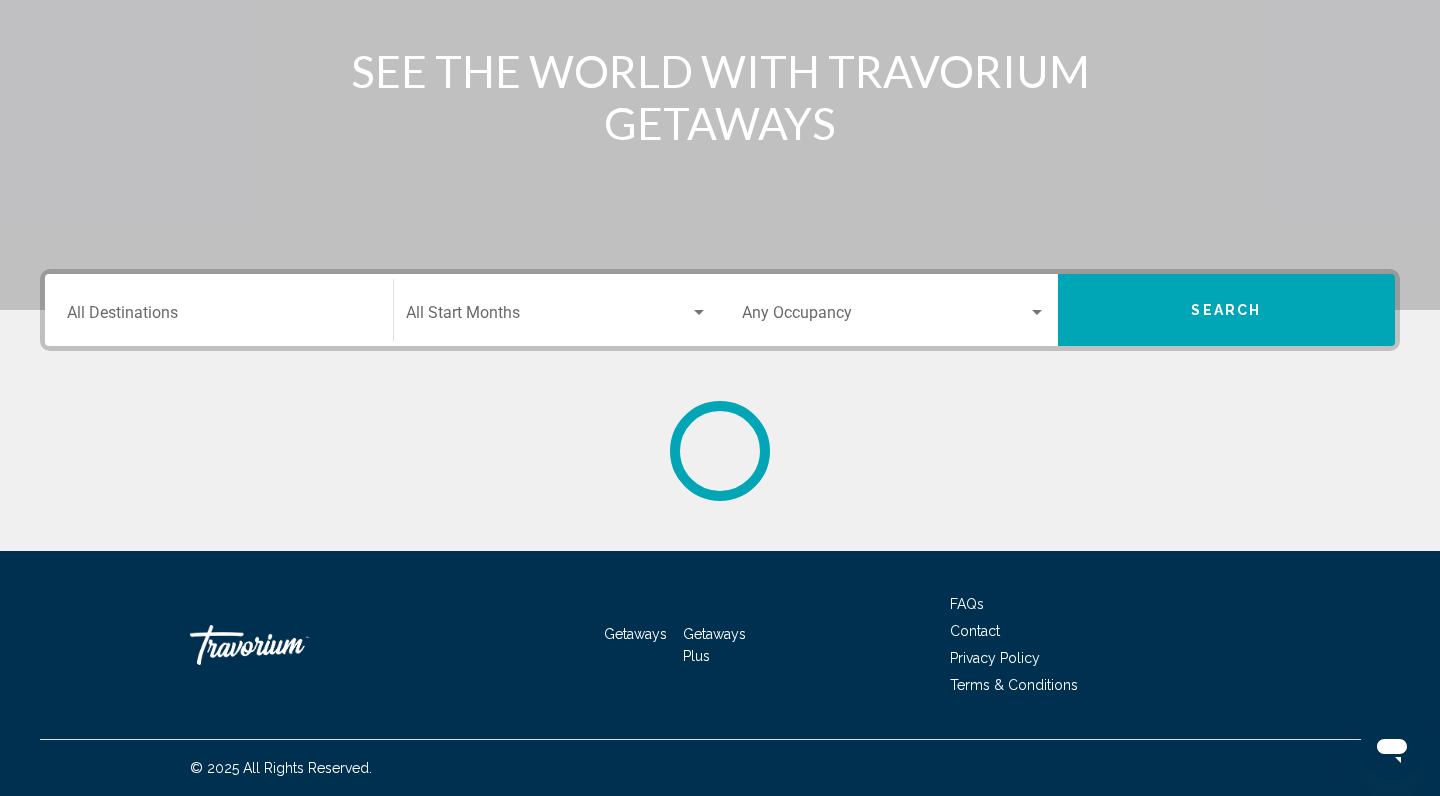 scroll, scrollTop: 0, scrollLeft: 0, axis: both 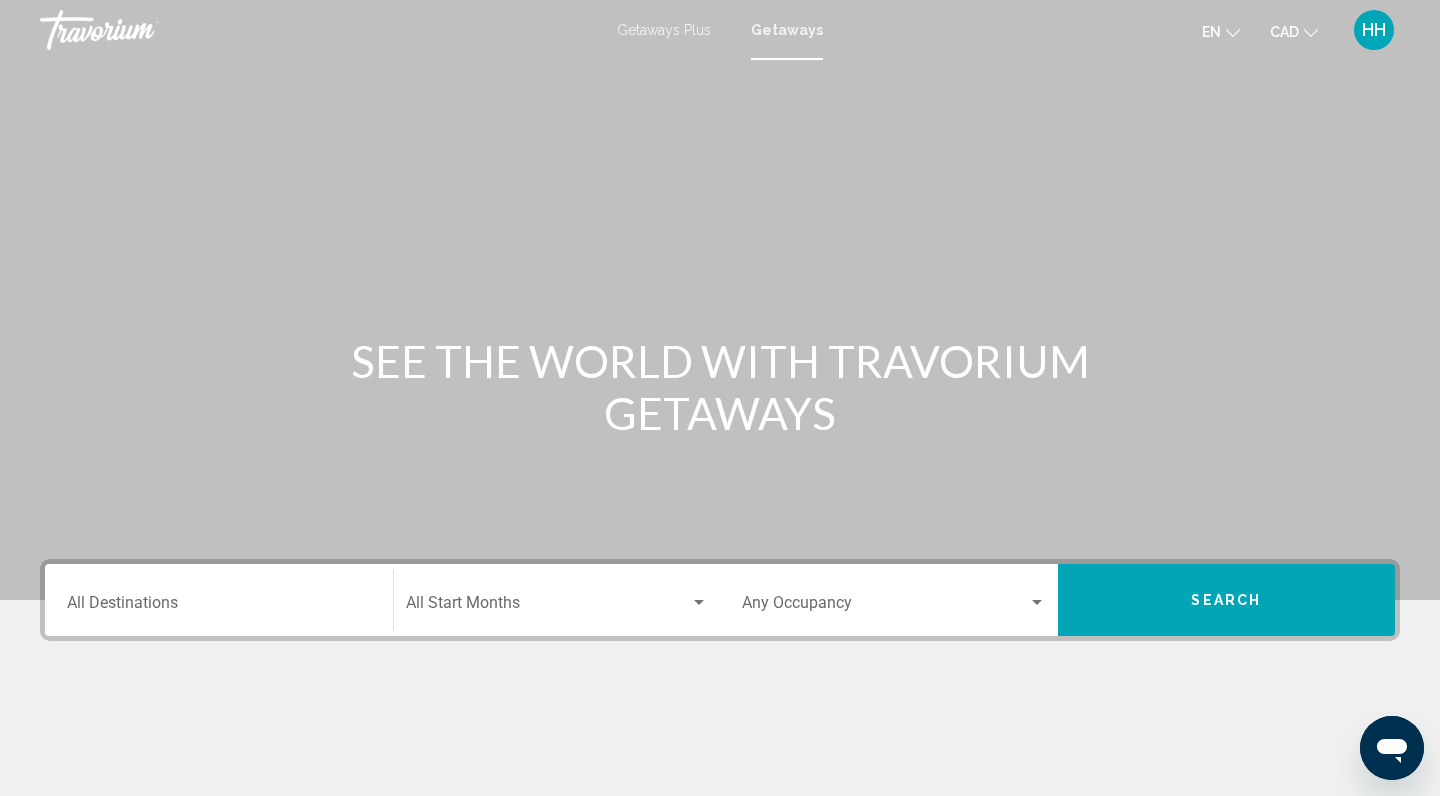 click on "Destination All Destinations" at bounding box center [219, 607] 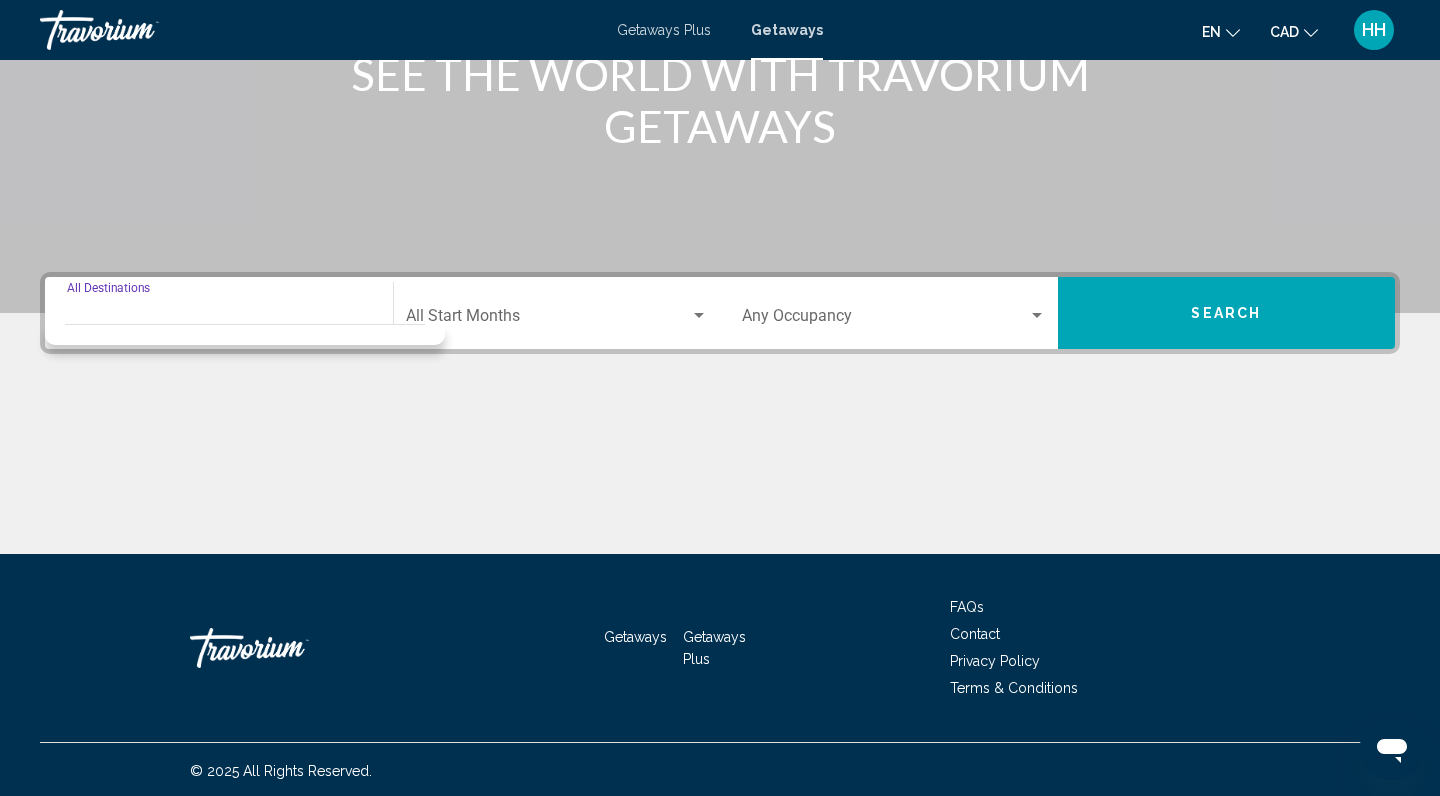 scroll, scrollTop: 290, scrollLeft: 0, axis: vertical 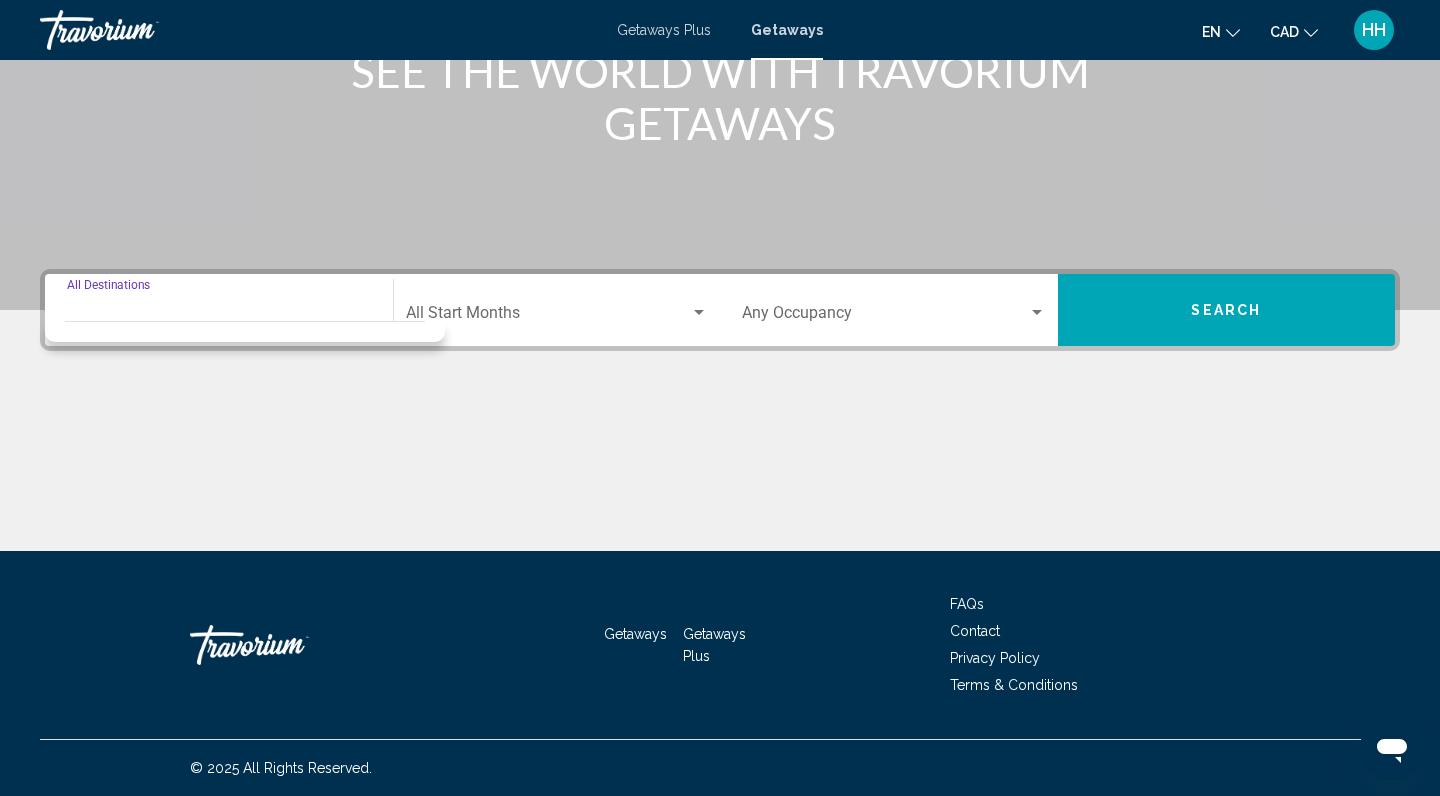 click on "Destination All Destinations" at bounding box center [219, 317] 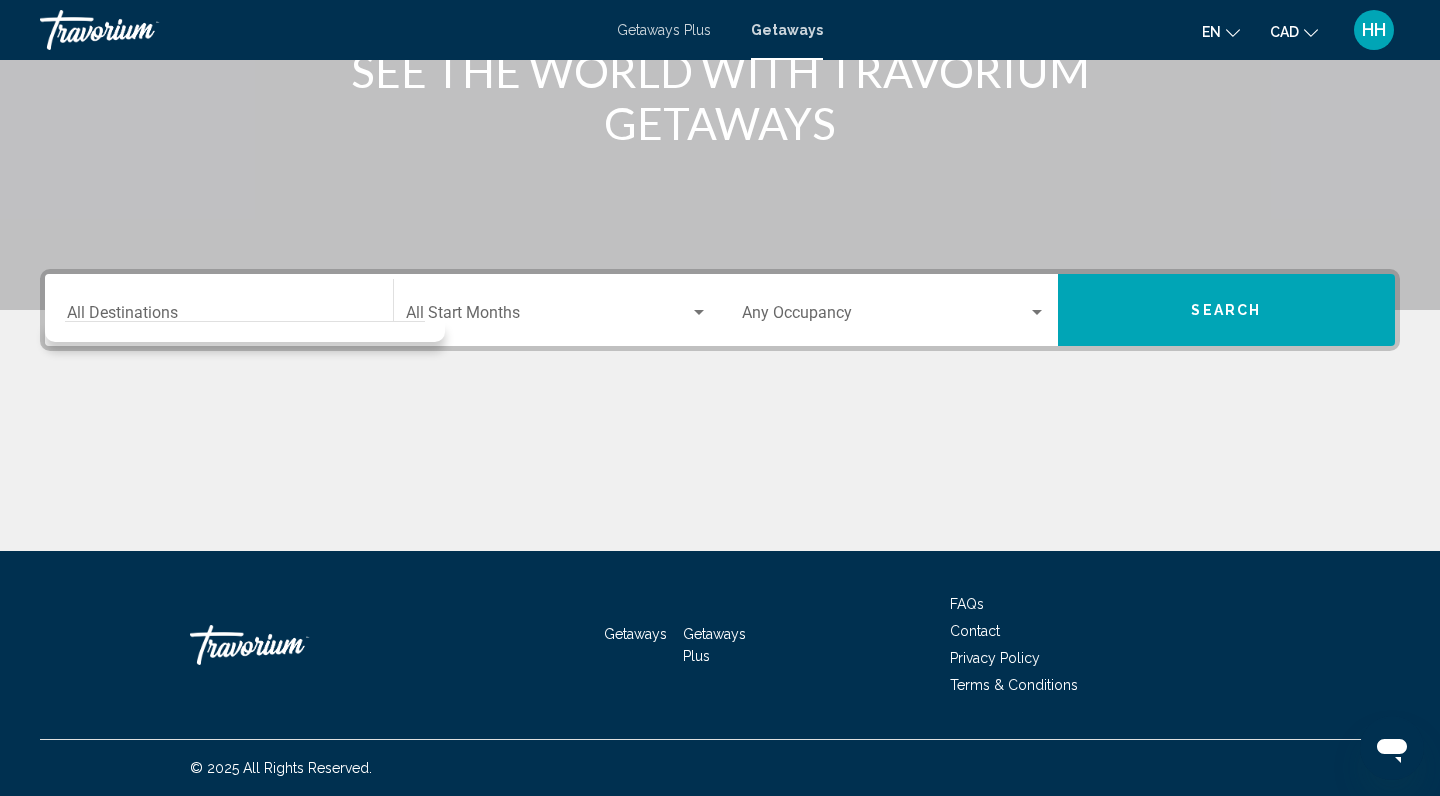 click on "Destination All Destinations" at bounding box center [219, 310] 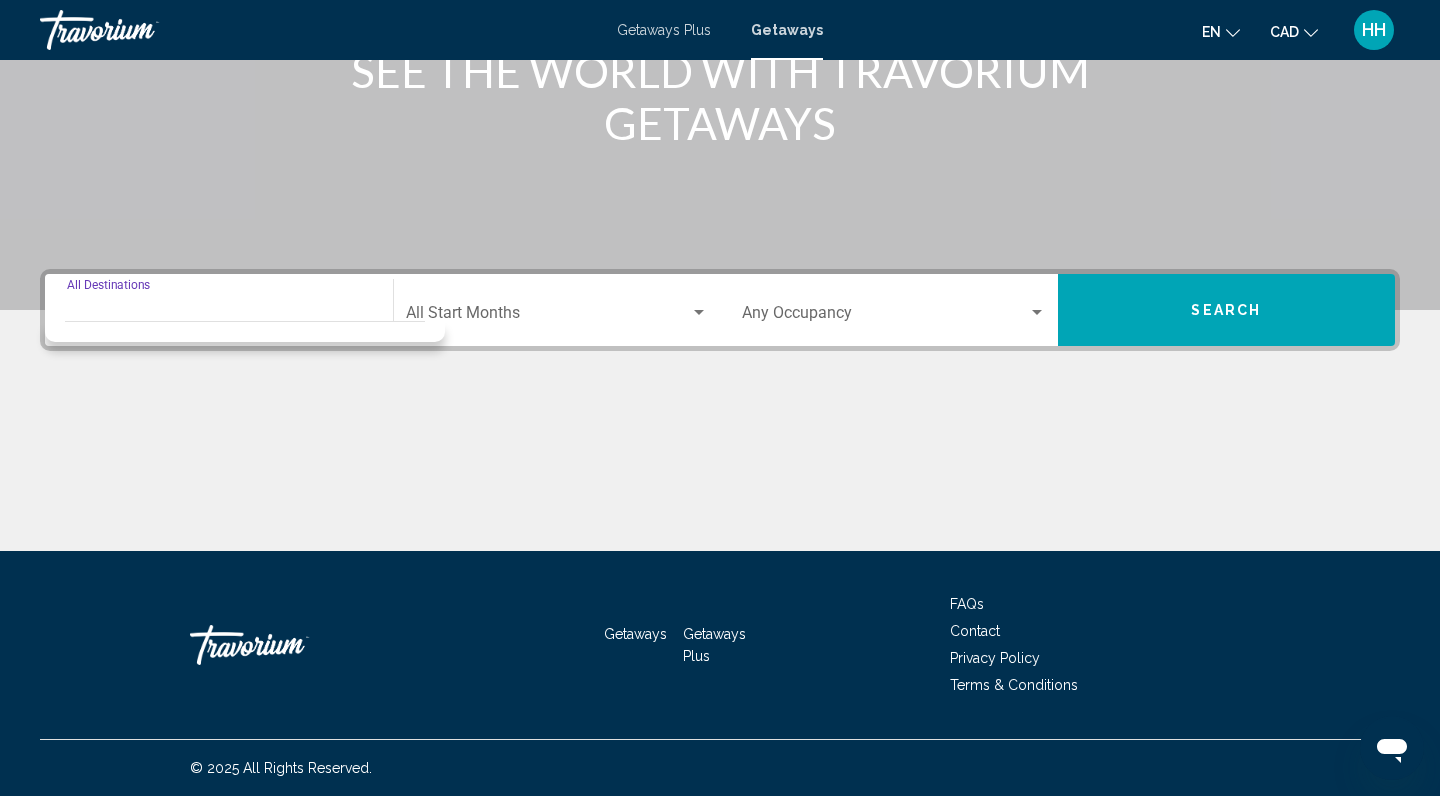 click on "Destination All Destinations" at bounding box center [219, 310] 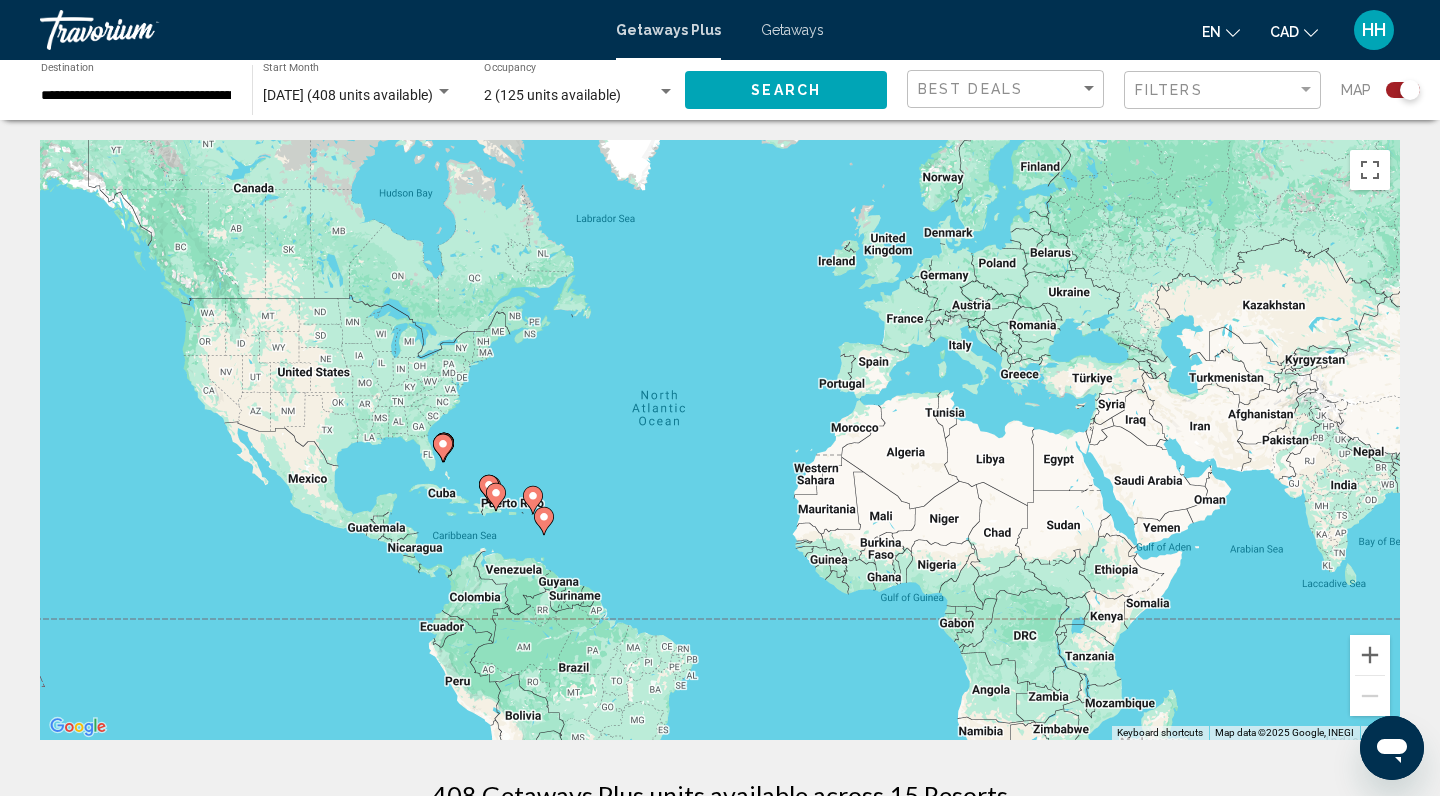 scroll, scrollTop: 0, scrollLeft: 0, axis: both 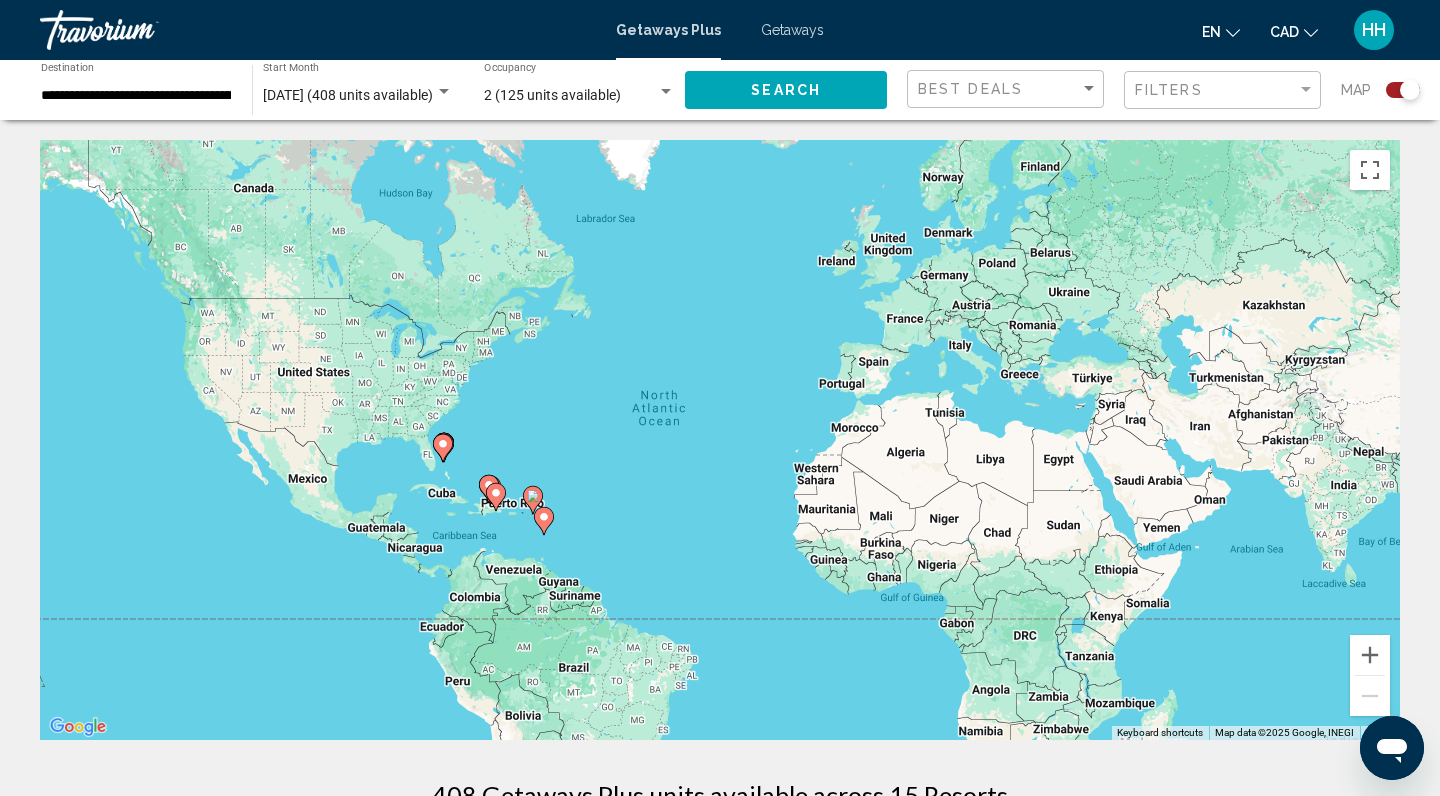 click on "Getaways" at bounding box center [792, 30] 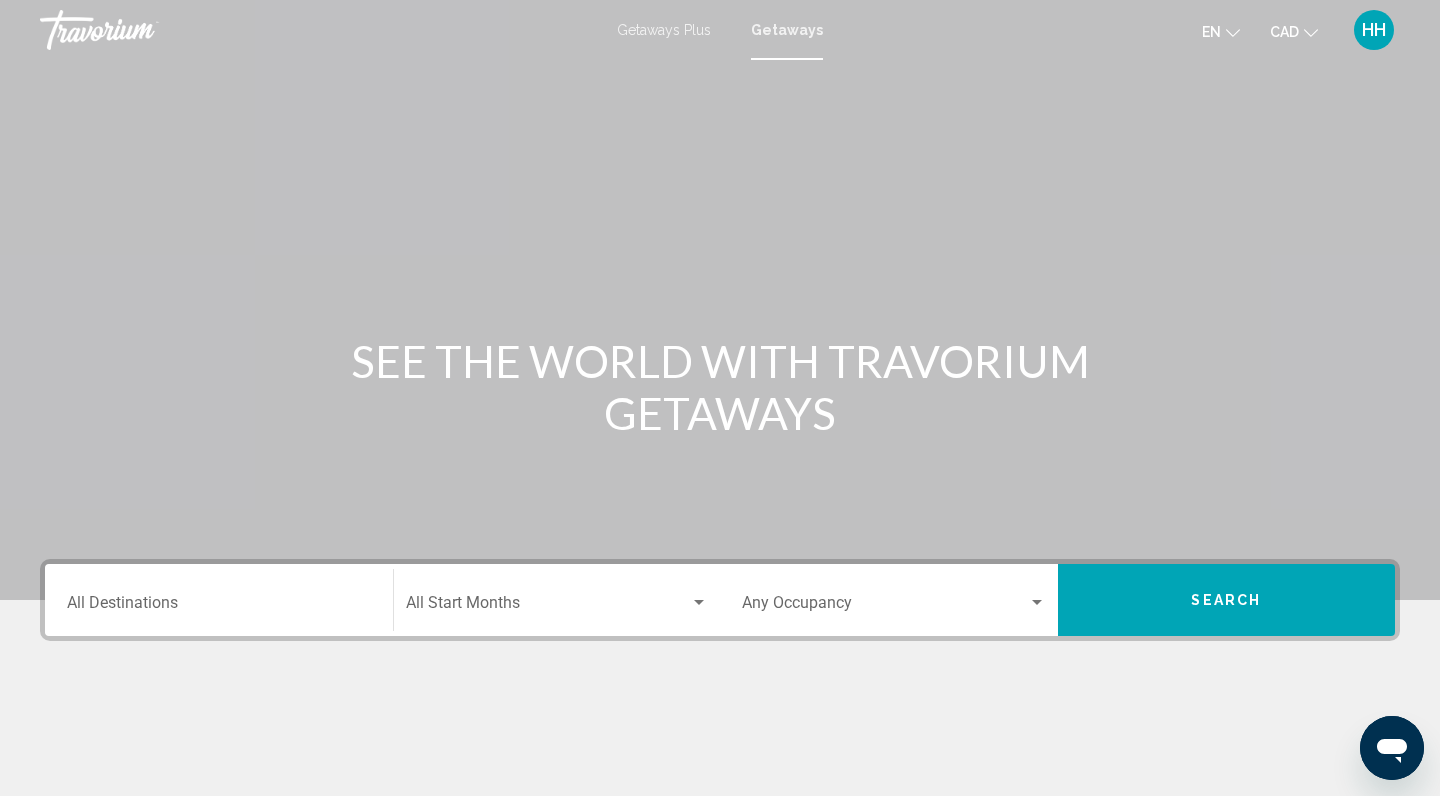 click on "Destination All Destinations" at bounding box center [219, 607] 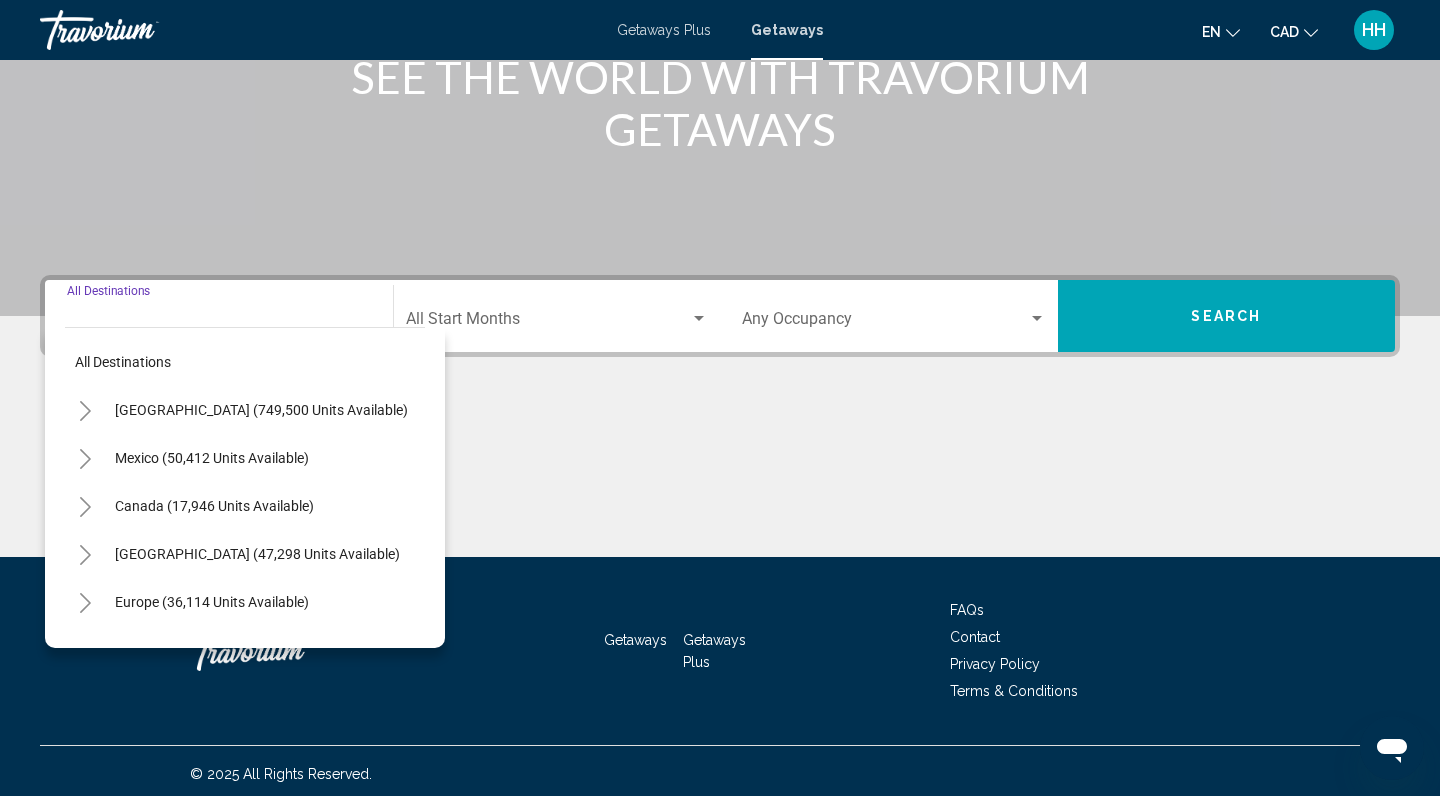 scroll, scrollTop: 290, scrollLeft: 0, axis: vertical 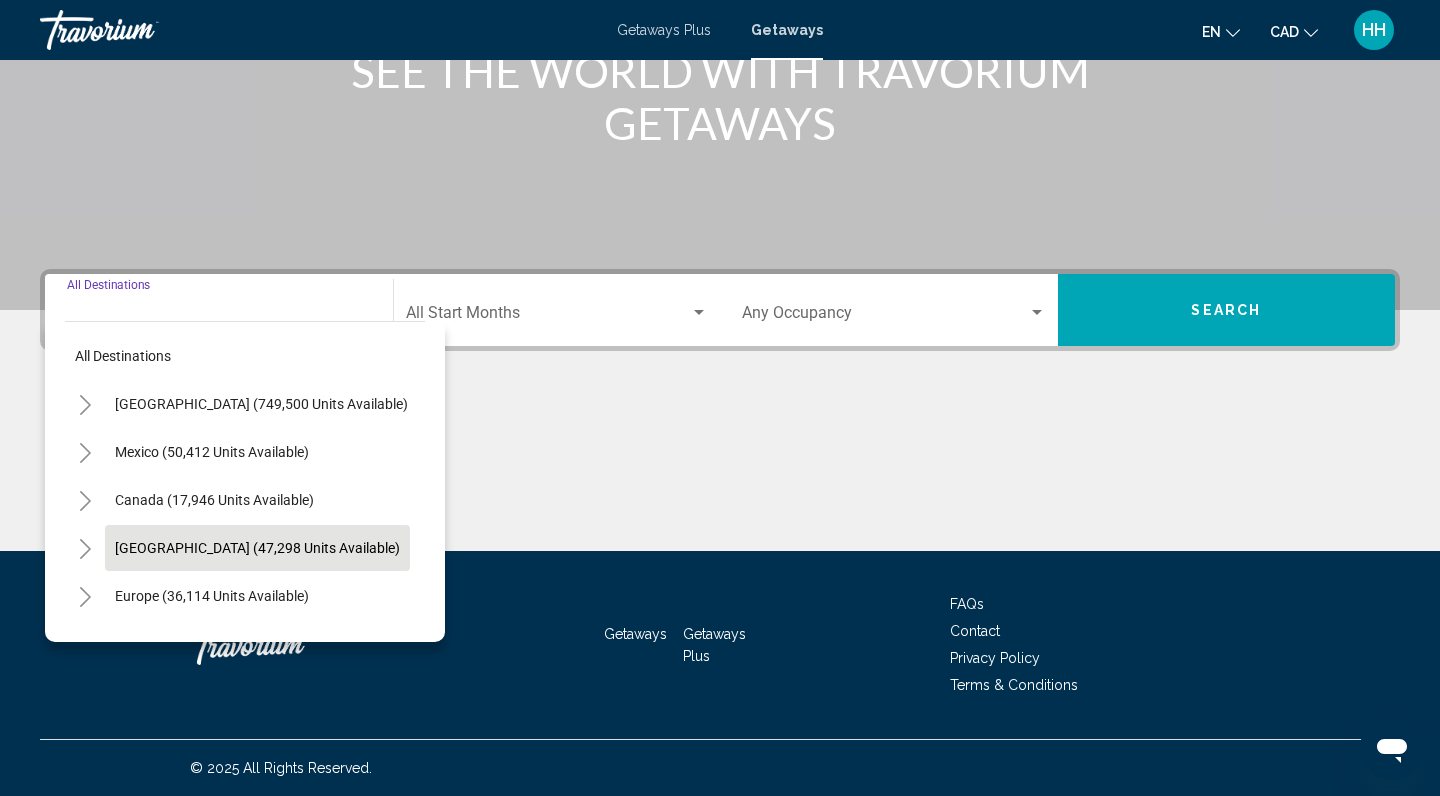 click on "[GEOGRAPHIC_DATA] (47,298 units available)" at bounding box center [212, 596] 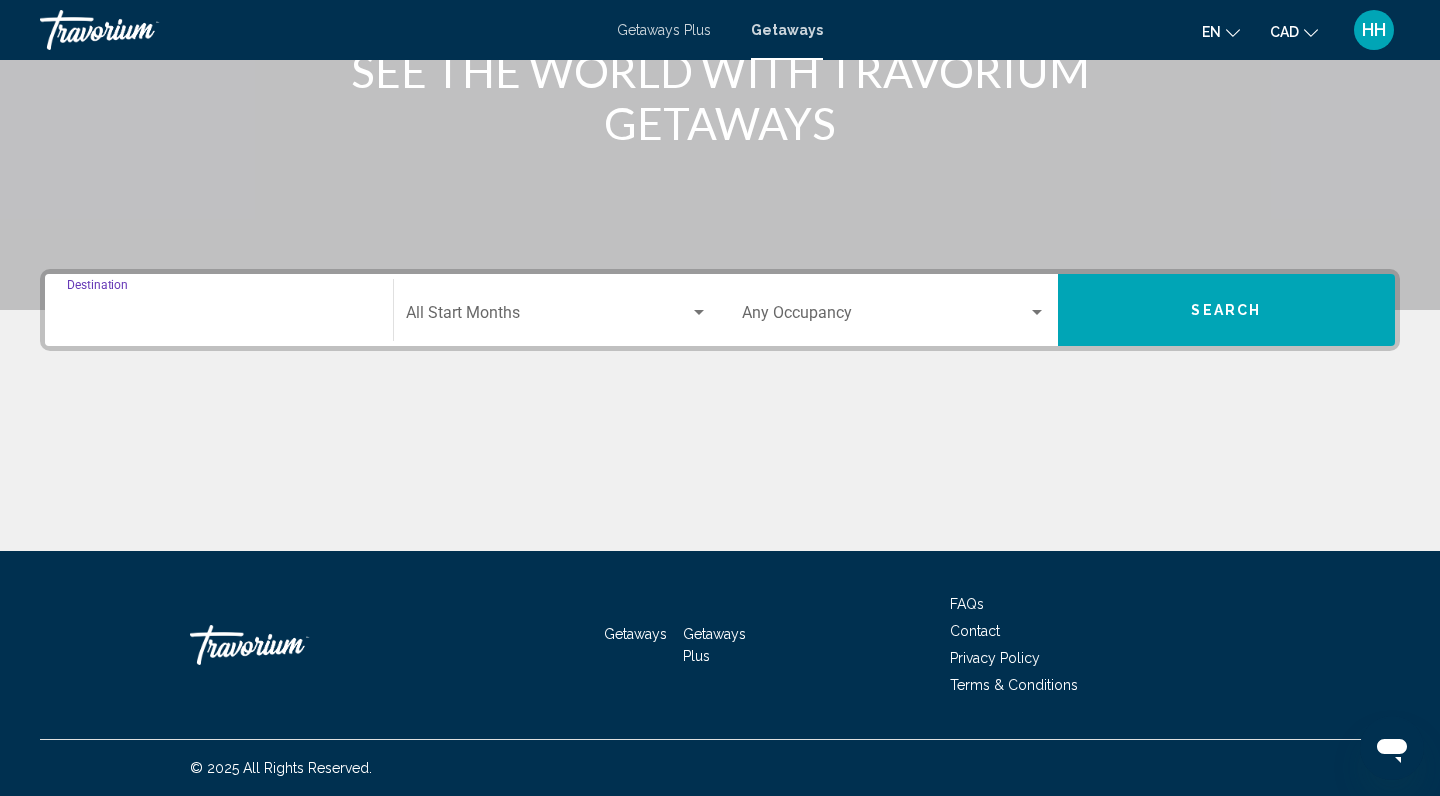 type on "**********" 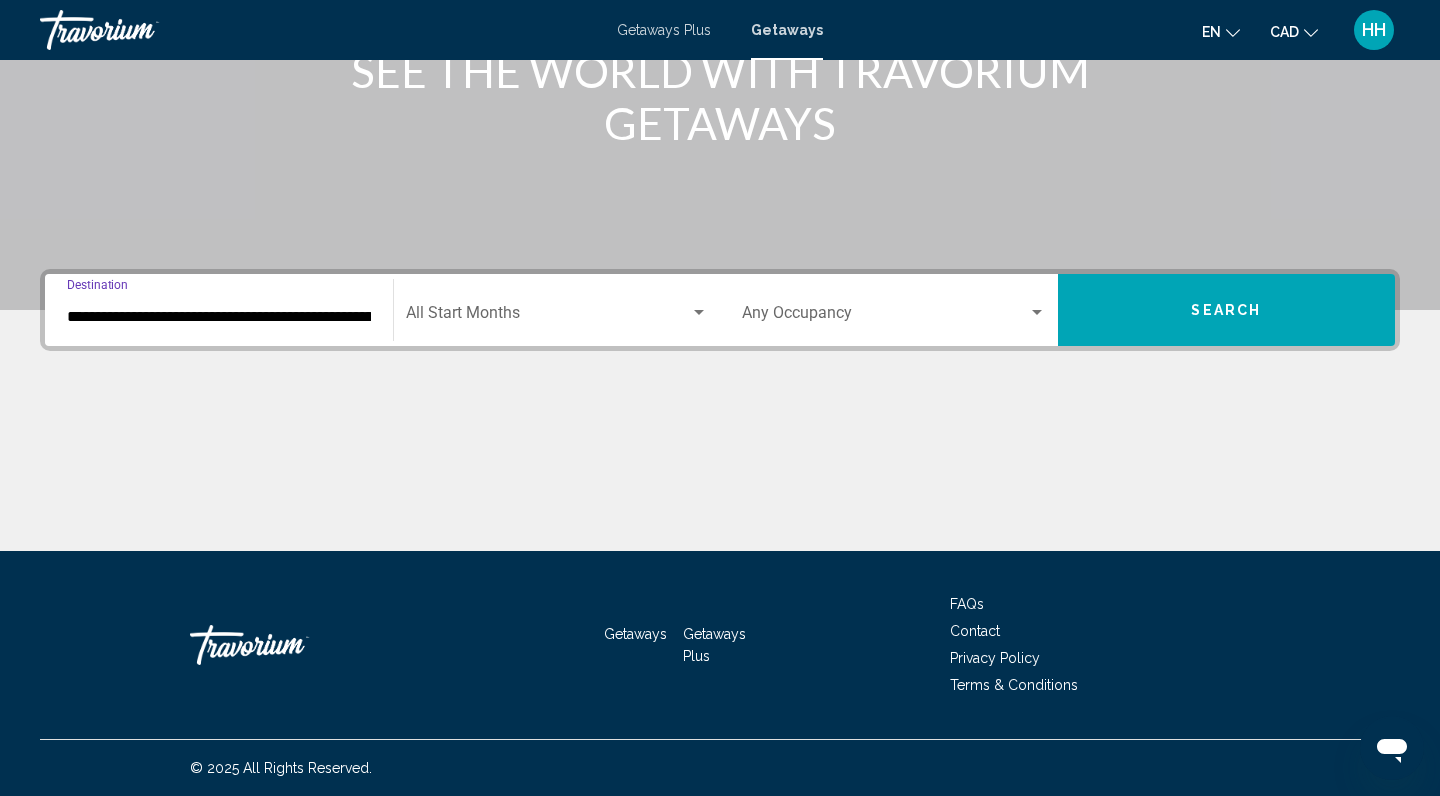click at bounding box center (548, 317) 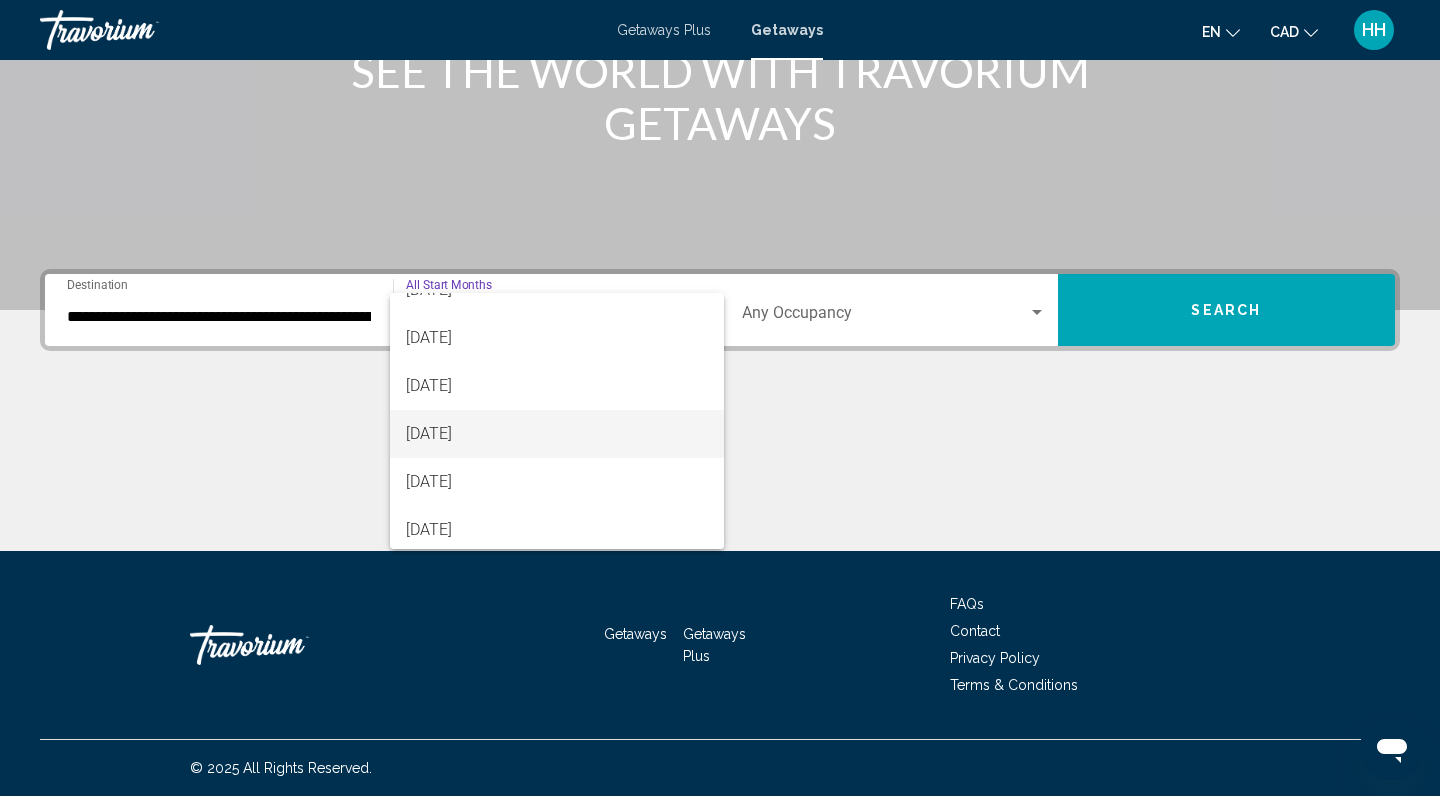 scroll, scrollTop: 157, scrollLeft: 0, axis: vertical 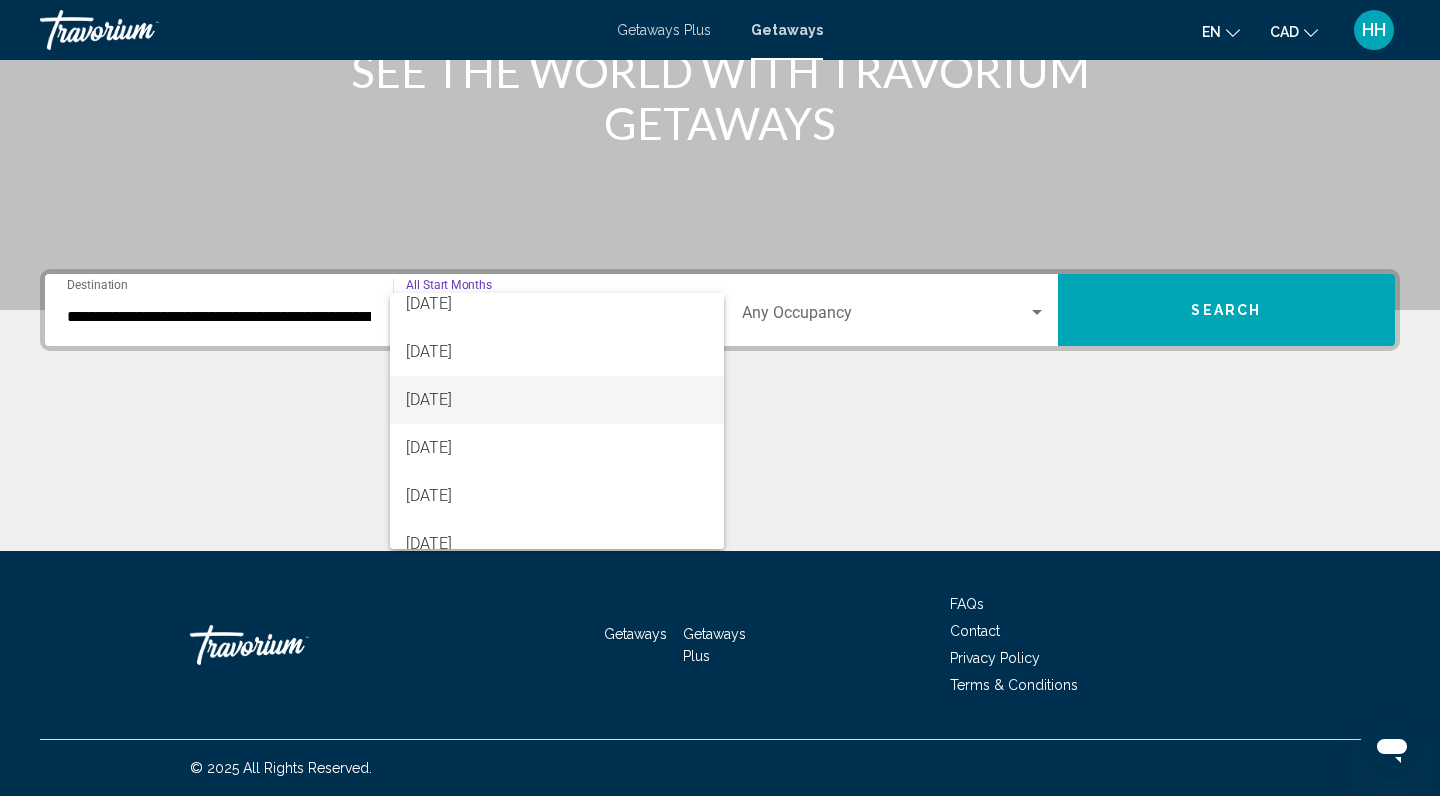 click on "[DATE]" at bounding box center (557, 400) 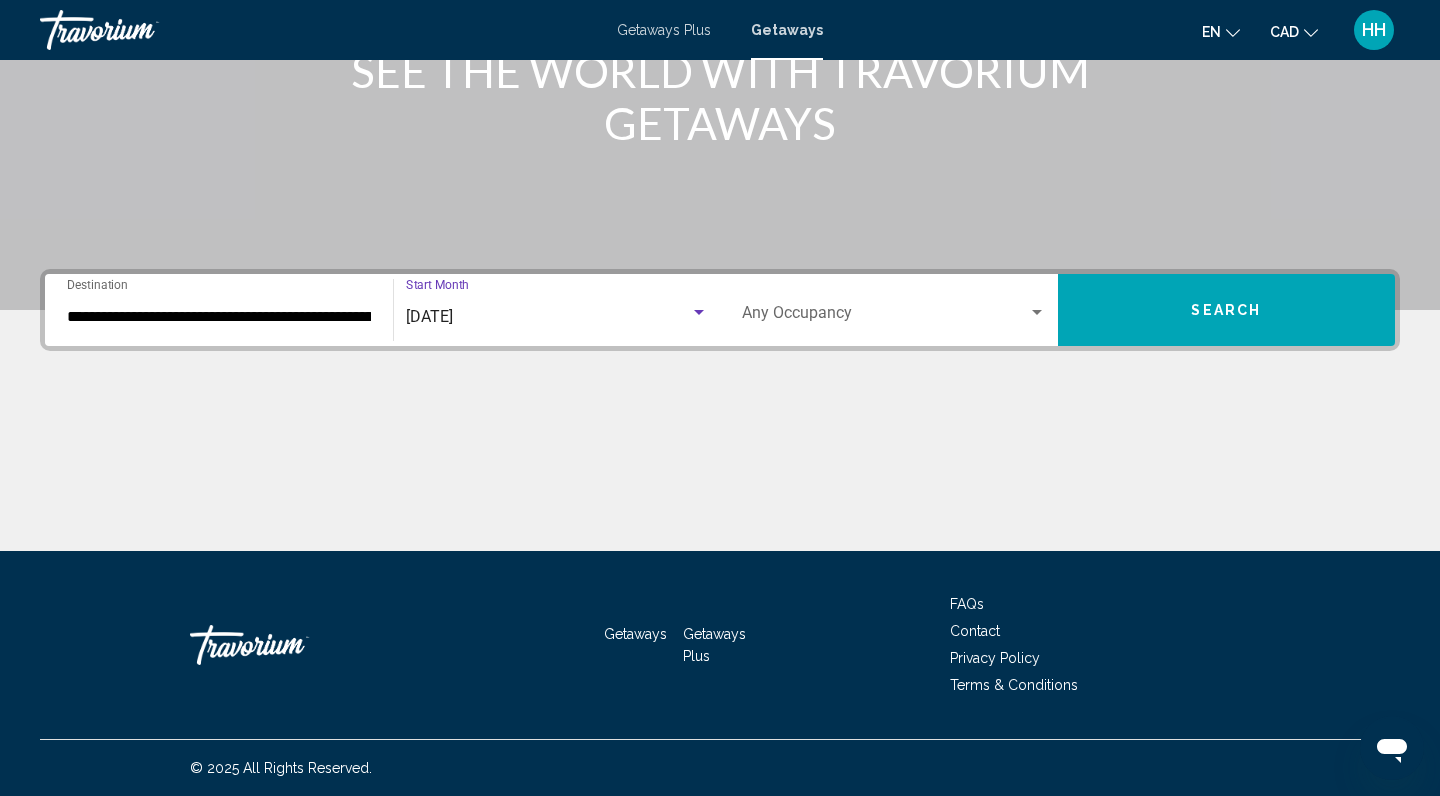 click at bounding box center [885, 317] 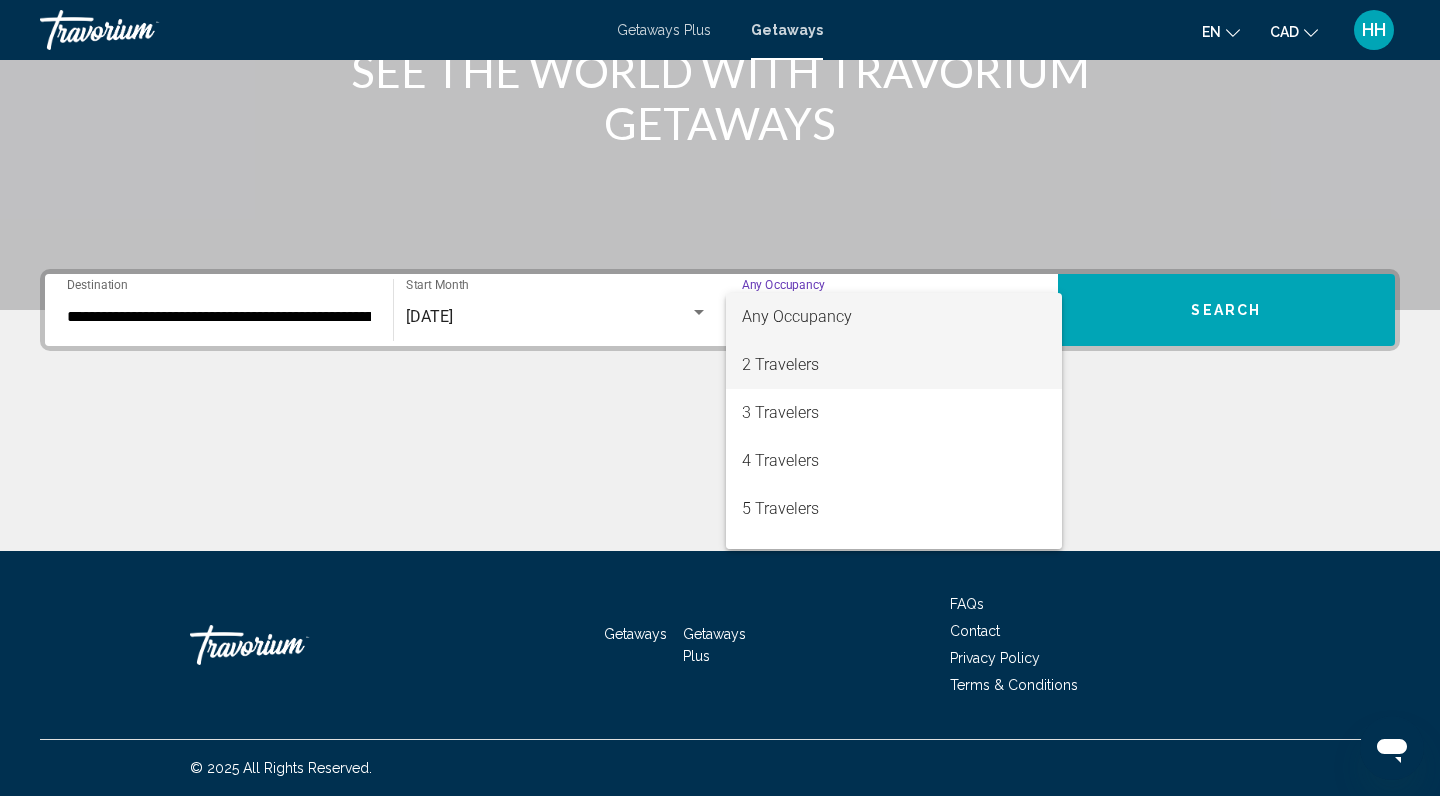 click on "2 Travelers" at bounding box center [894, 365] 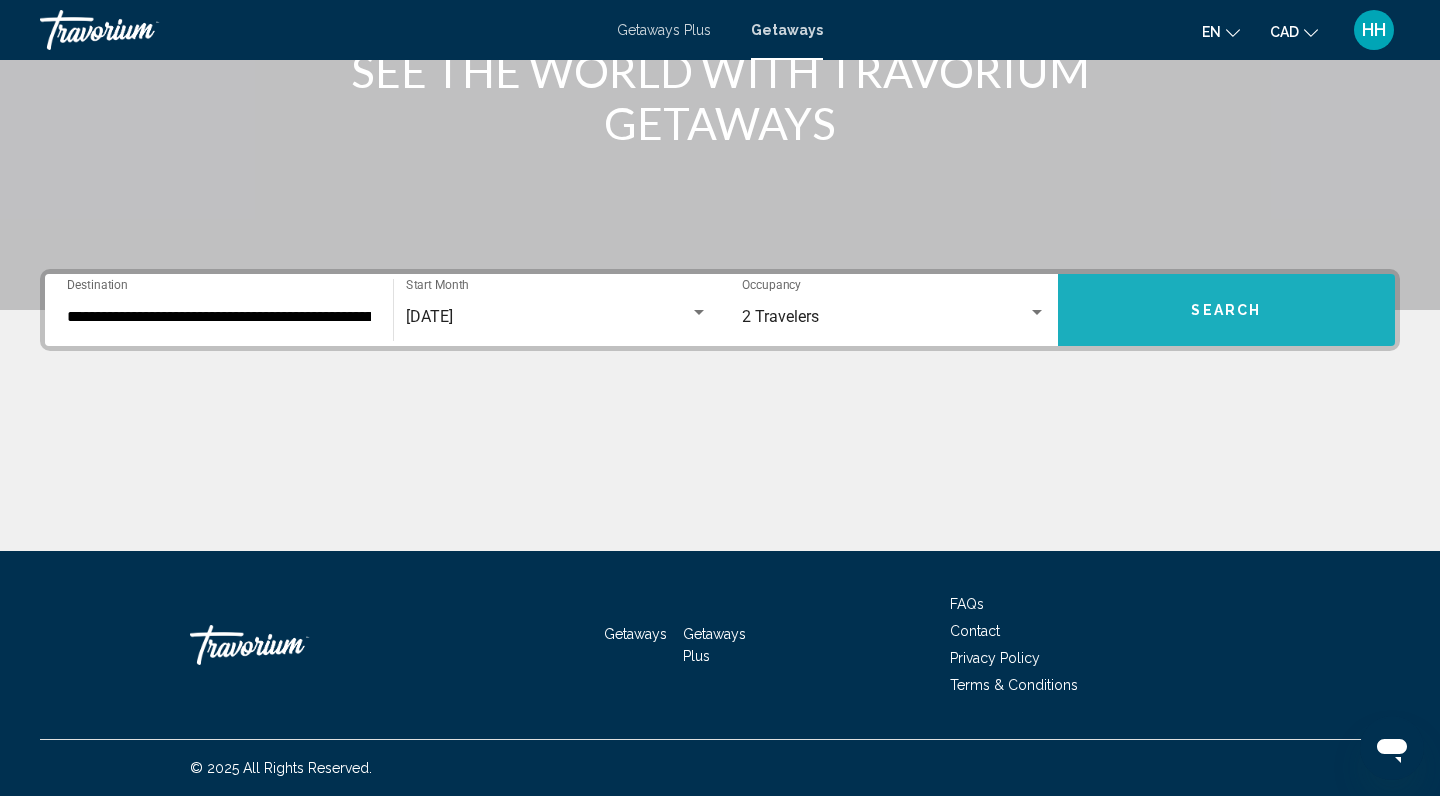 click on "Search" at bounding box center (1227, 310) 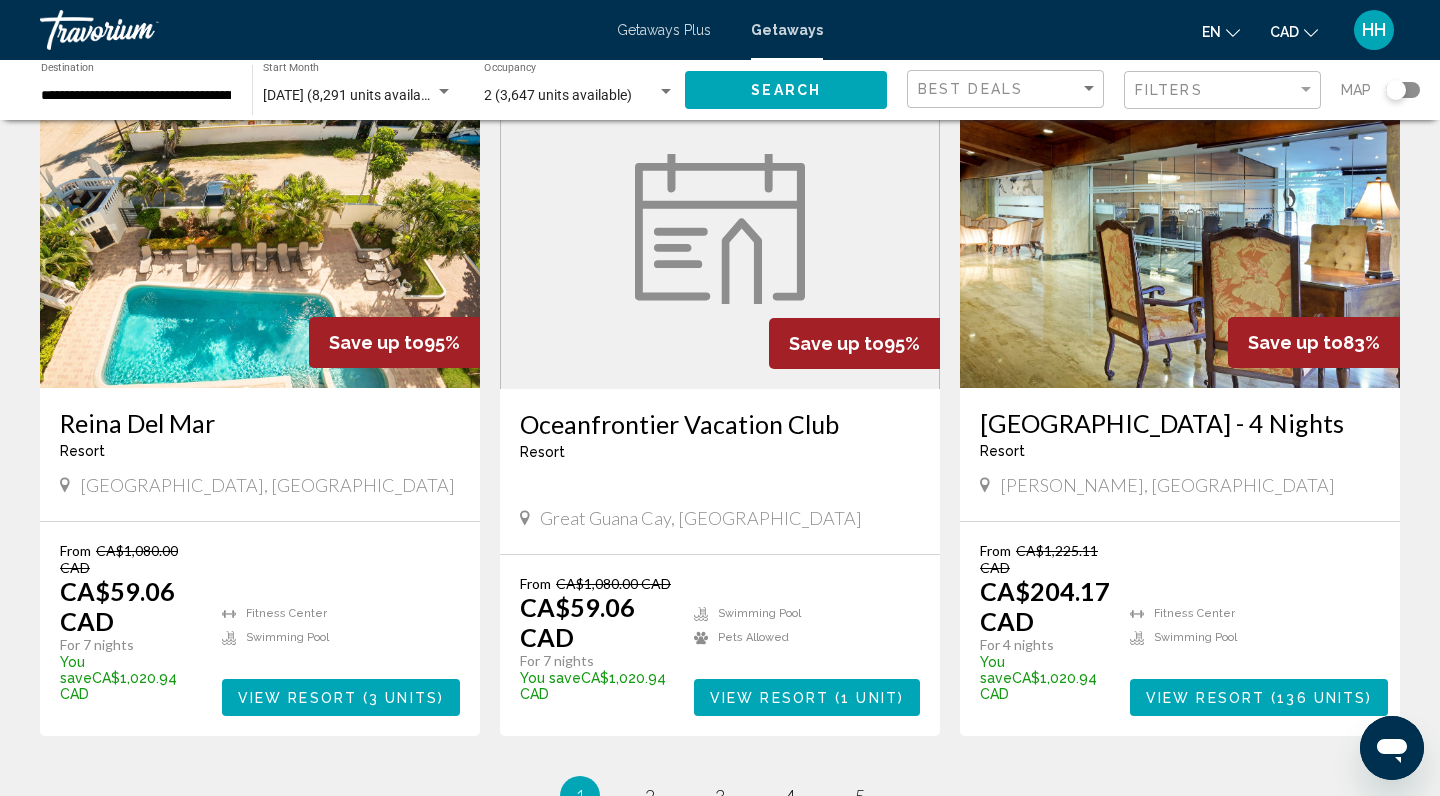 scroll, scrollTop: 2304, scrollLeft: 0, axis: vertical 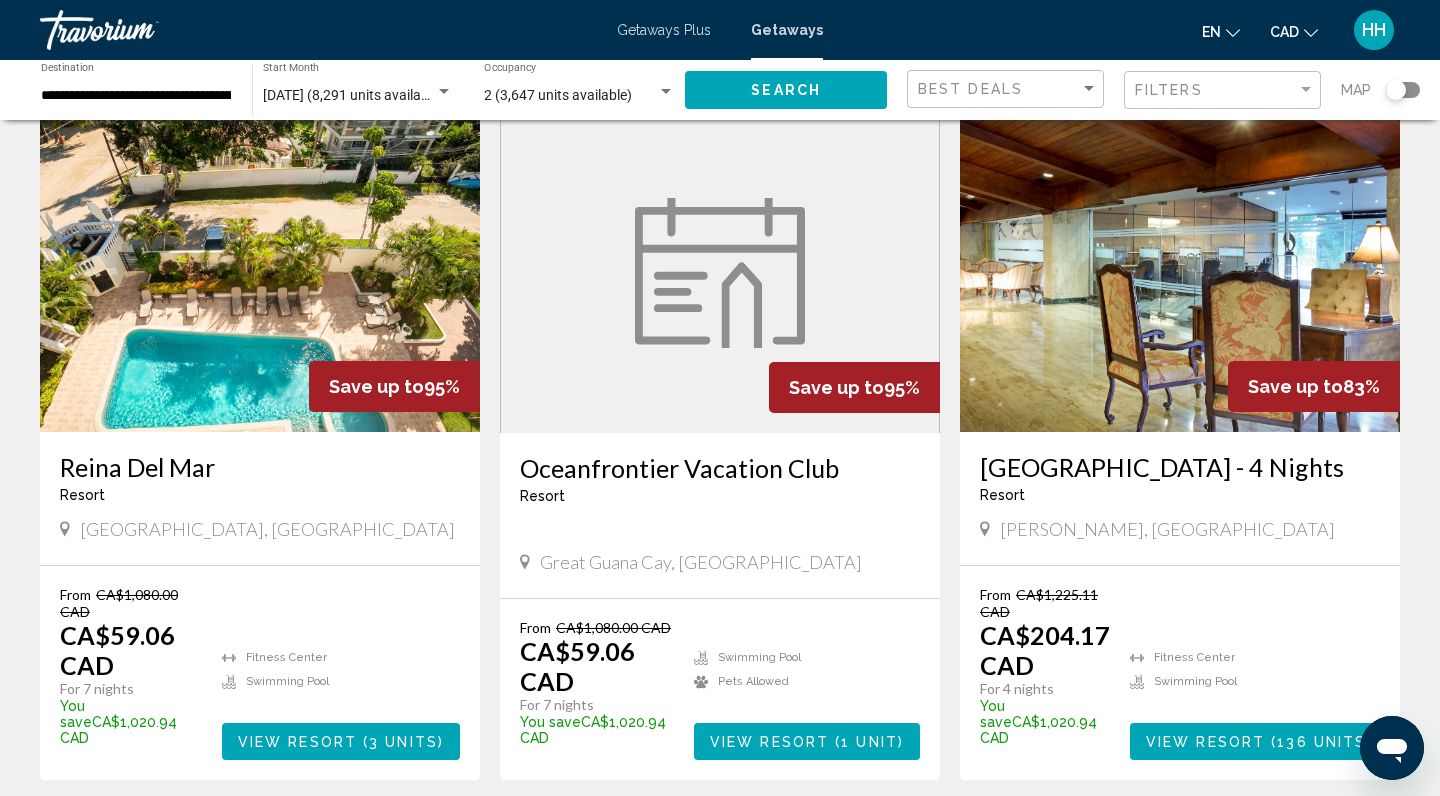 click on "2" at bounding box center [650, 840] 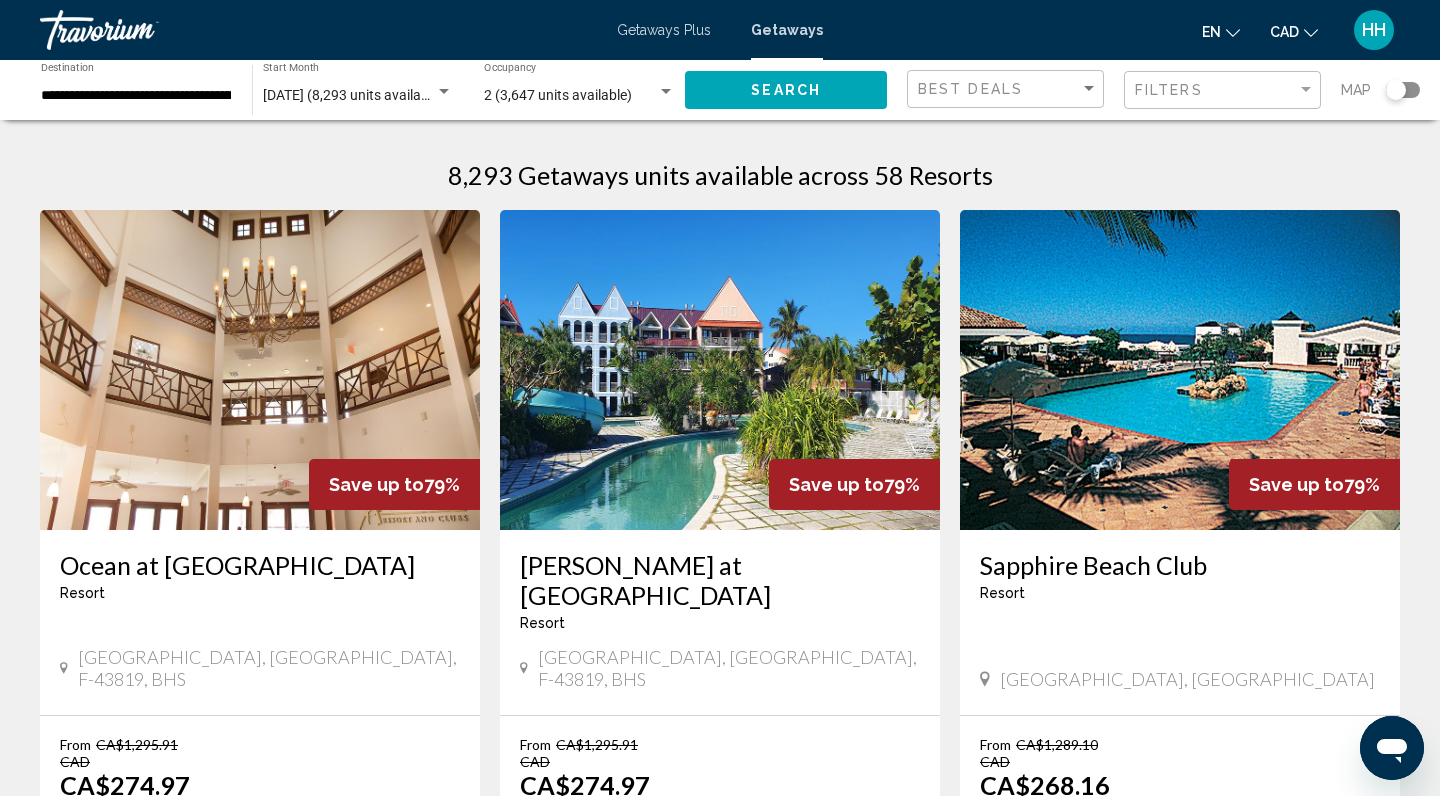 scroll, scrollTop: 0, scrollLeft: 0, axis: both 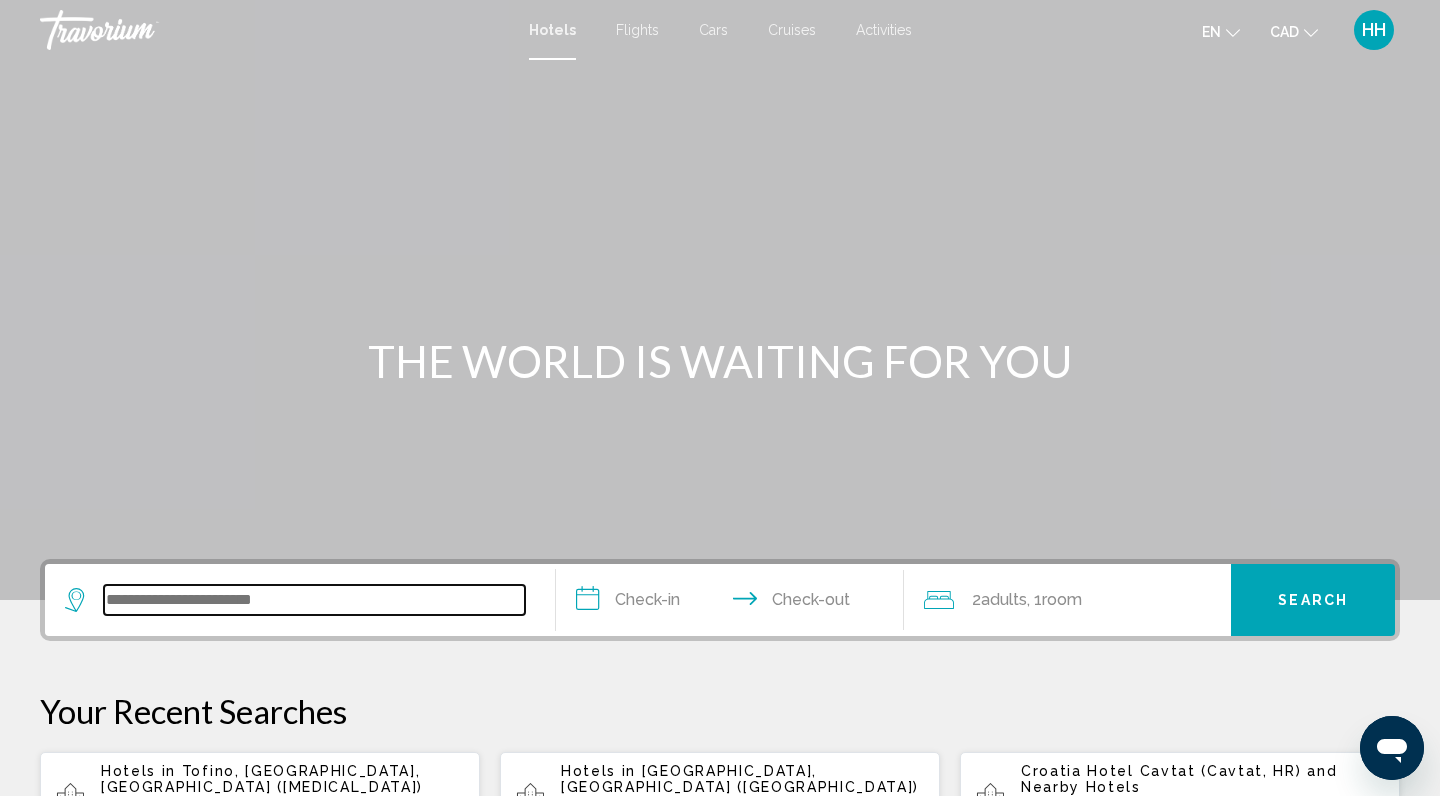 click at bounding box center (314, 600) 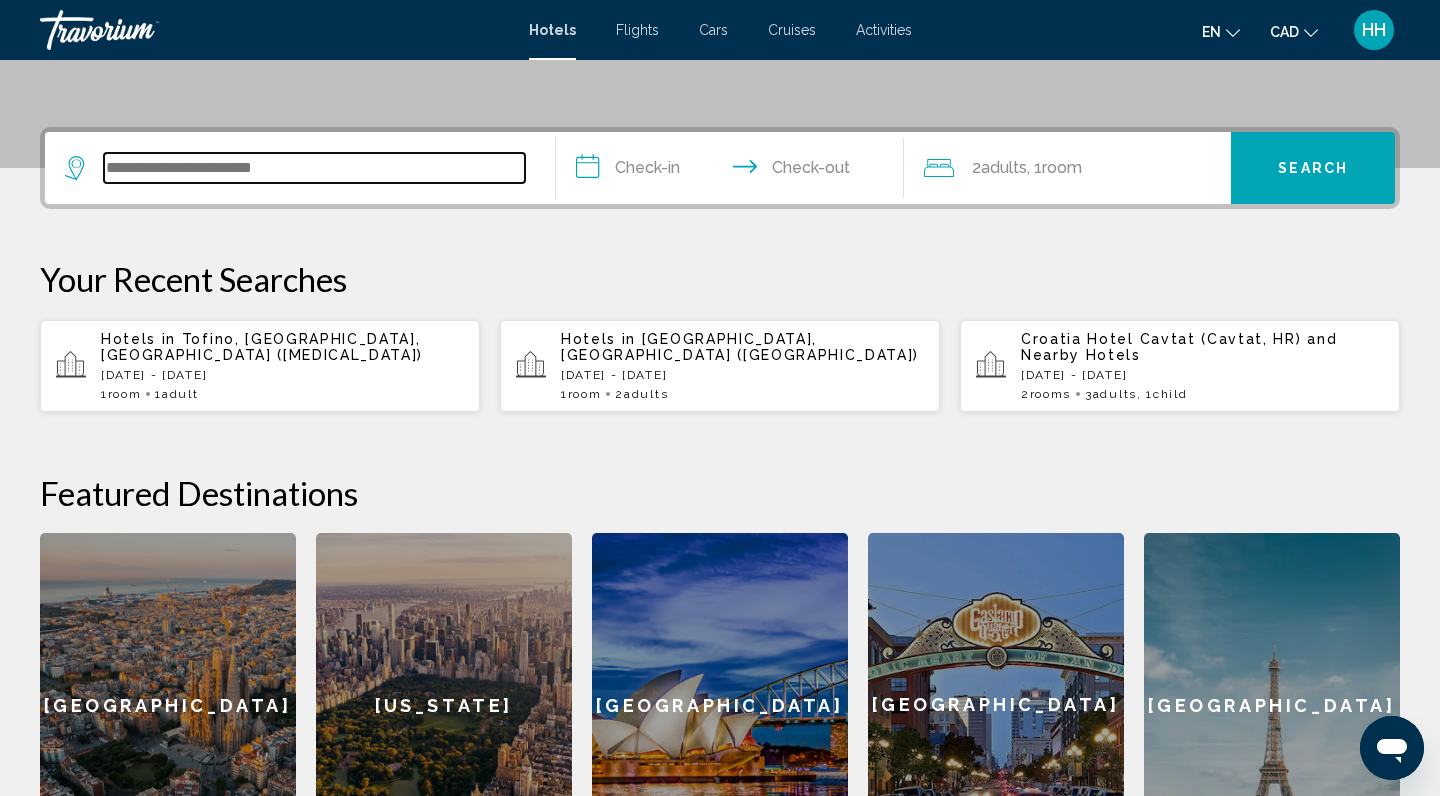 scroll, scrollTop: 494, scrollLeft: 0, axis: vertical 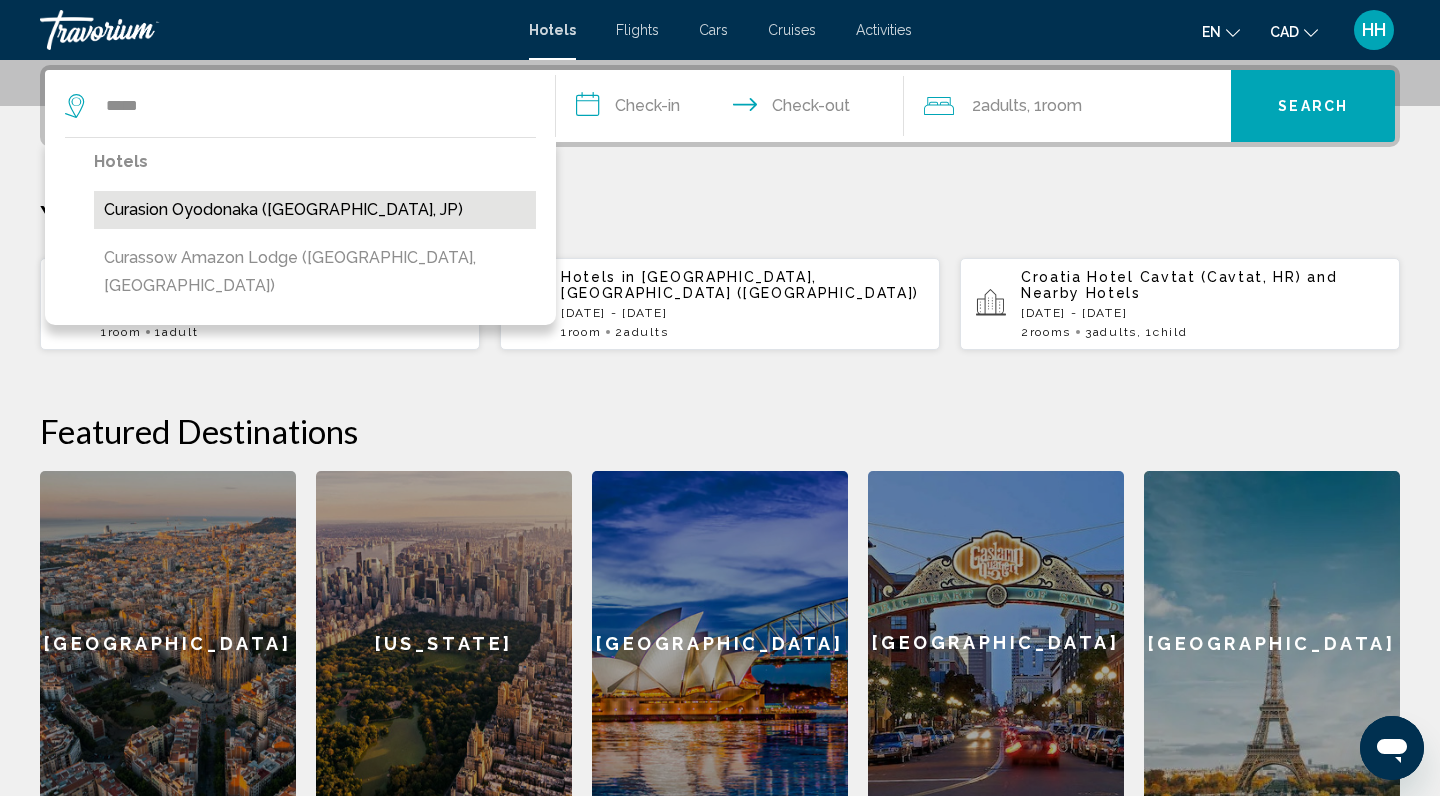 click on "Curasion Oyodonaka (Osaka, JP)" at bounding box center [315, 210] 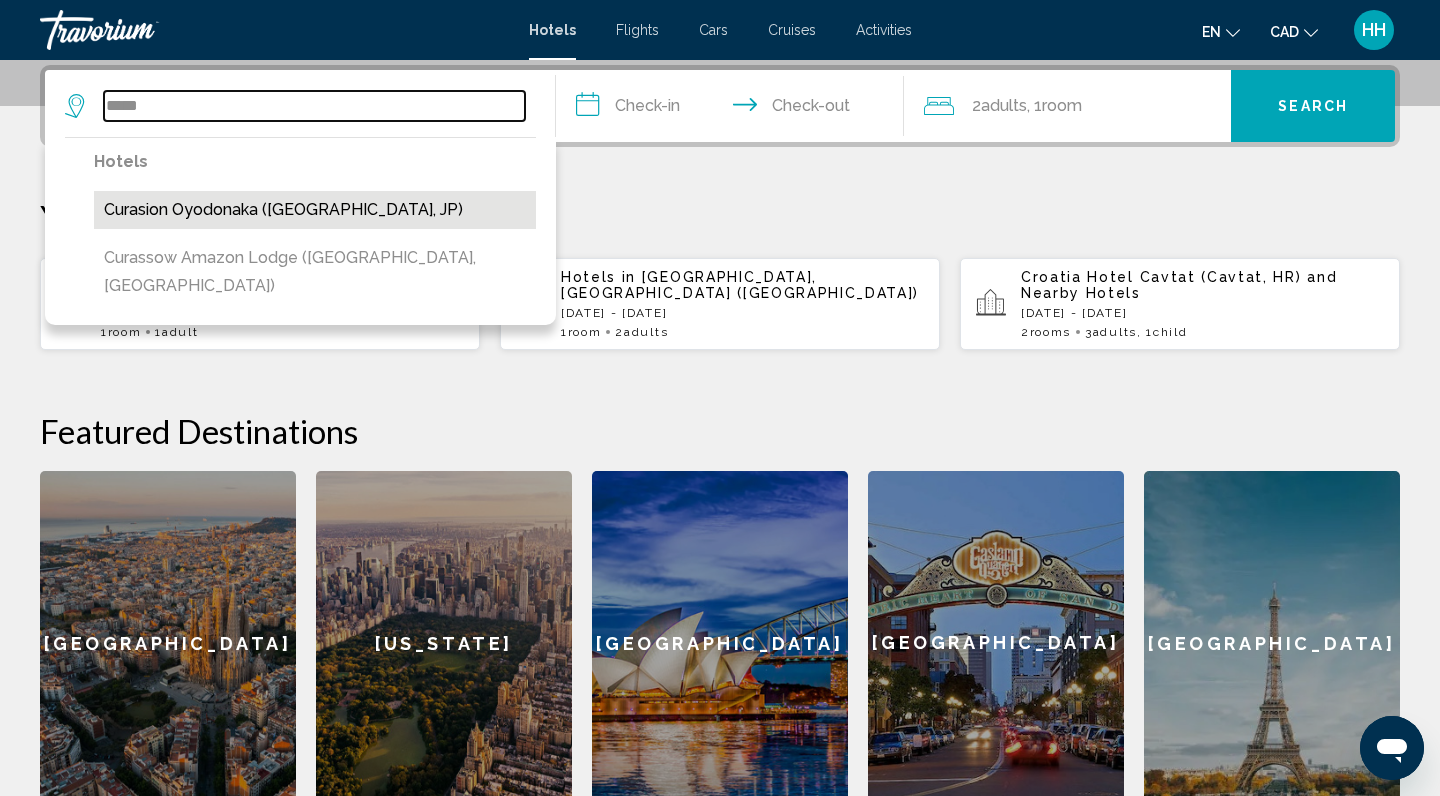 type on "**********" 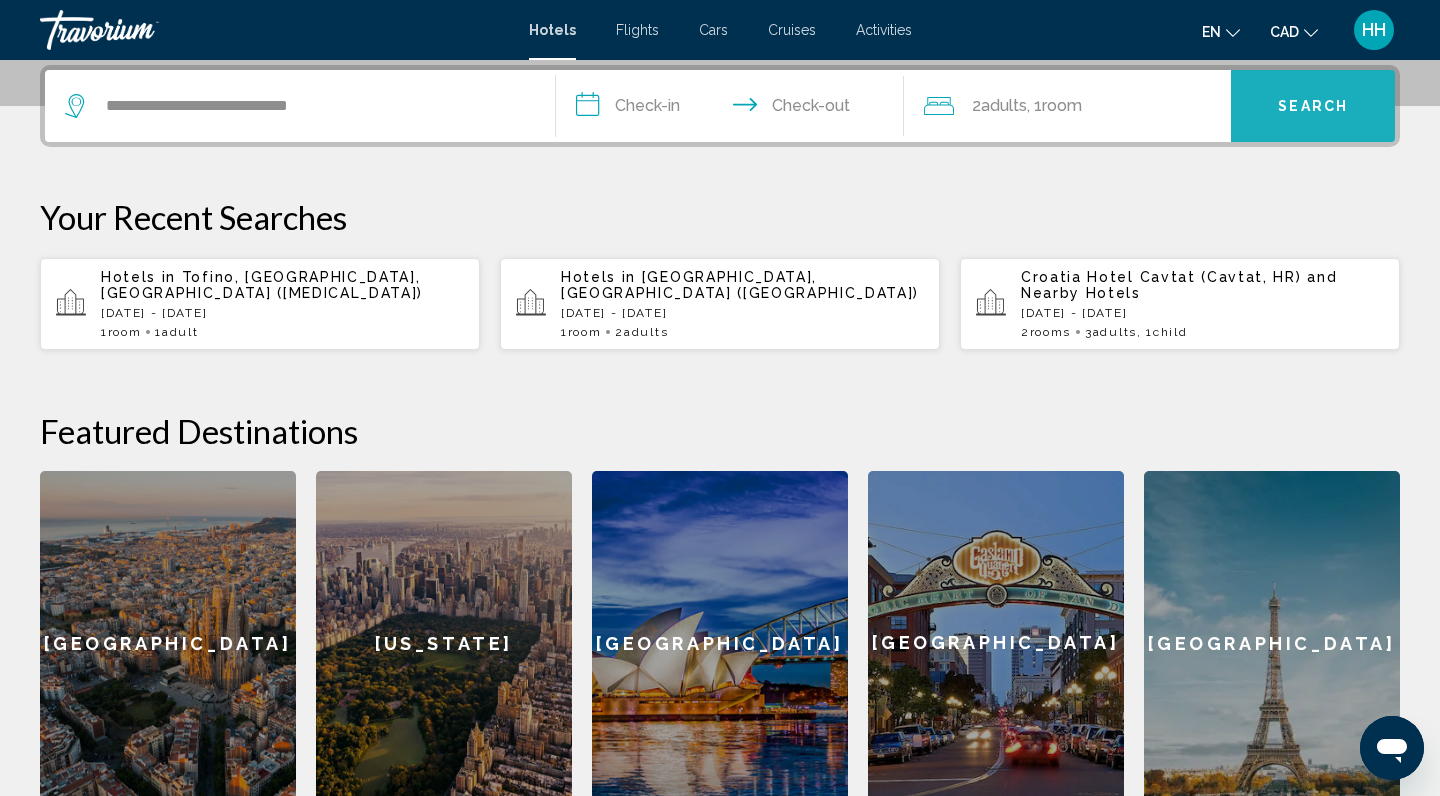 click on "Search" at bounding box center [1313, 107] 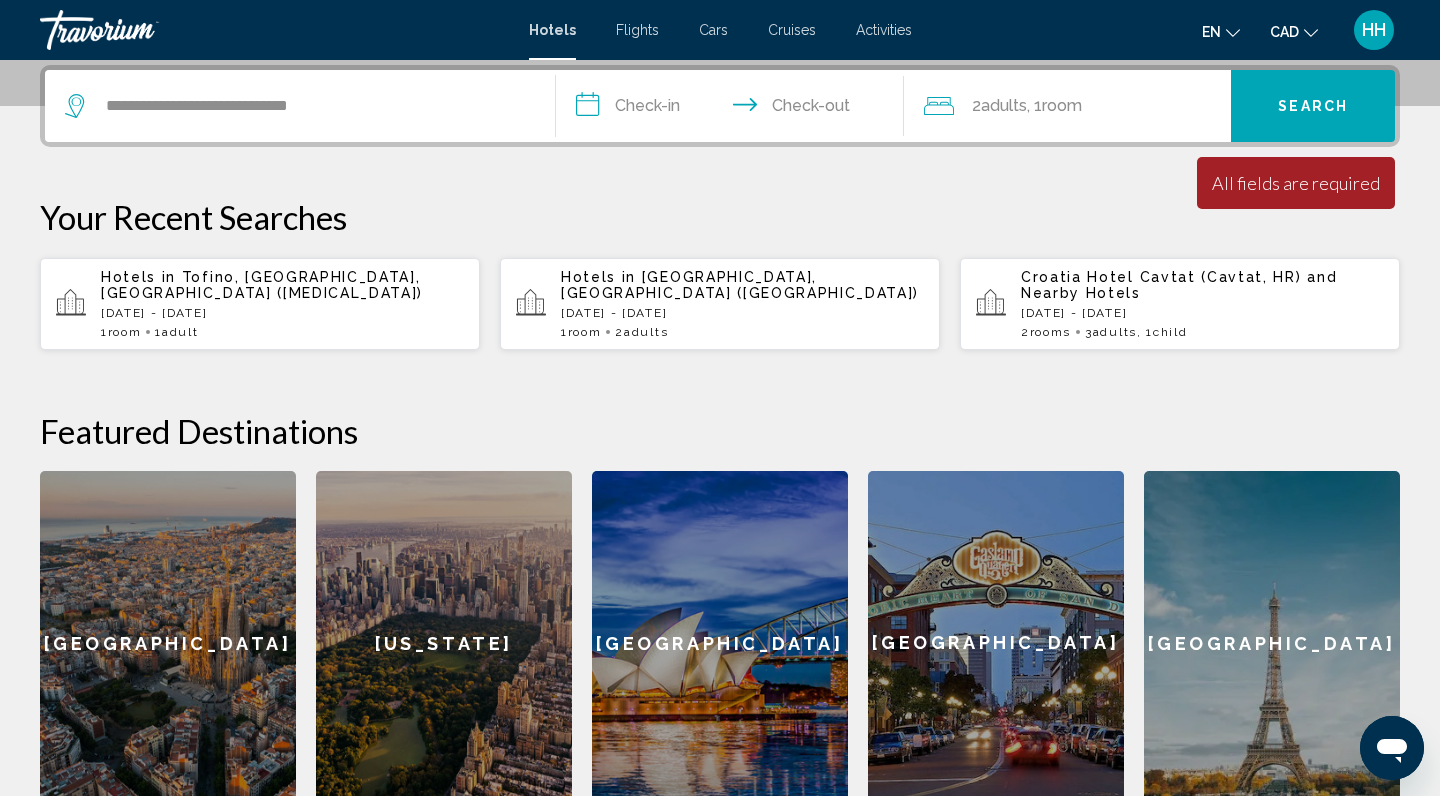 click on "**********" at bounding box center [734, 109] 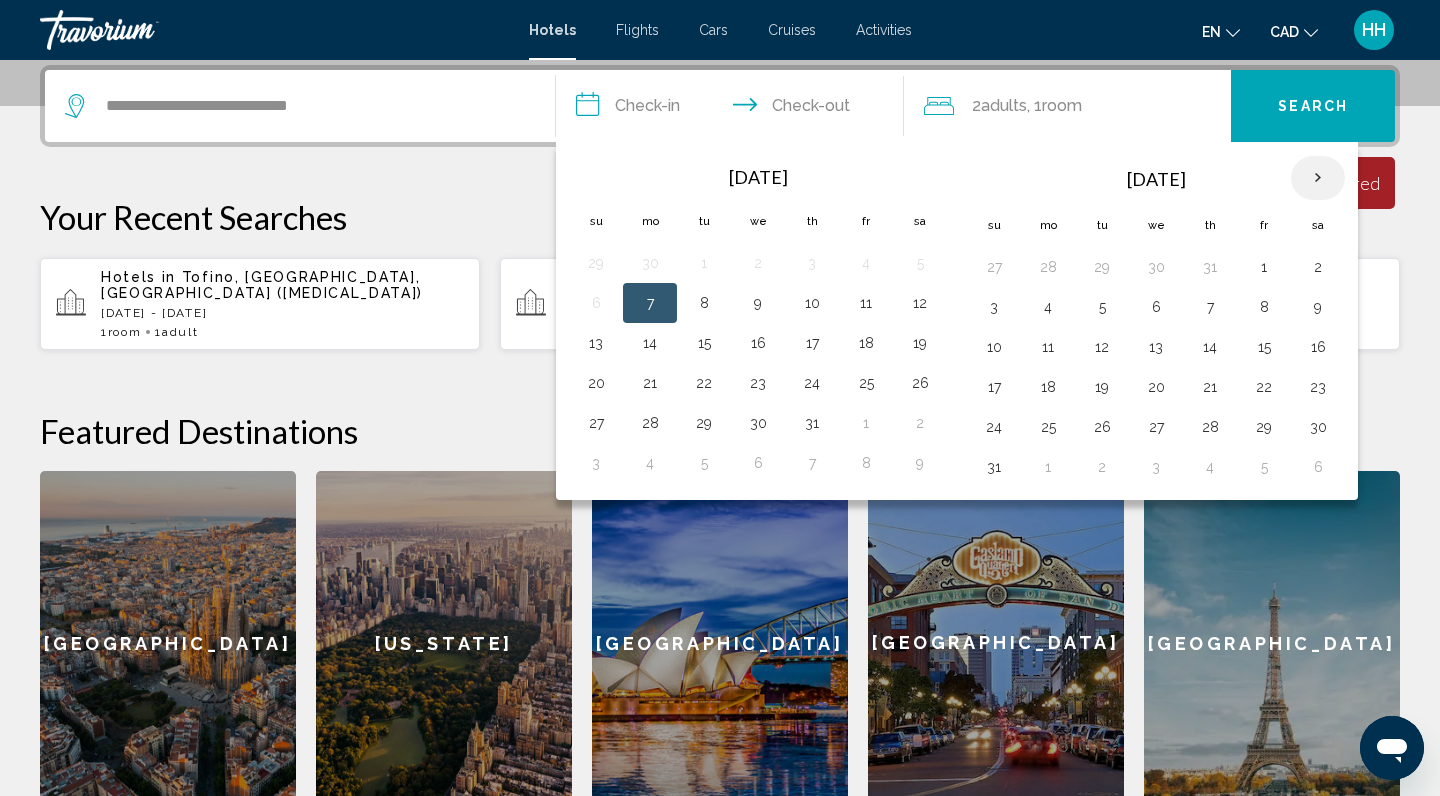 click at bounding box center (1318, 178) 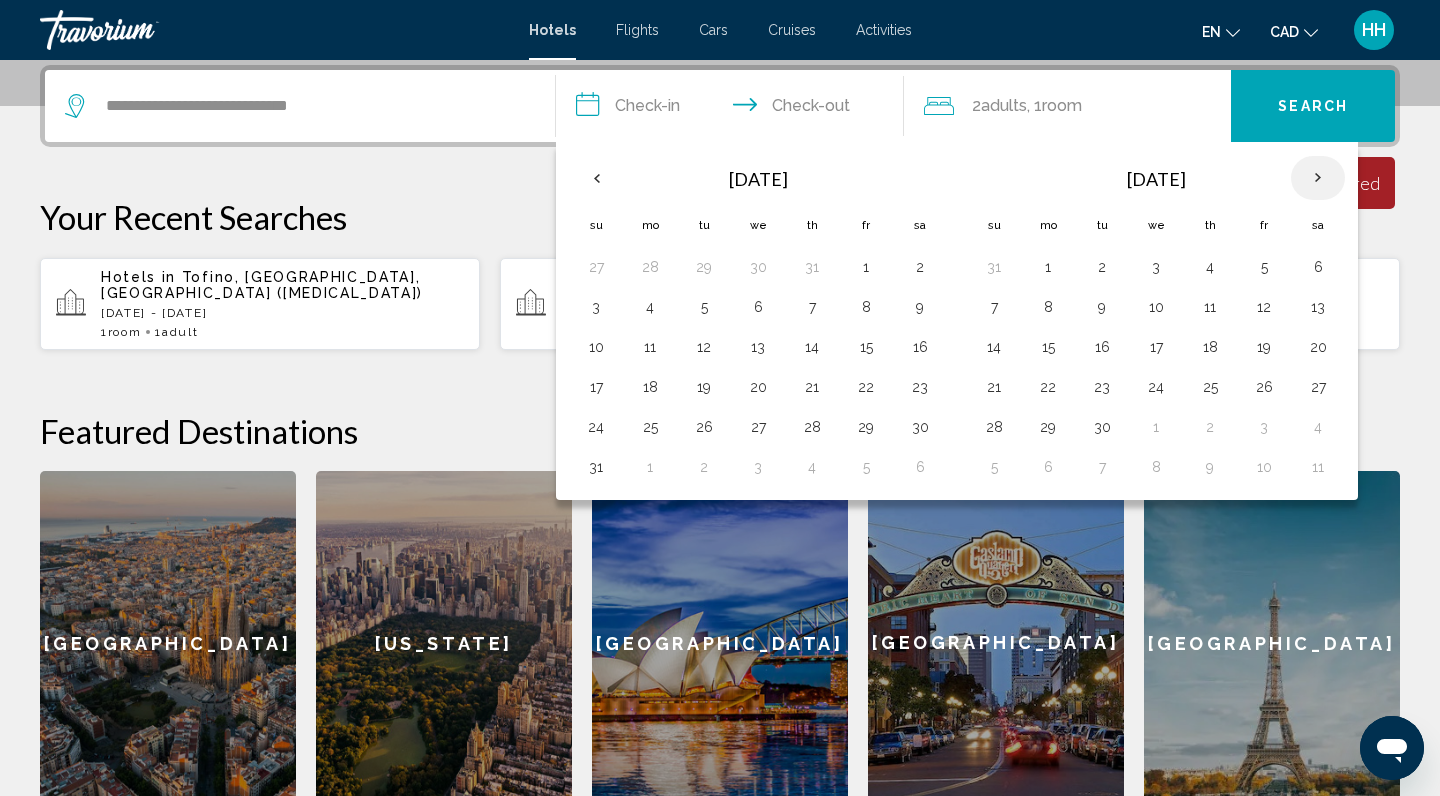 click at bounding box center [1318, 178] 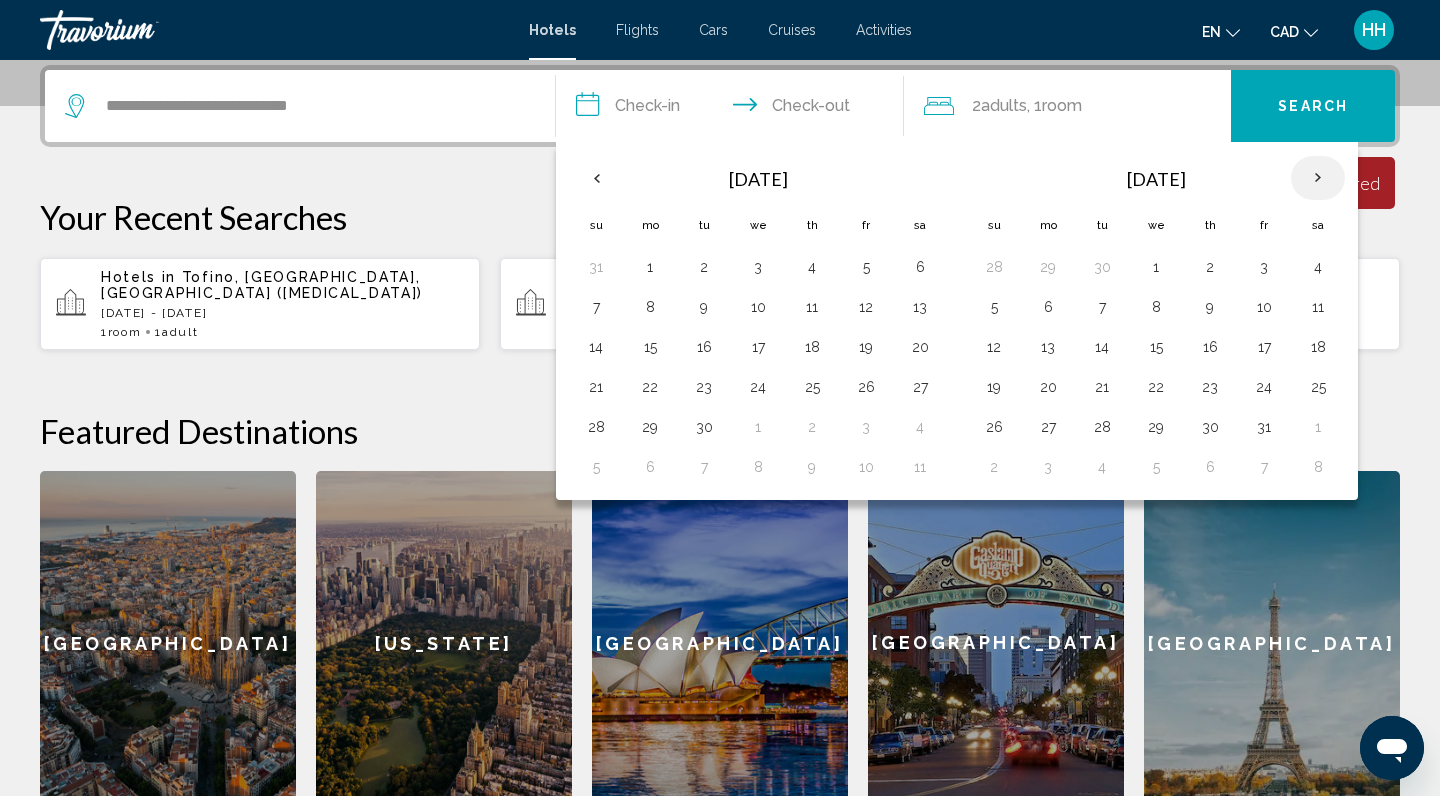 click at bounding box center (1318, 178) 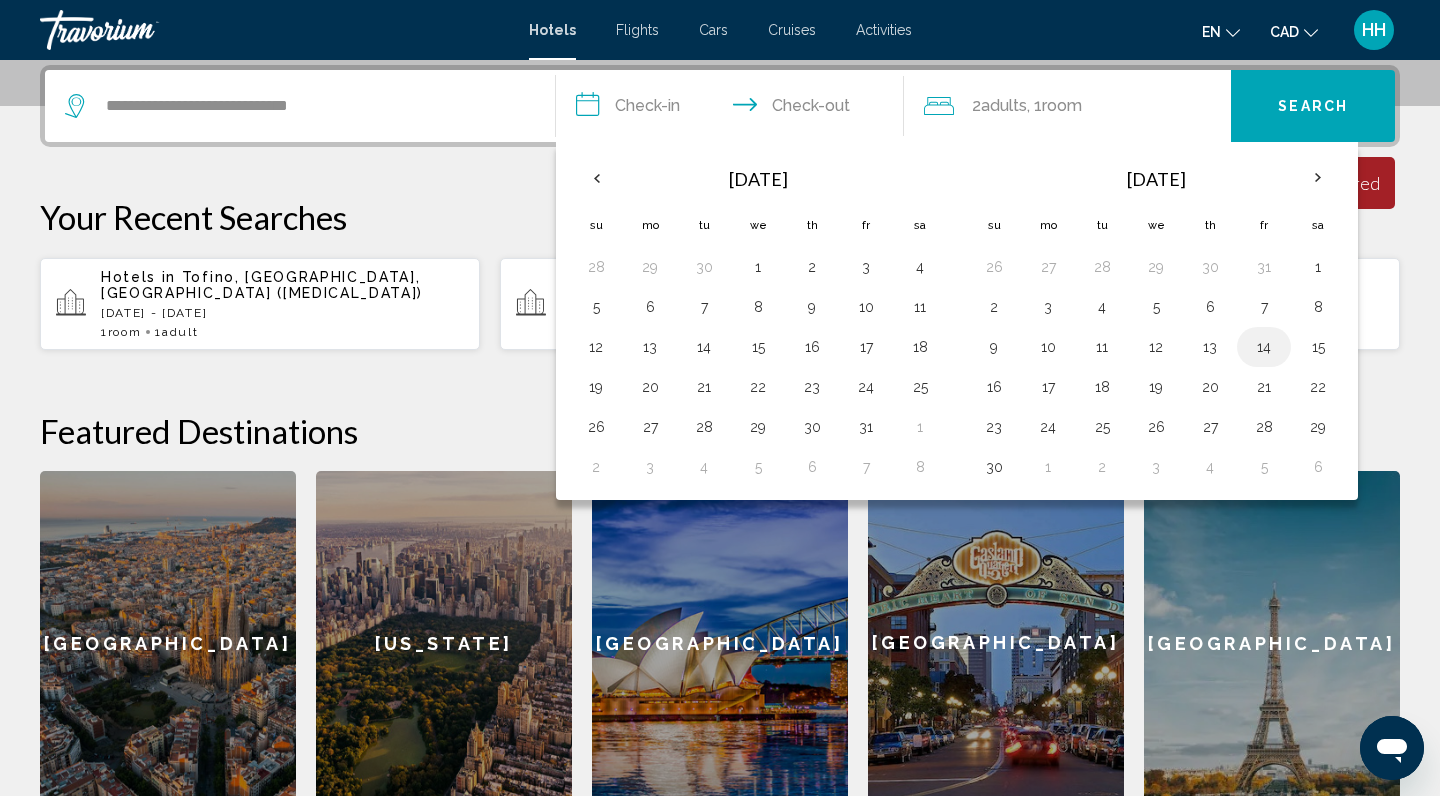 click on "14" at bounding box center (1264, 347) 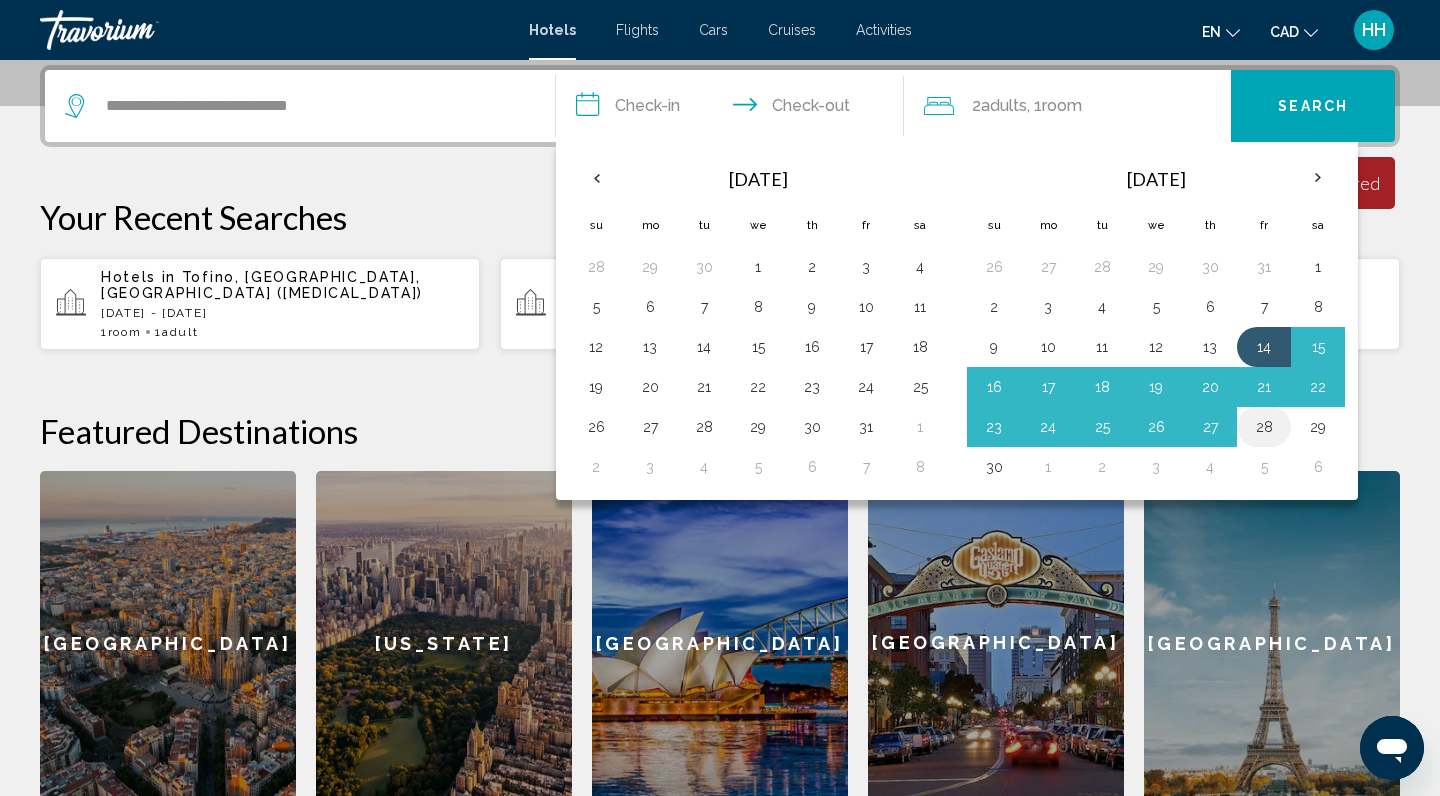click on "28" at bounding box center [1264, 427] 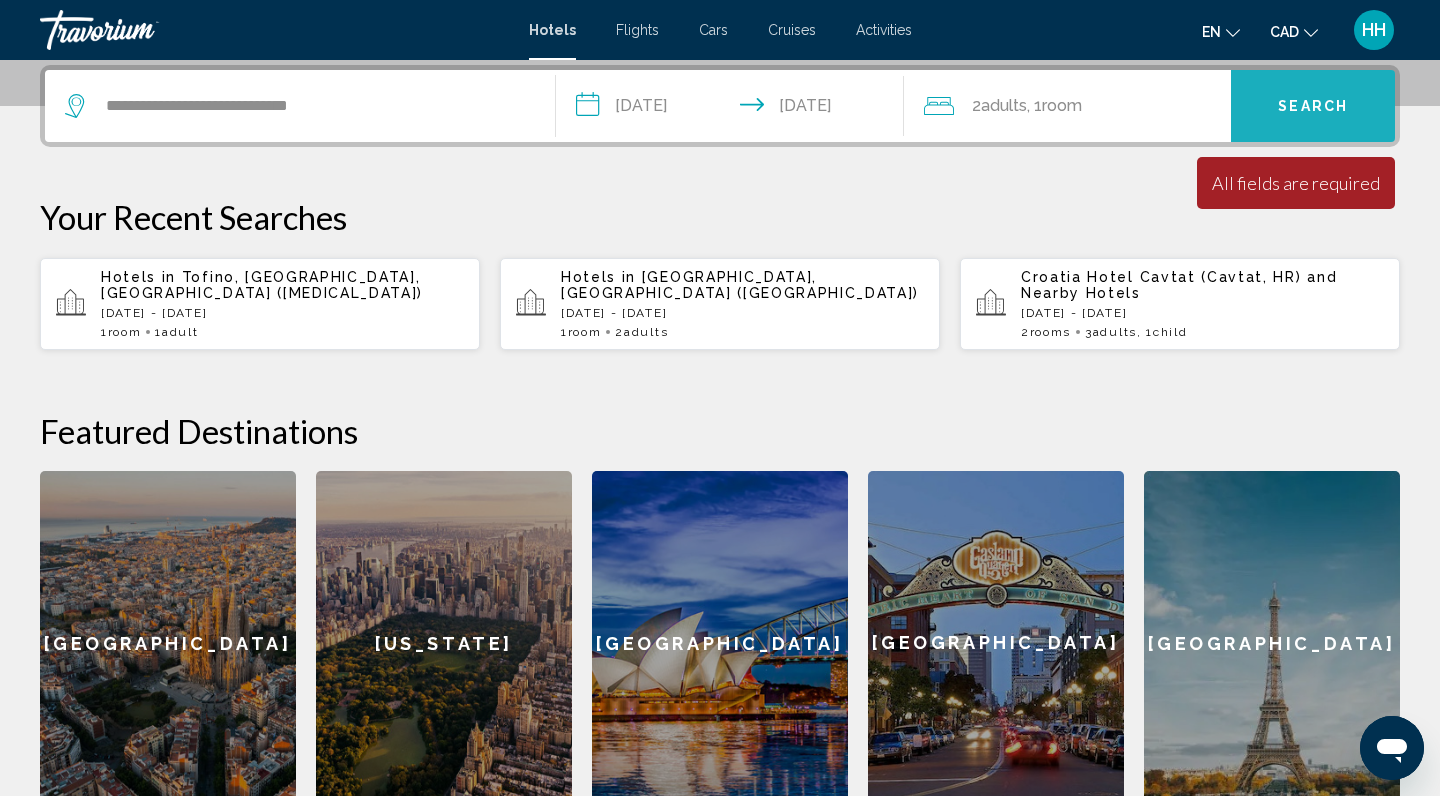 click on "Search" at bounding box center (1313, 107) 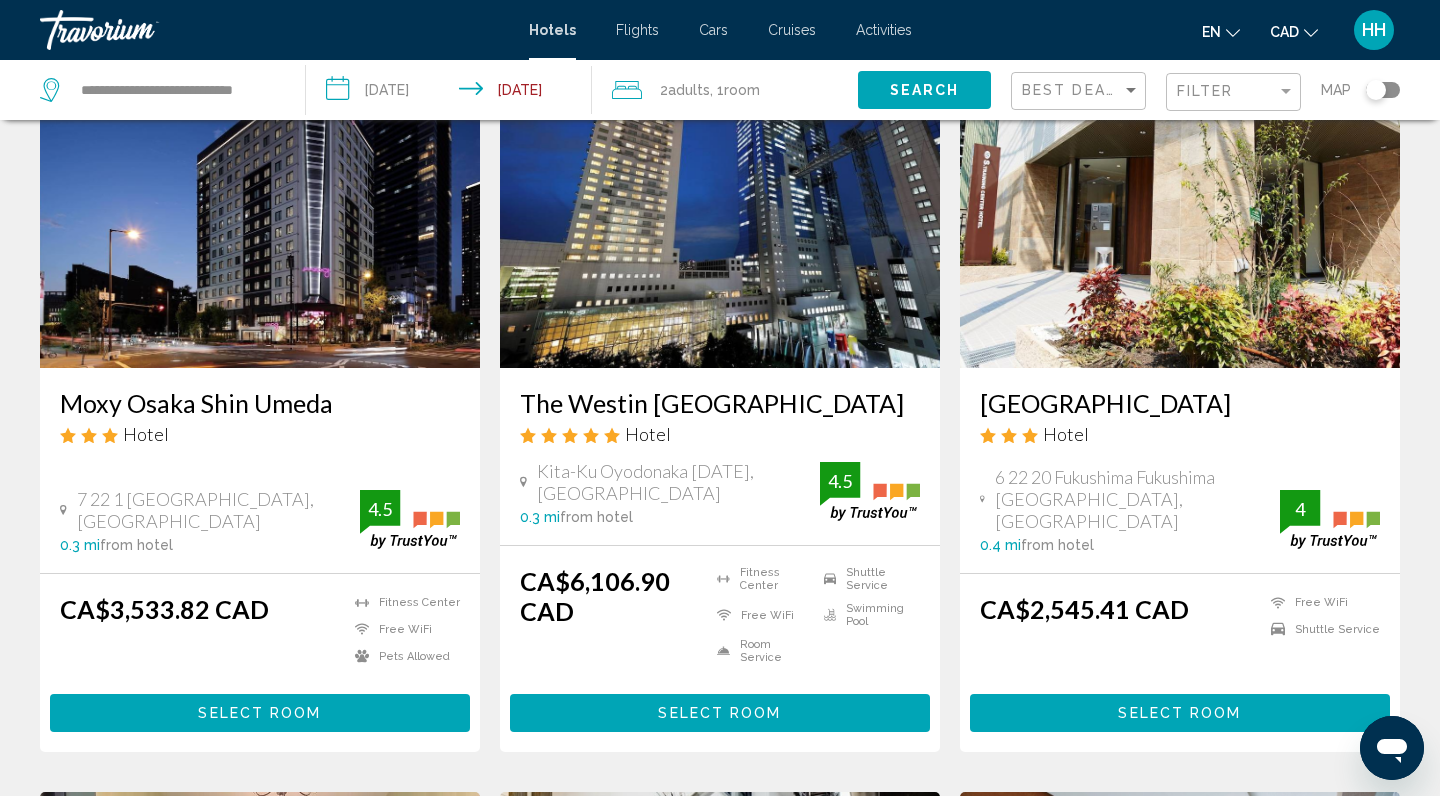 scroll, scrollTop: 888, scrollLeft: 0, axis: vertical 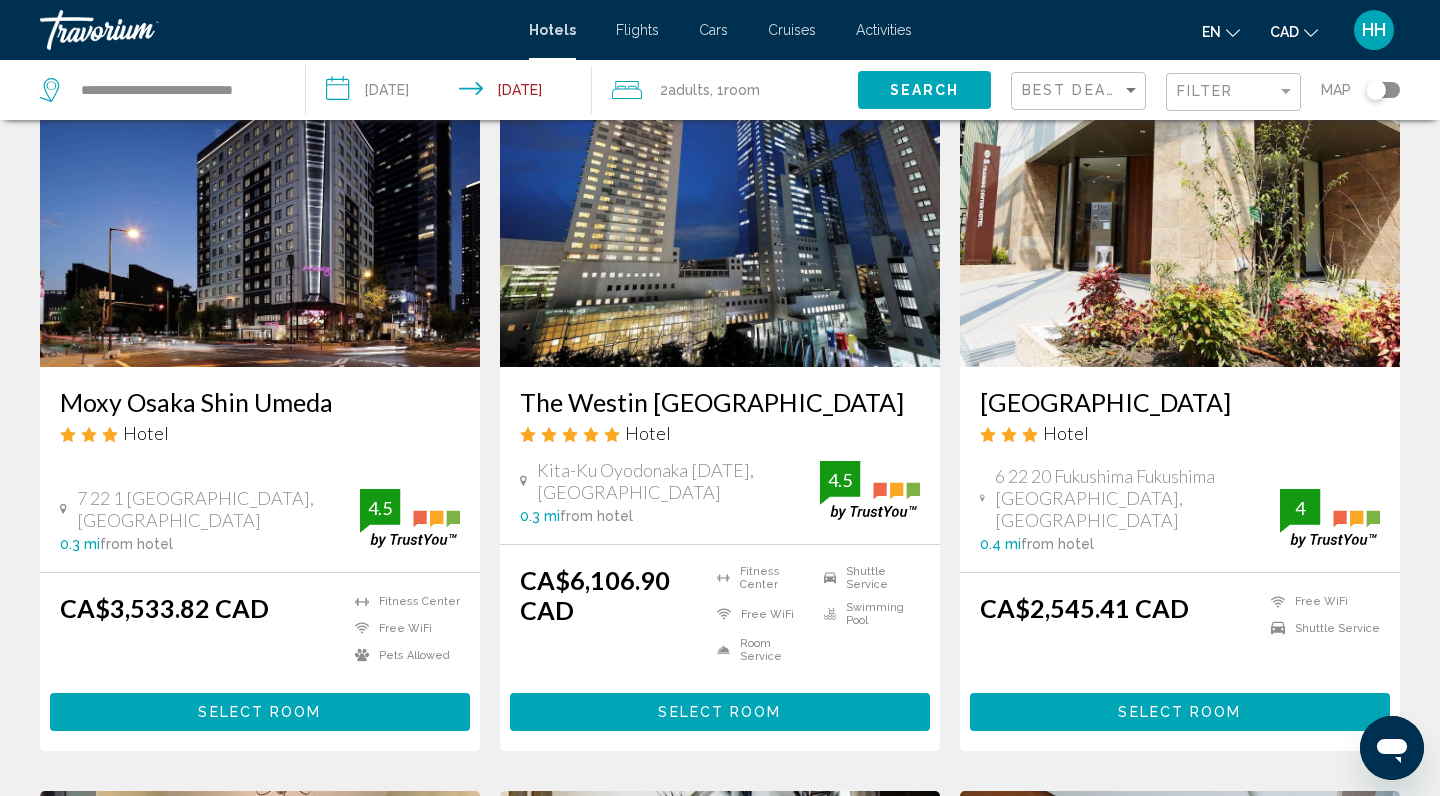 click on "Select Room" at bounding box center [719, 713] 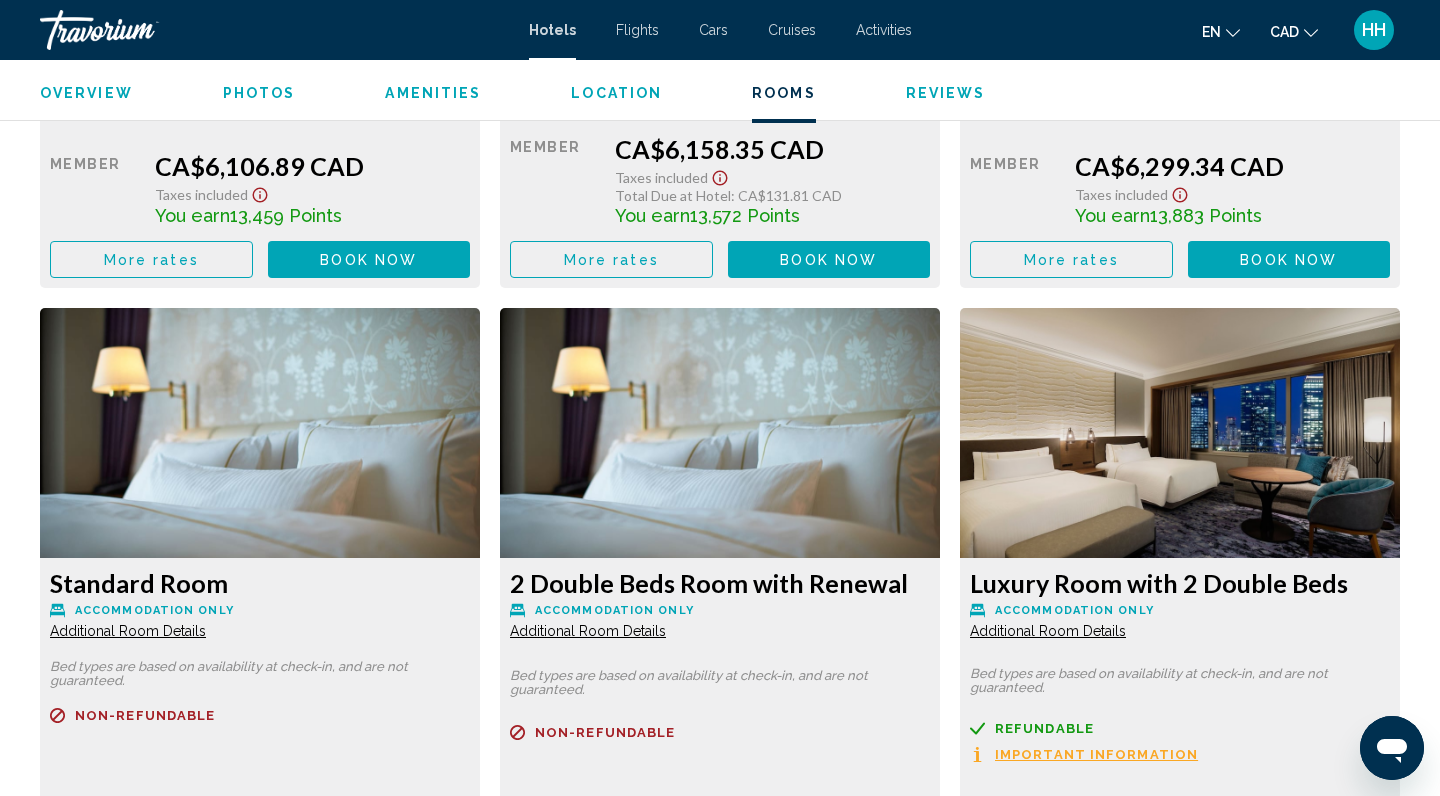 scroll, scrollTop: 3082, scrollLeft: 0, axis: vertical 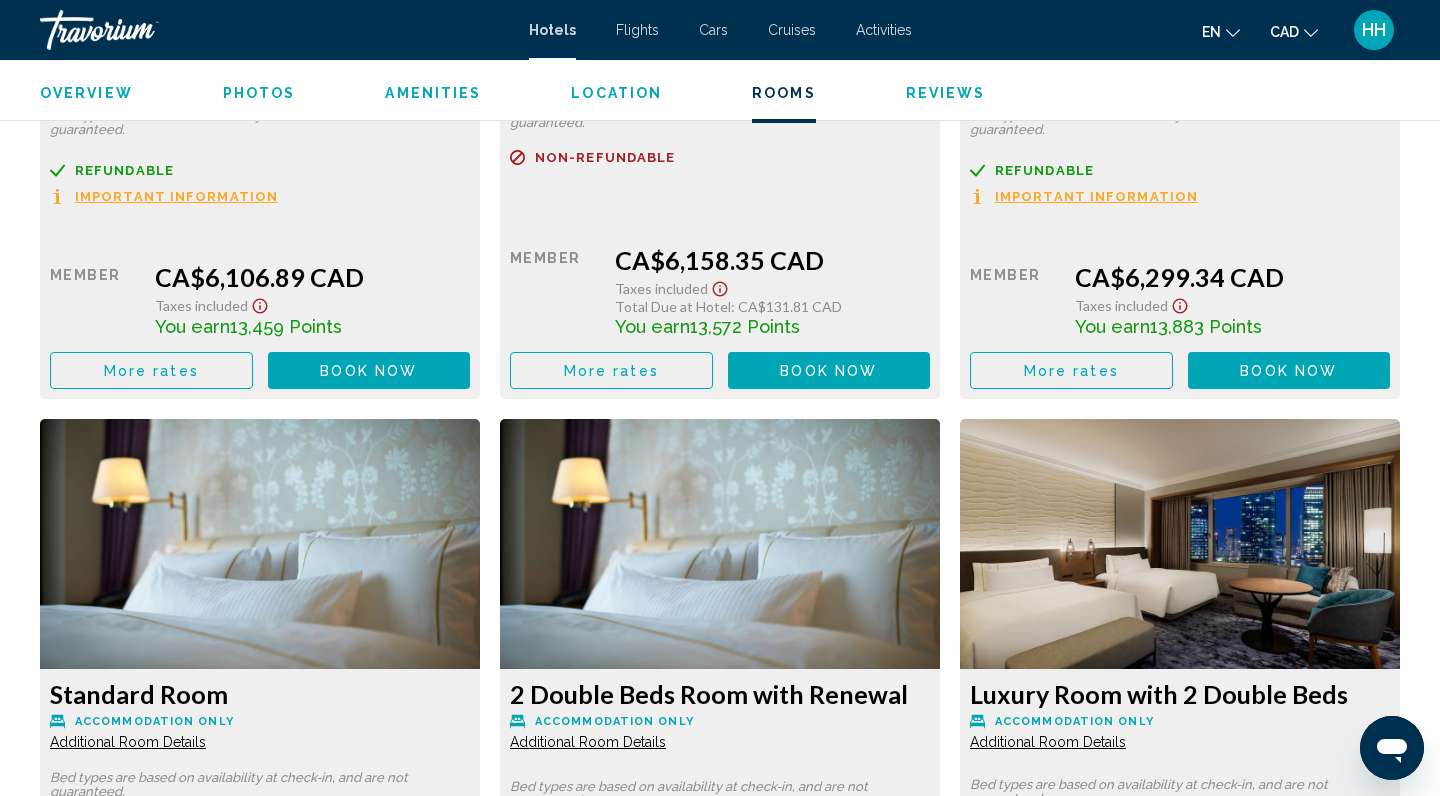 click on "Book now" at bounding box center [368, 371] 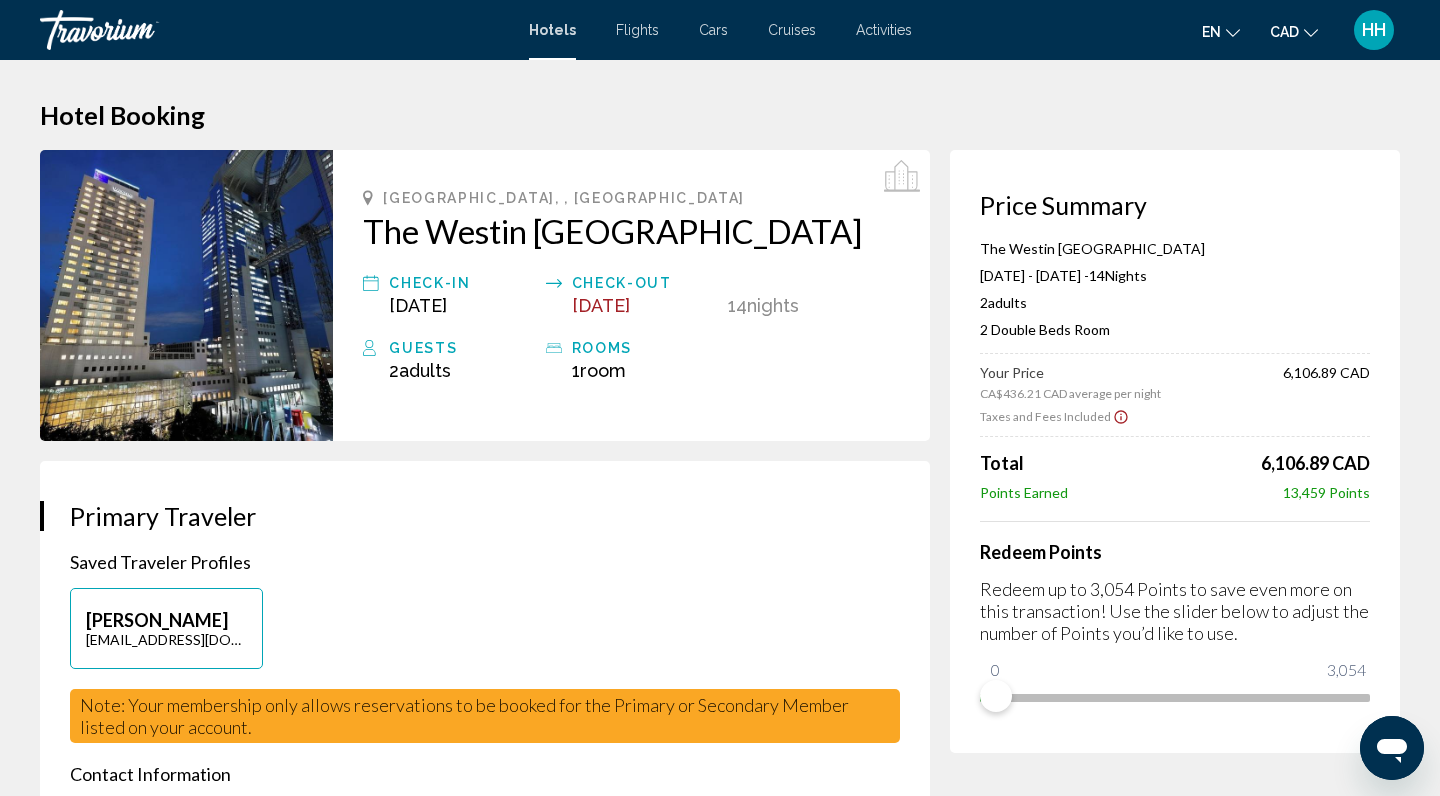 scroll, scrollTop: 0, scrollLeft: 0, axis: both 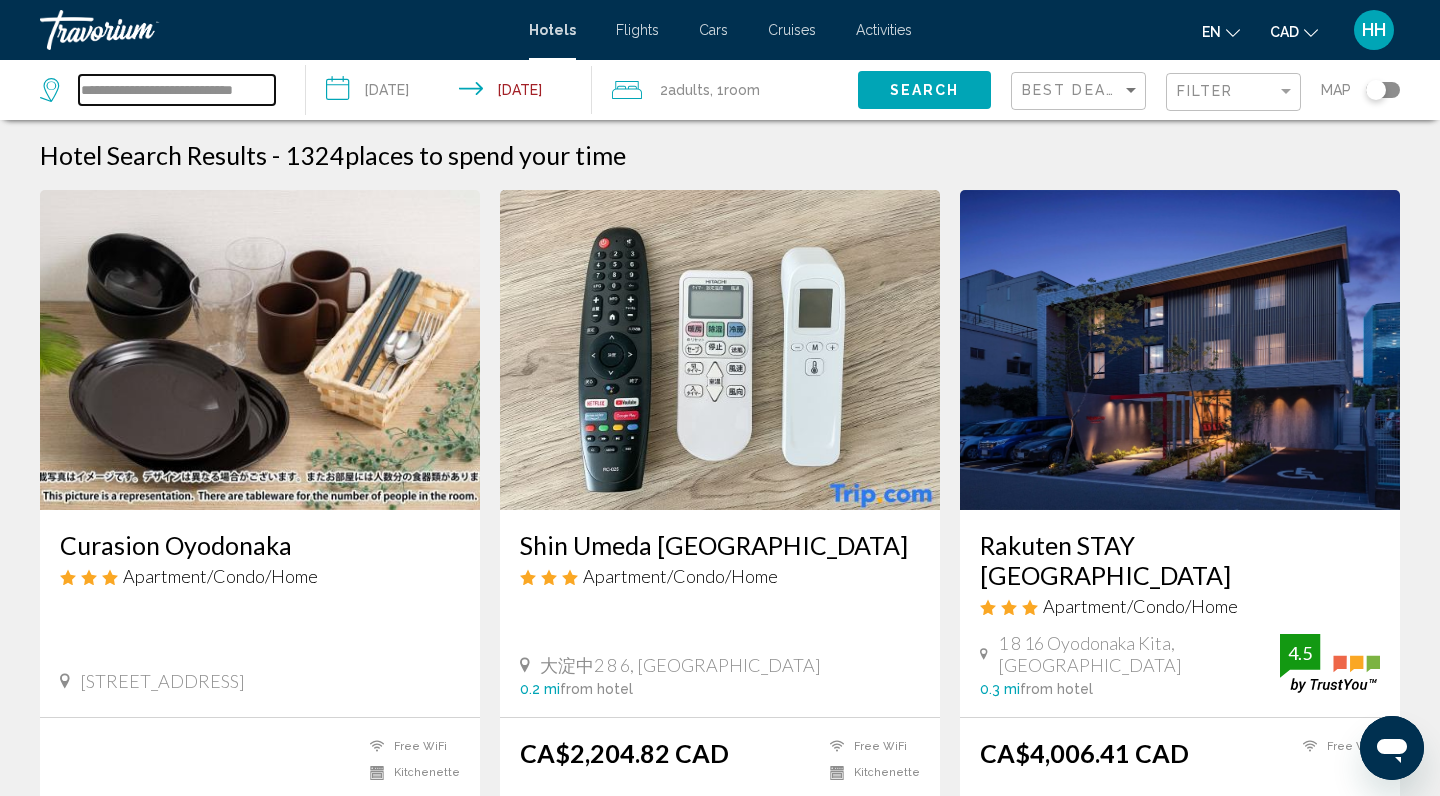 click on "**********" at bounding box center (177, 90) 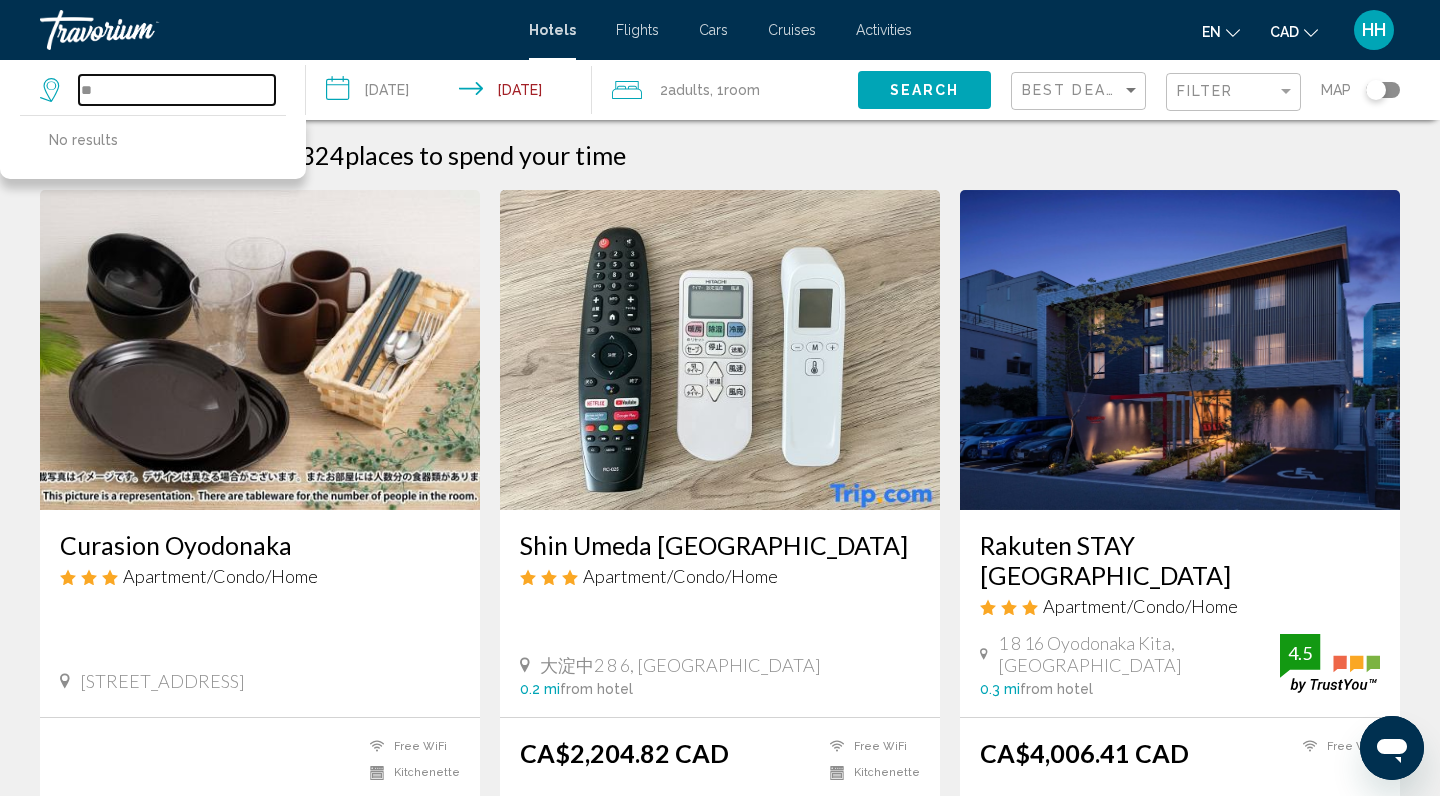 type on "*" 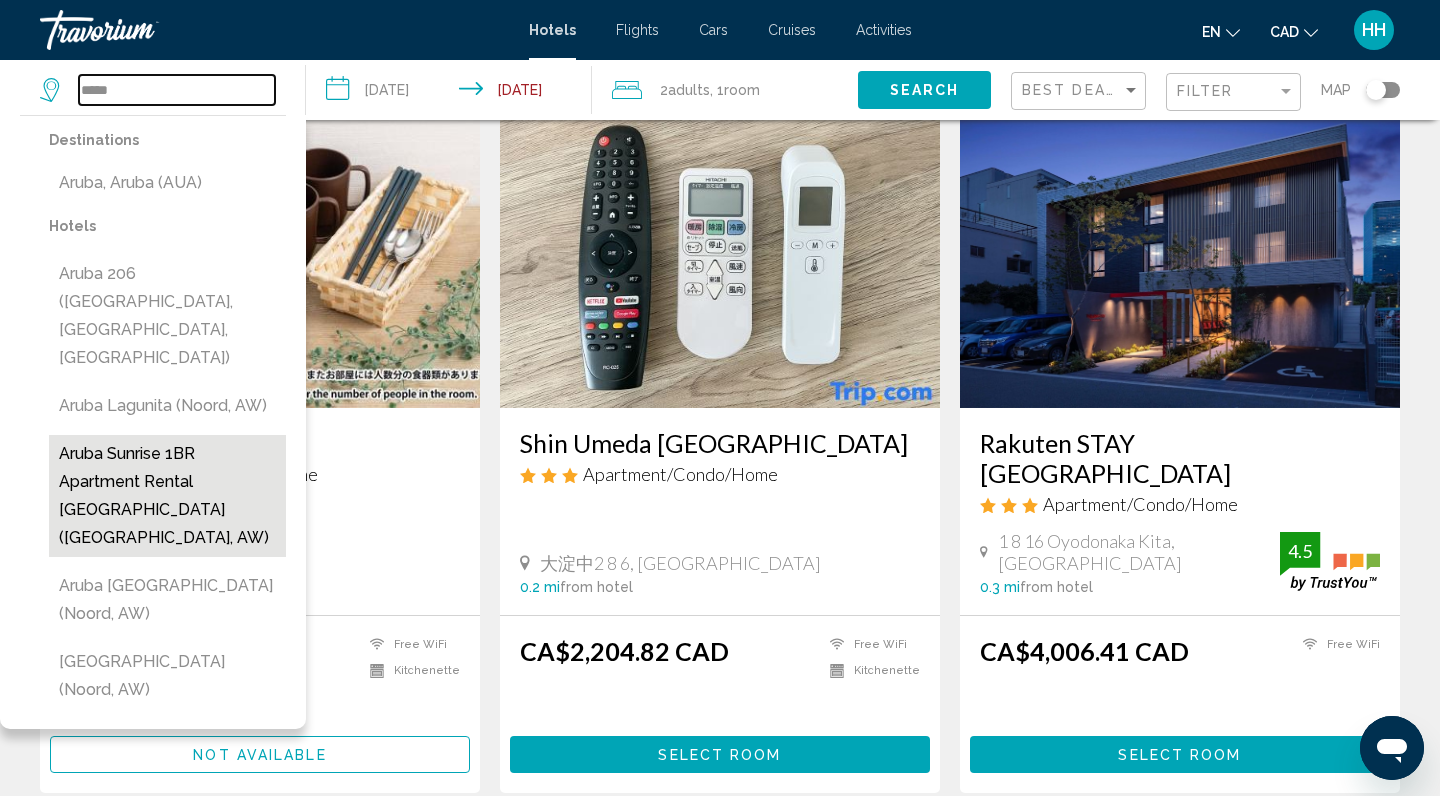 scroll, scrollTop: 129, scrollLeft: 0, axis: vertical 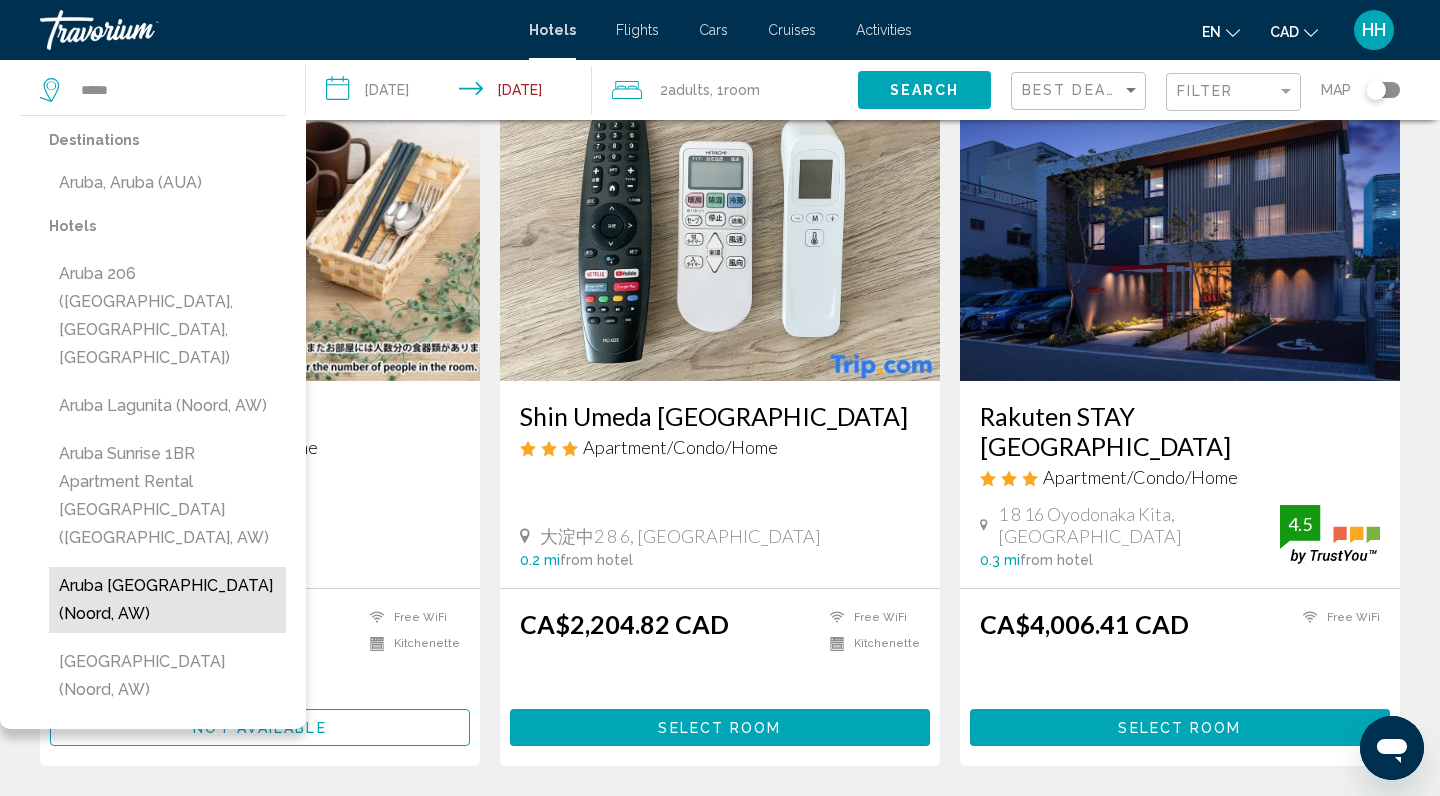 click on "Aruba Cunucu Village (Noord, AW)" at bounding box center [167, 600] 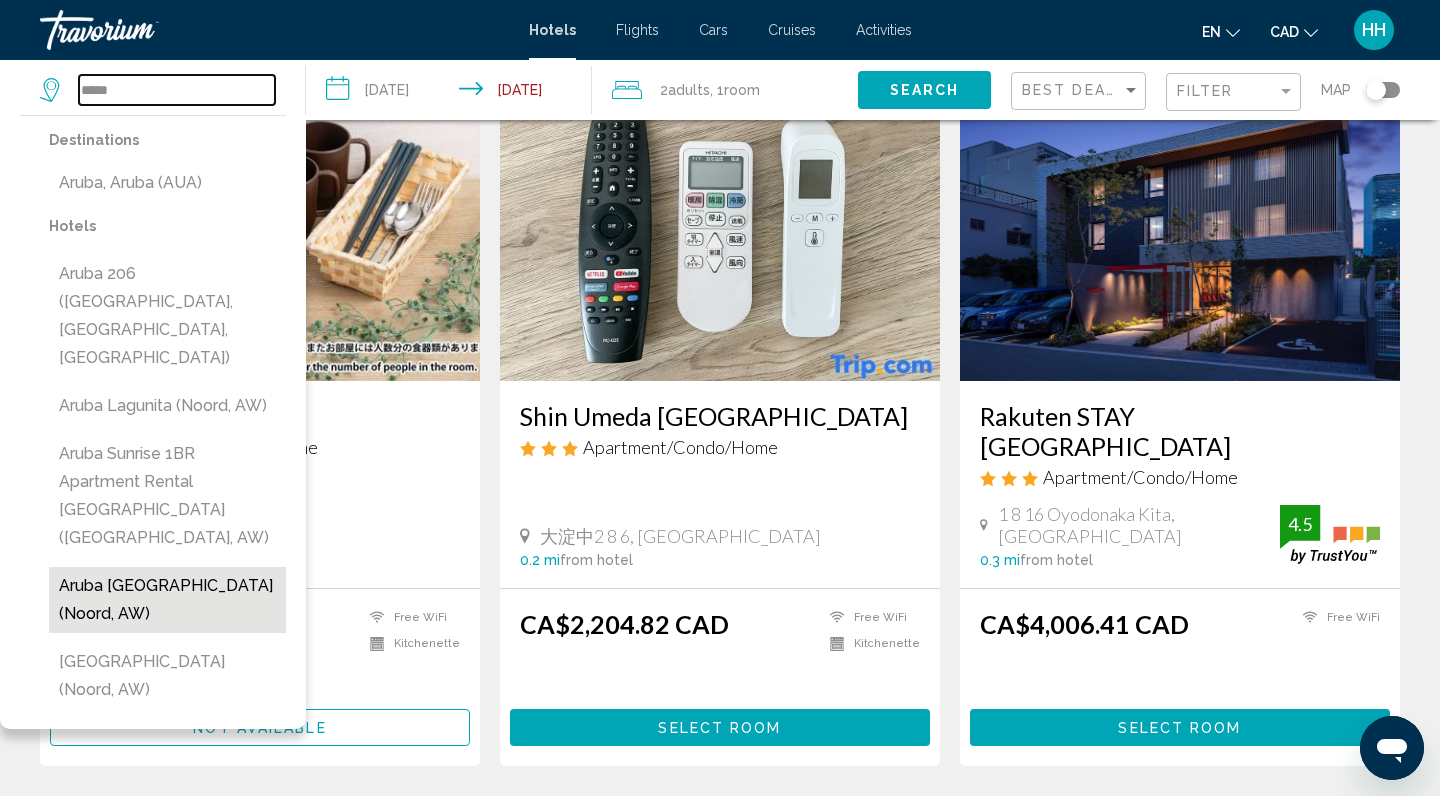 type on "**********" 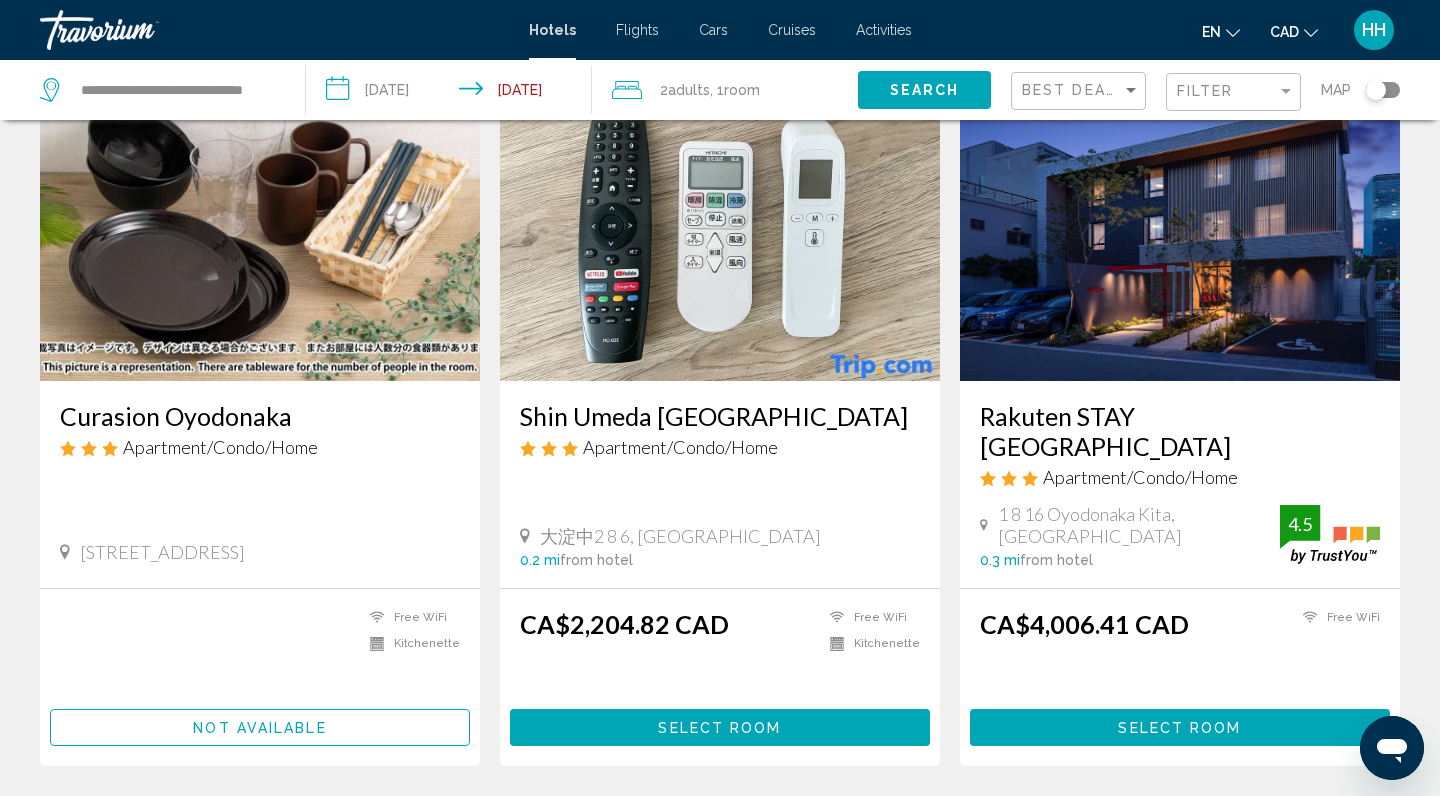 click on "Search" 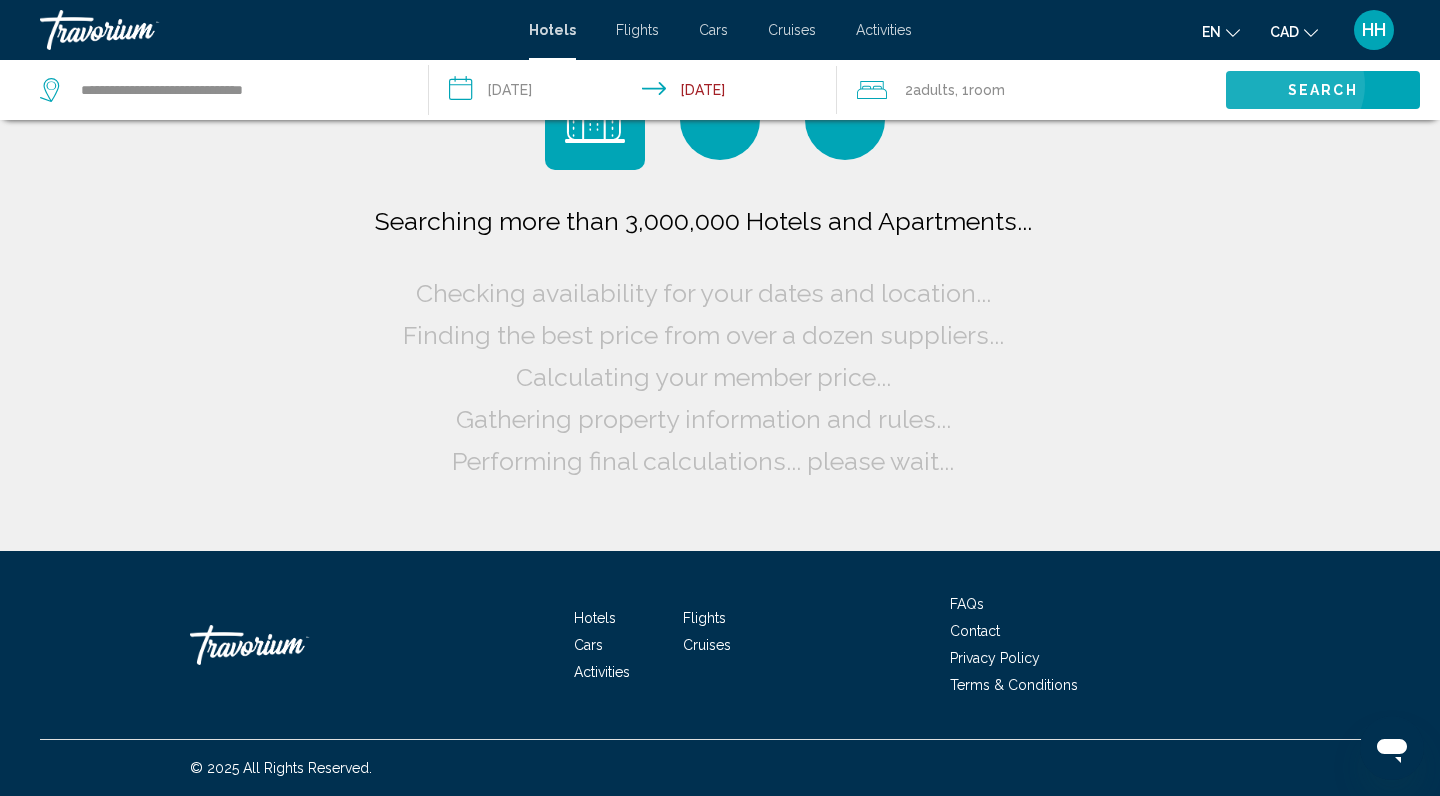 scroll, scrollTop: 0, scrollLeft: 0, axis: both 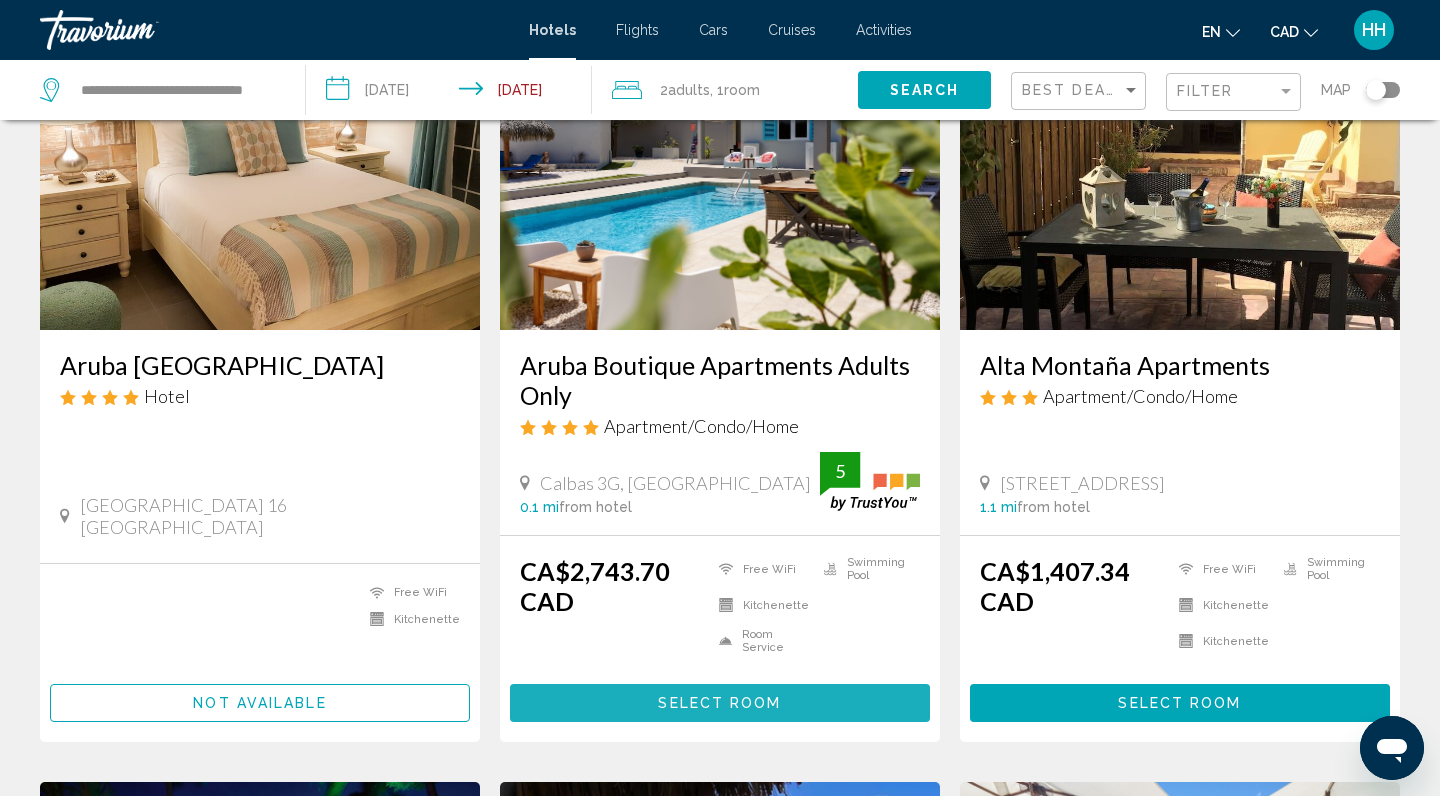 click on "Select Room" at bounding box center [719, 704] 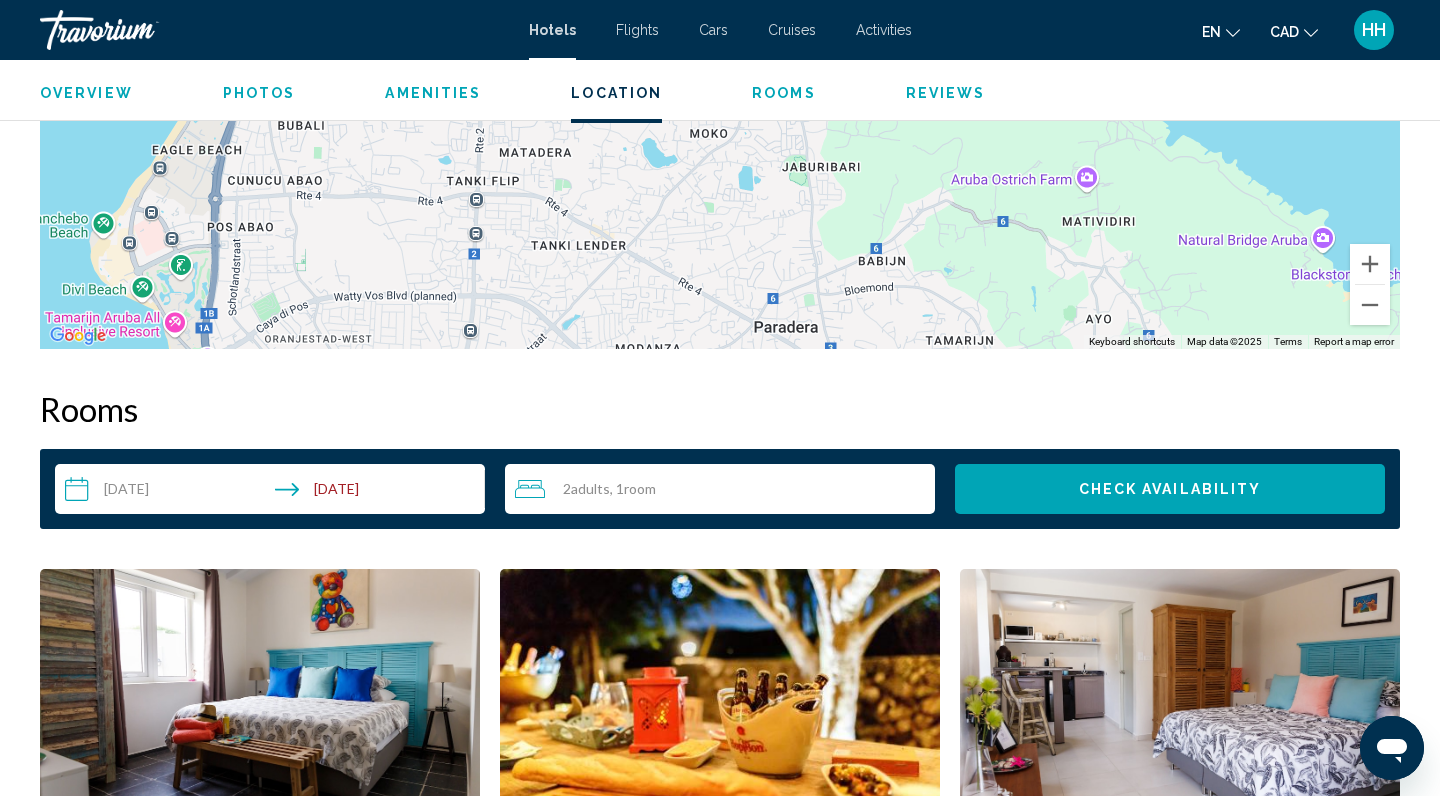 scroll, scrollTop: 2262, scrollLeft: 0, axis: vertical 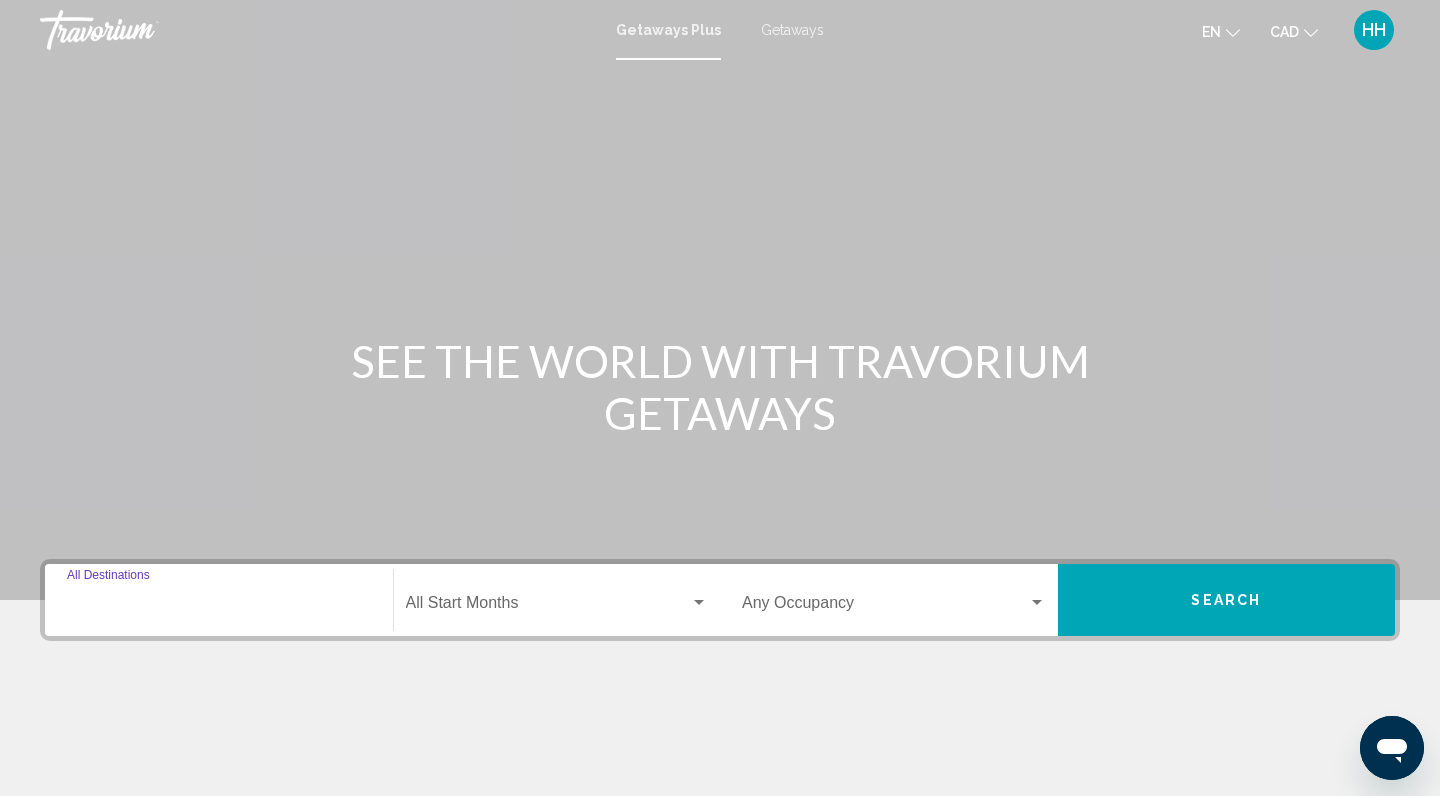 click on "Destination All Destinations" at bounding box center [219, 607] 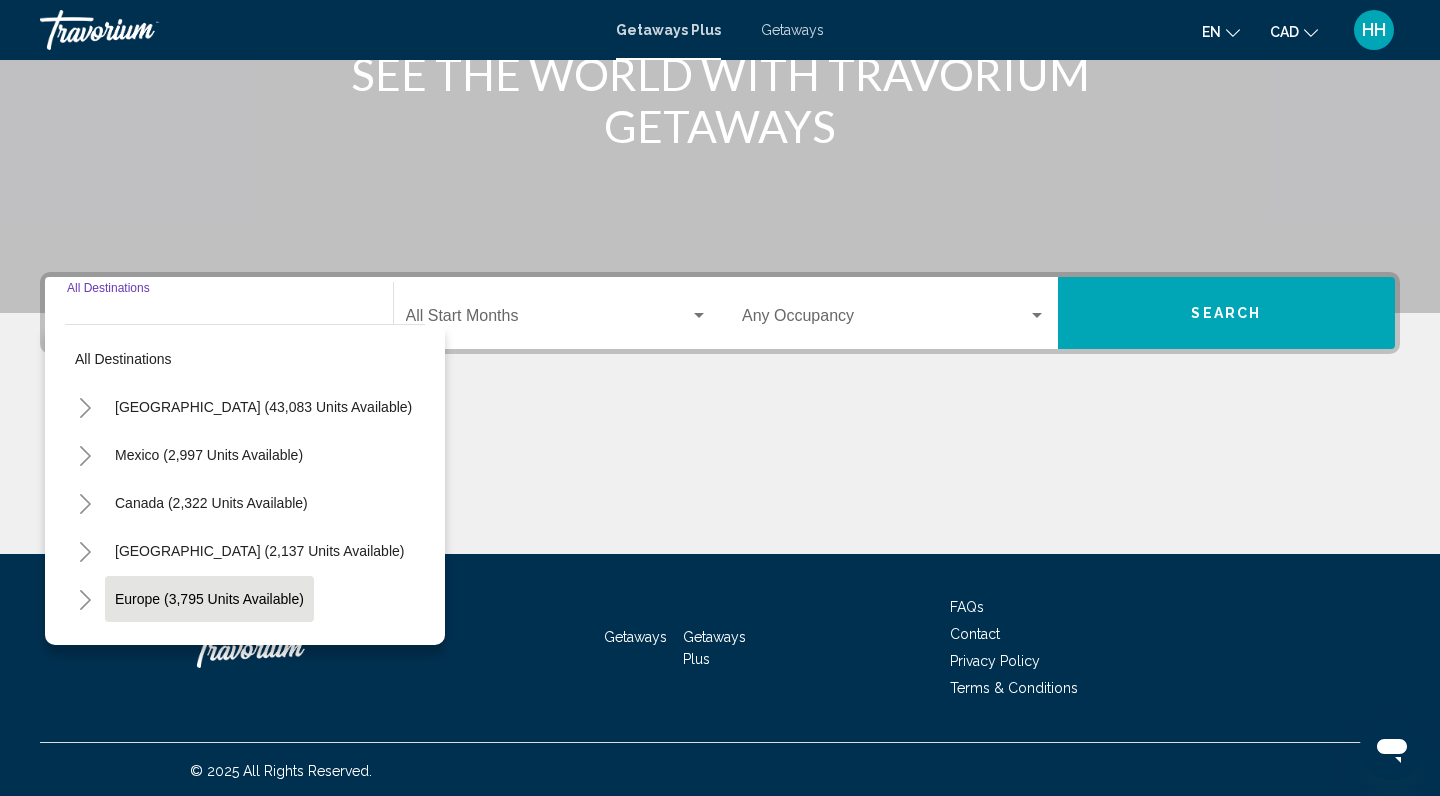 scroll, scrollTop: 290, scrollLeft: 0, axis: vertical 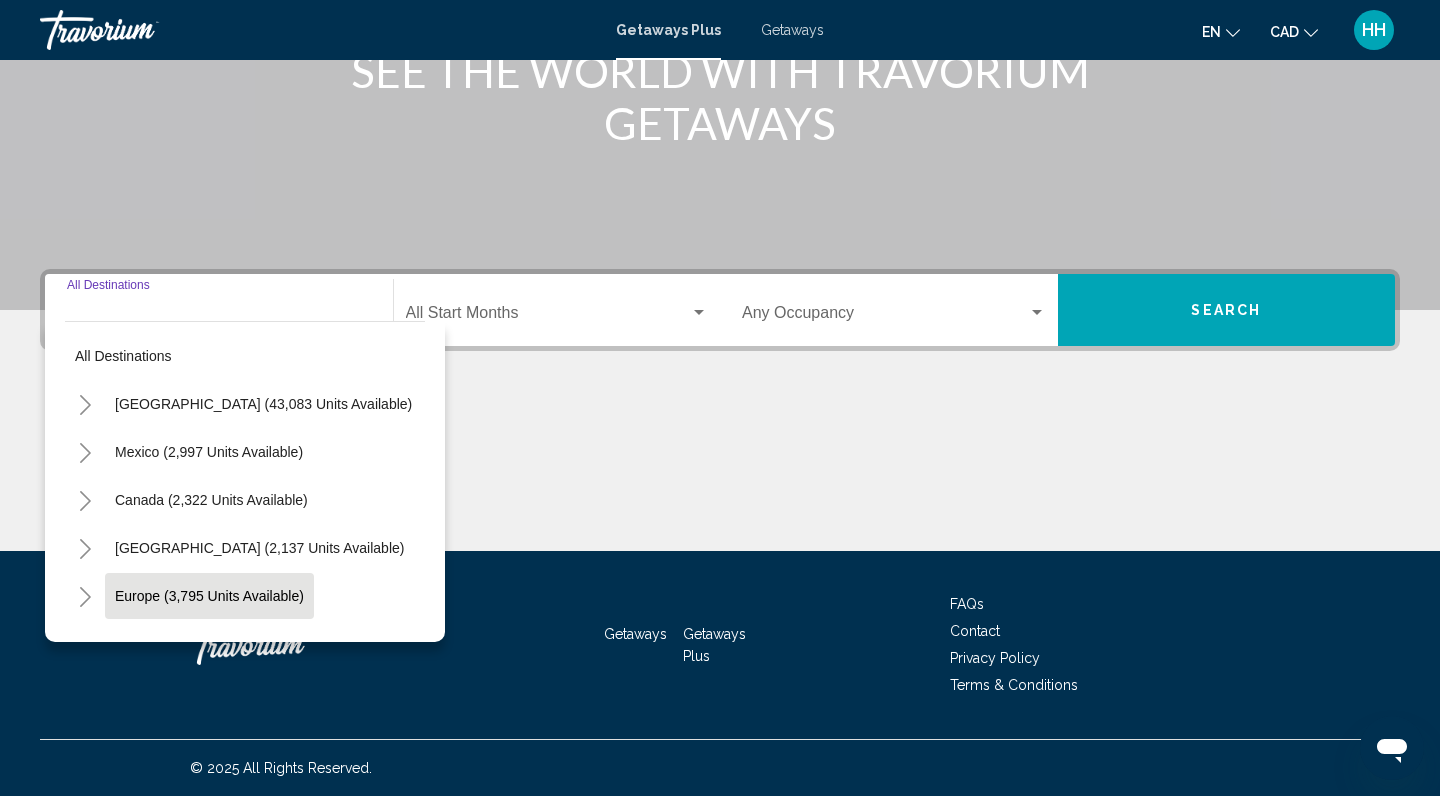 click on "Europe (3,795 units available)" at bounding box center [208, 644] 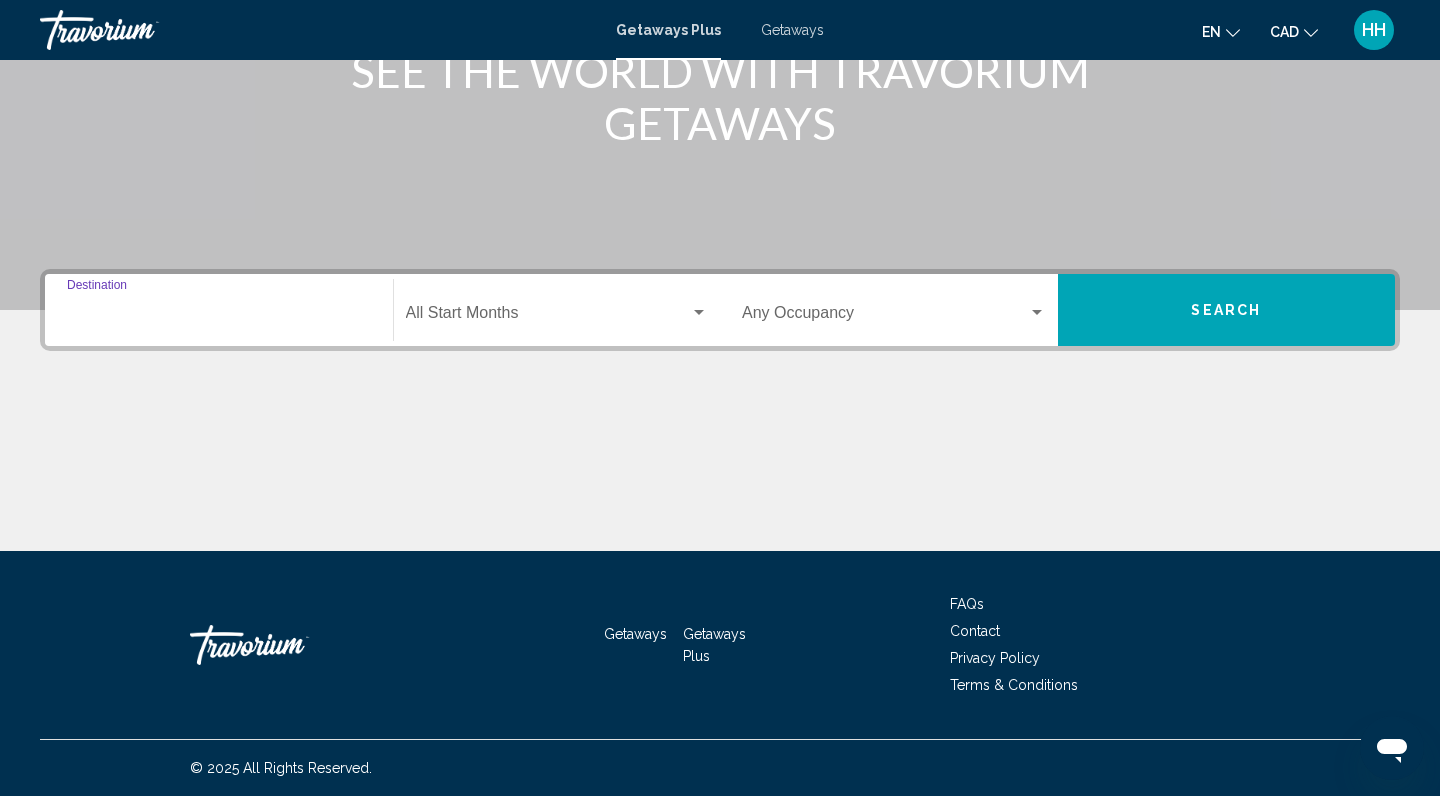type on "**********" 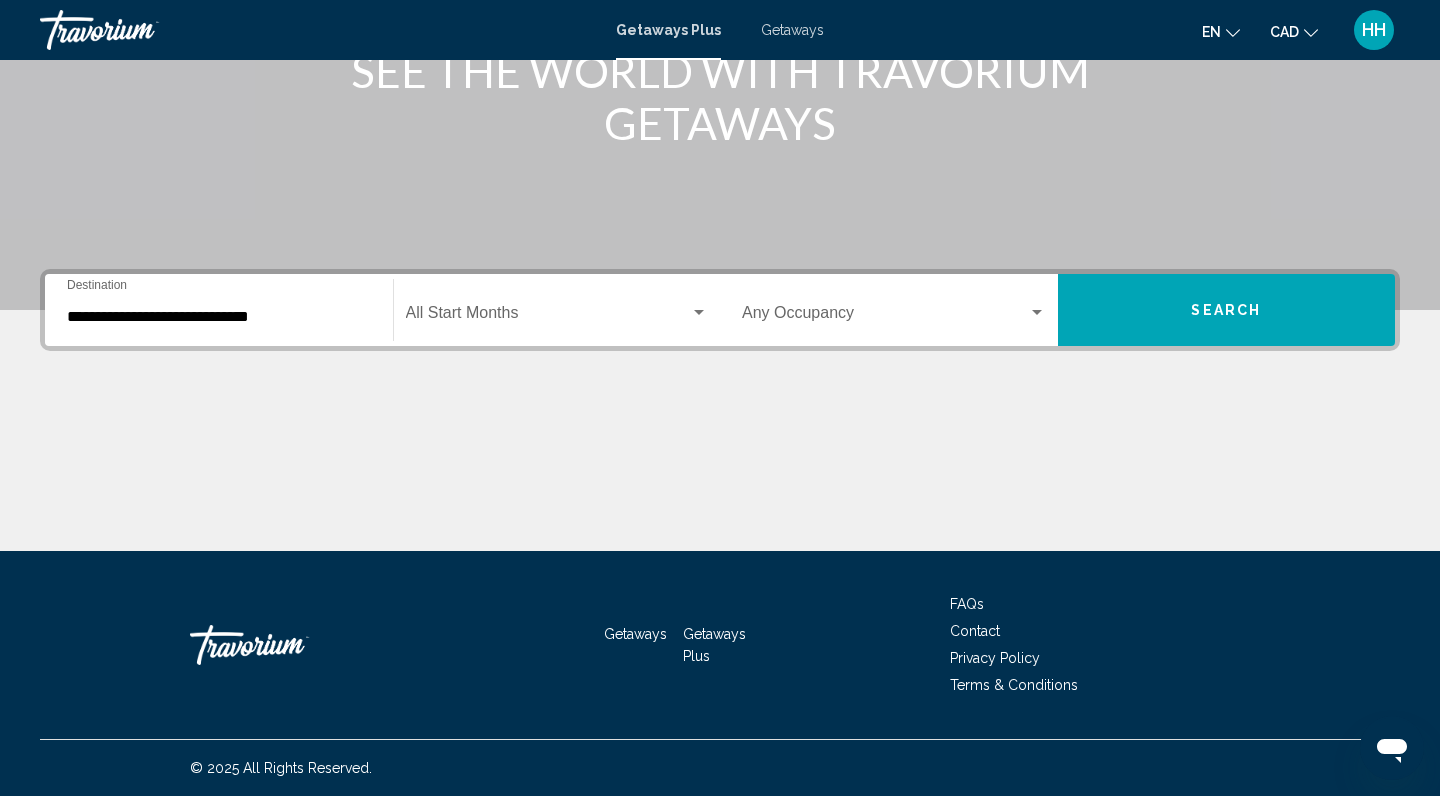 click on "Start Month All Start Months" 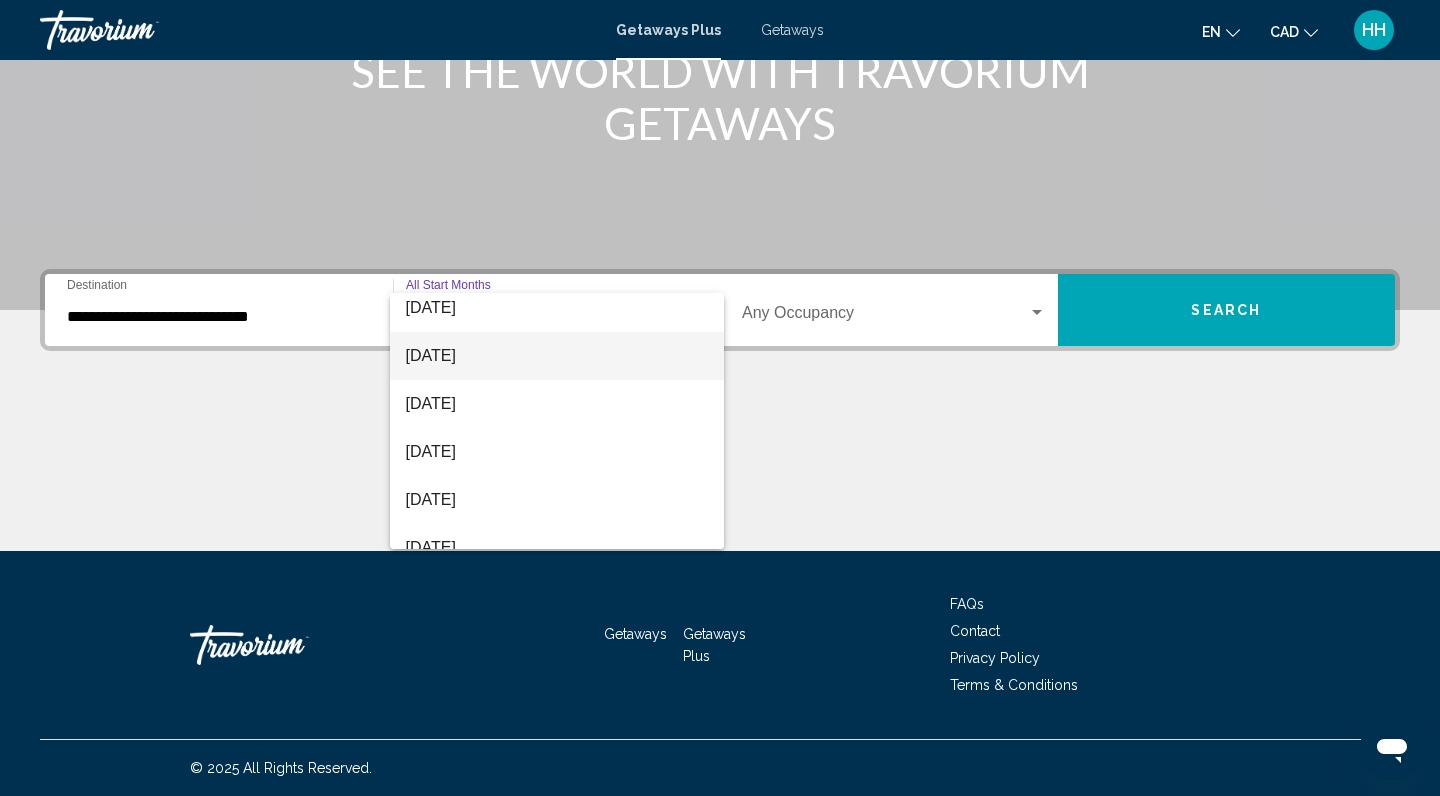 scroll, scrollTop: 112, scrollLeft: 0, axis: vertical 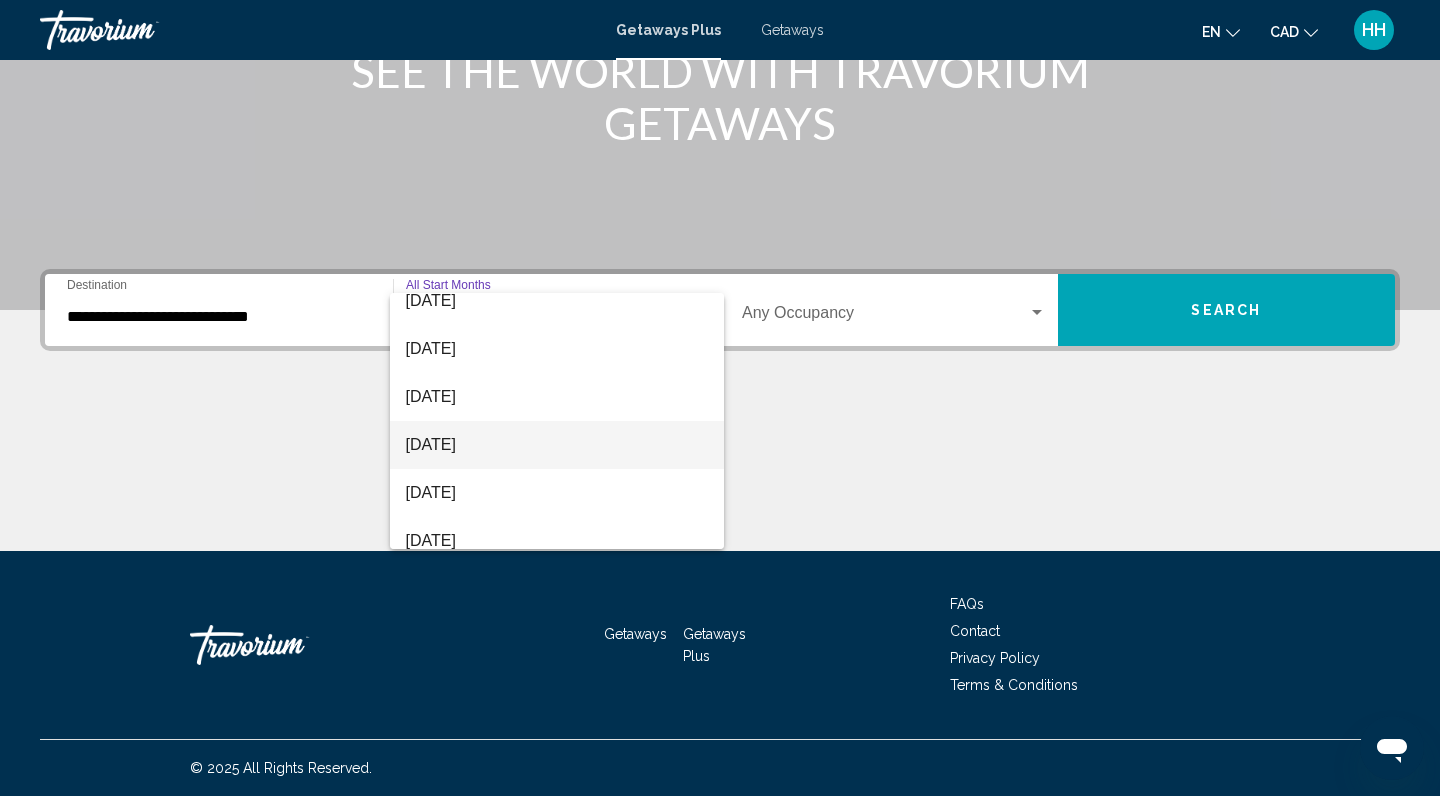 click on "[DATE]" at bounding box center [557, 445] 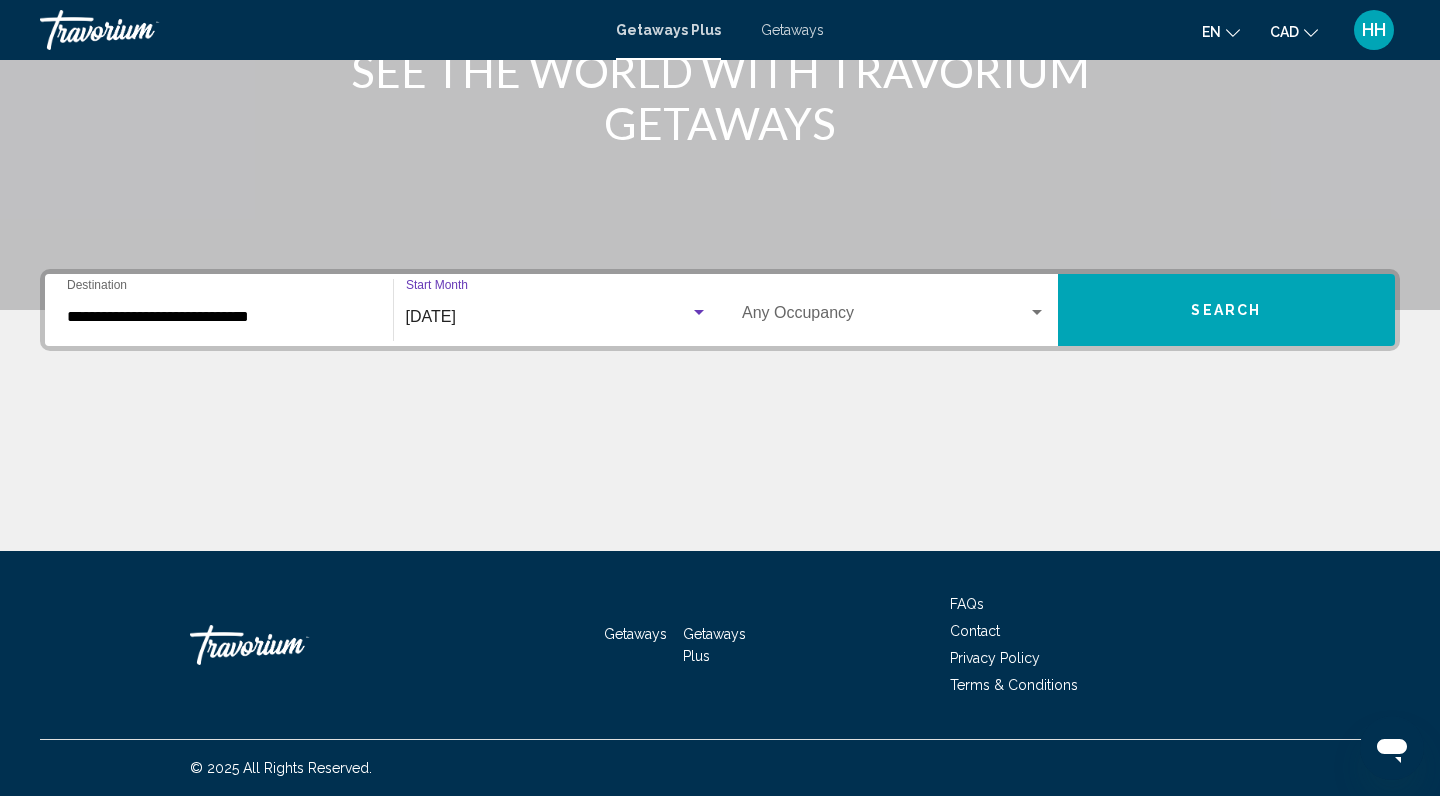 click on "Occupancy Any Occupancy" at bounding box center [894, 310] 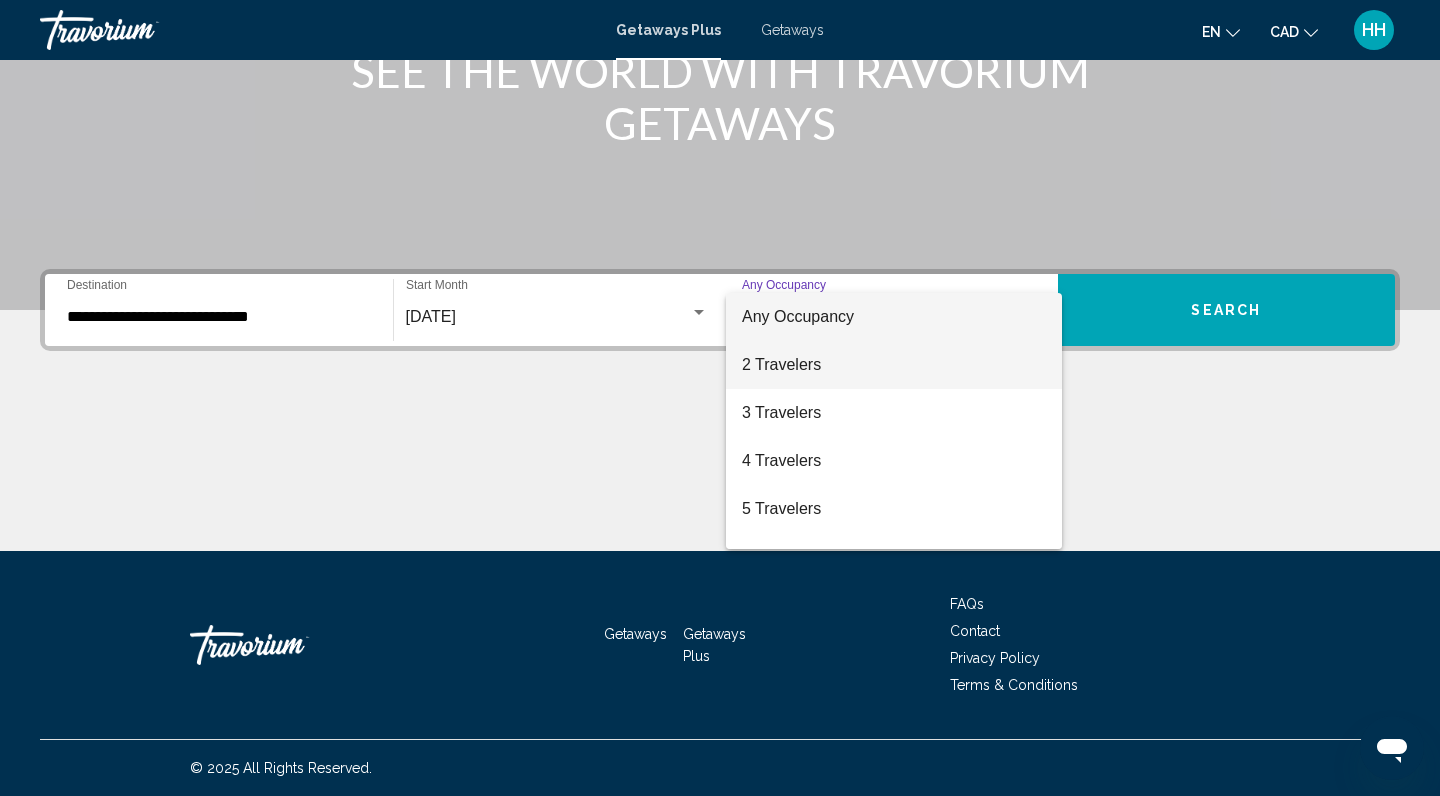 click on "2 Travelers" at bounding box center (894, 365) 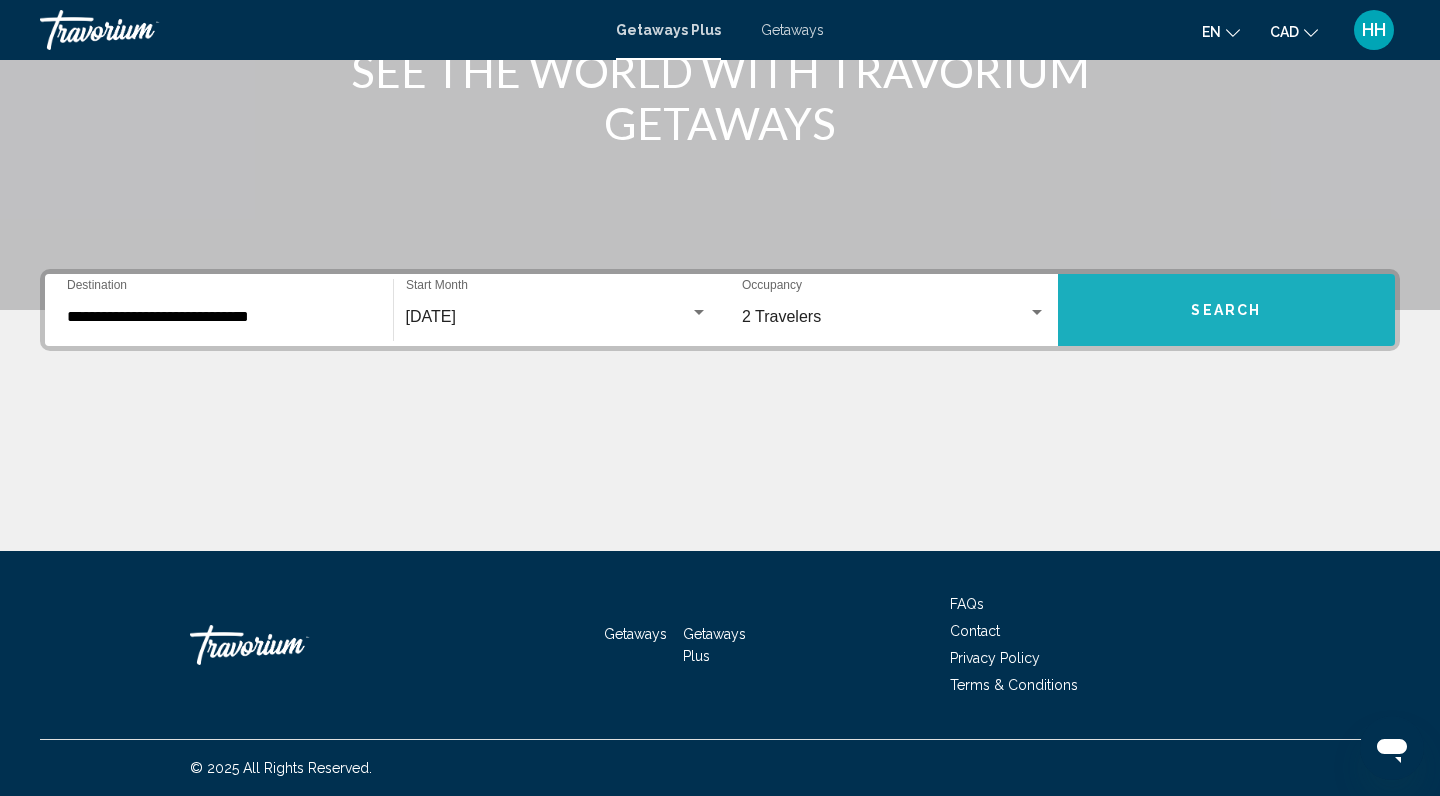 click on "Search" at bounding box center (1226, 311) 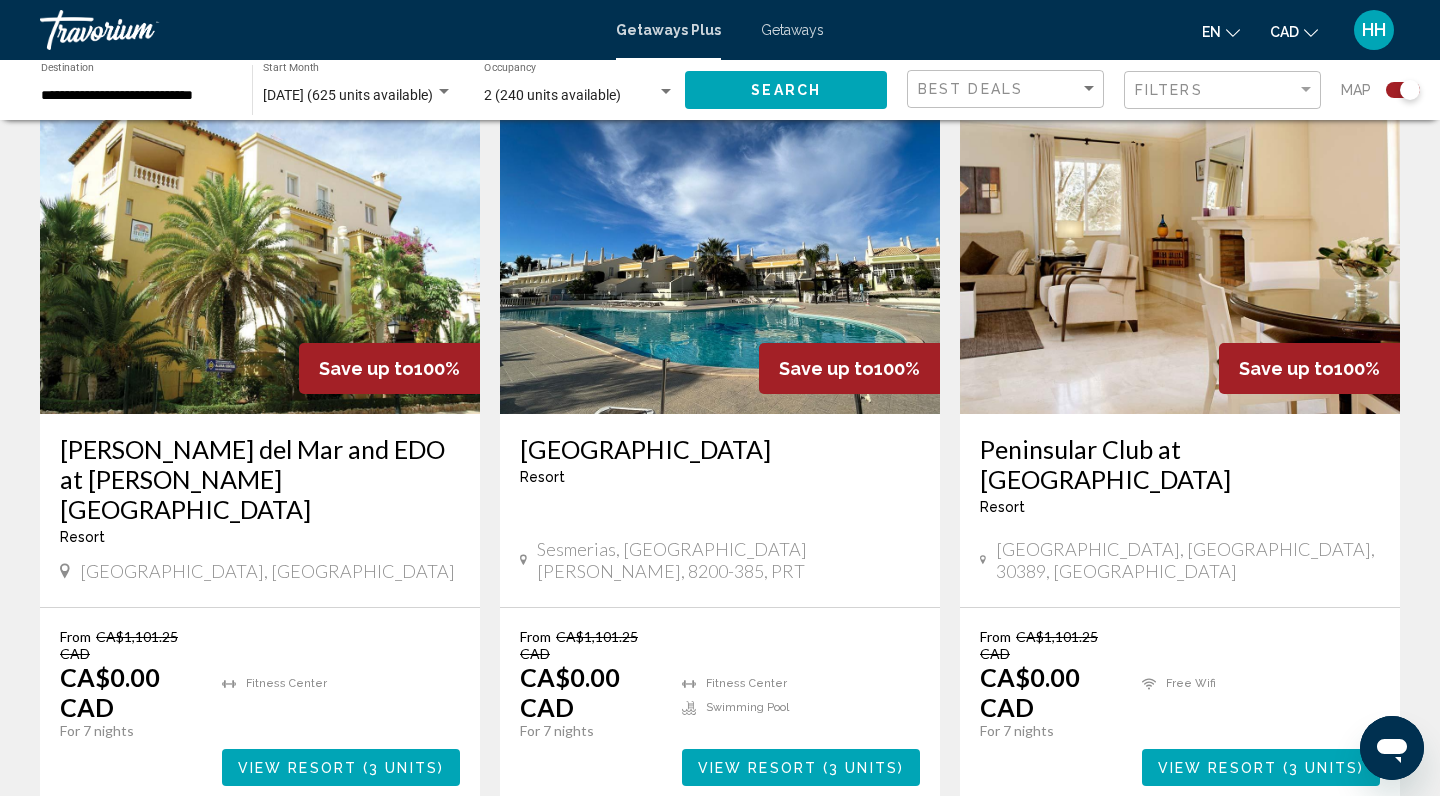 scroll, scrollTop: 3103, scrollLeft: 0, axis: vertical 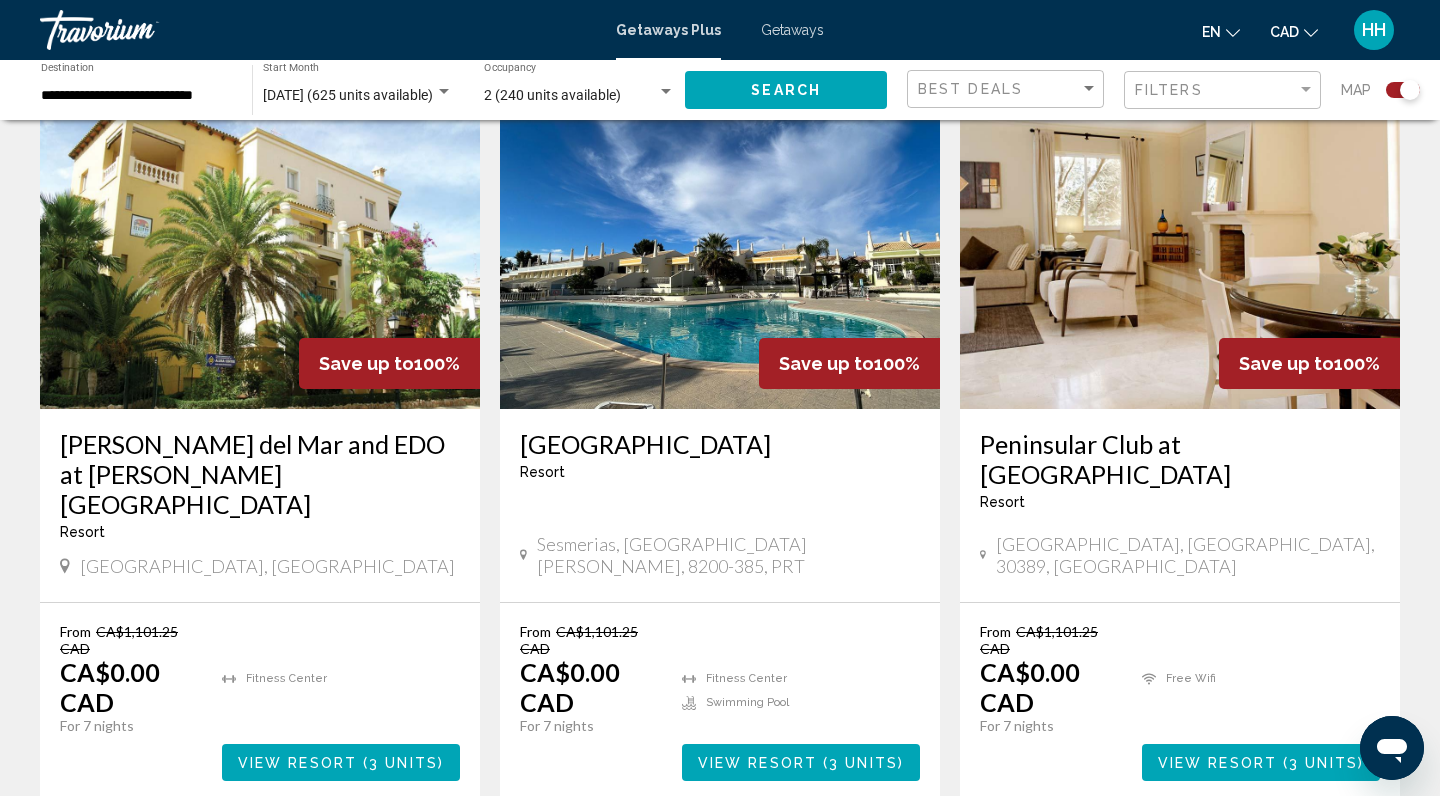 click on "2" at bounding box center [650, 861] 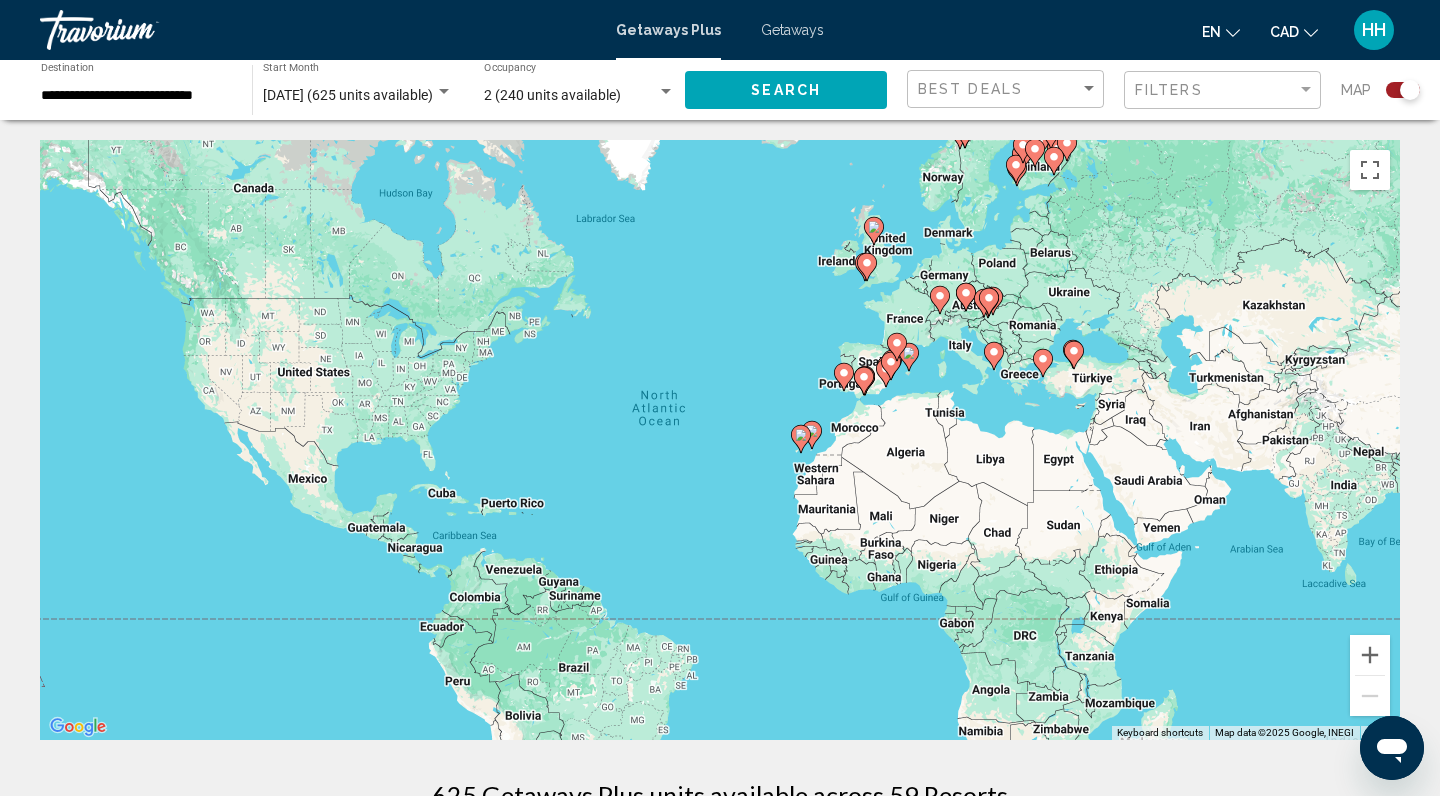 scroll, scrollTop: 0, scrollLeft: 0, axis: both 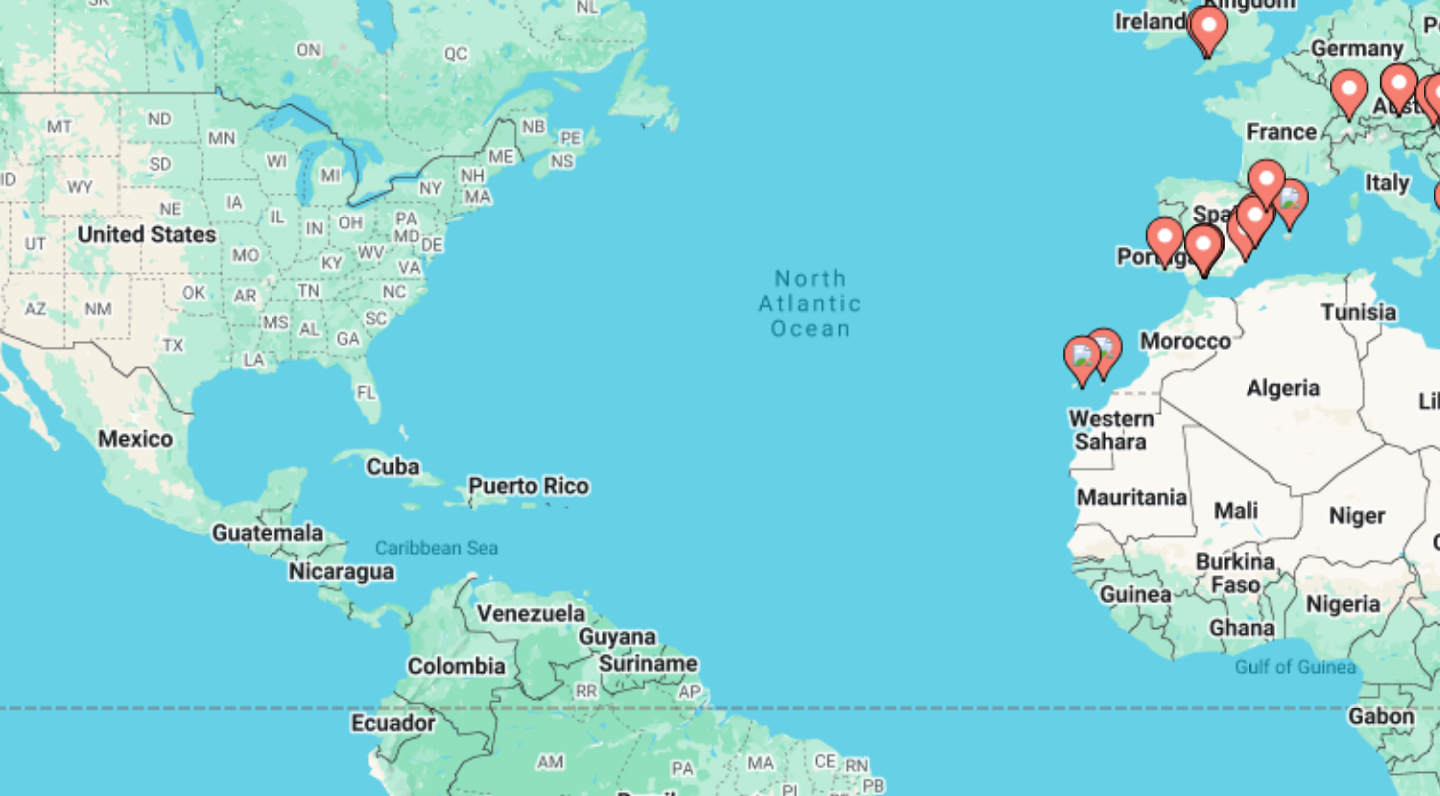 click on "To navigate, press the arrow keys. To activate drag with keyboard, press Alt + Enter. Once in keyboard drag state, use the arrow keys to move the marker. To complete the drag, press the Enter key. To cancel, press Escape." at bounding box center (720, 440) 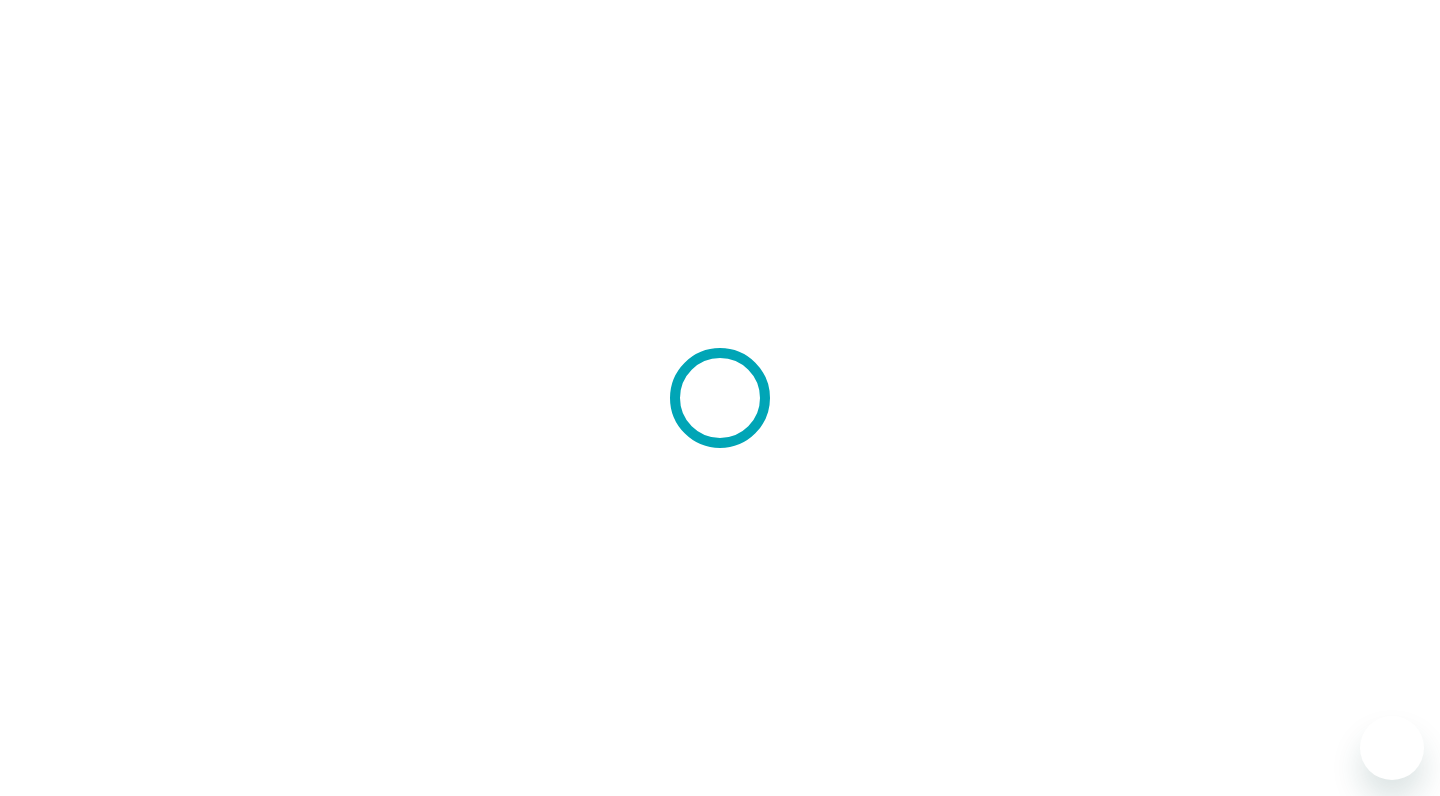 scroll, scrollTop: 0, scrollLeft: 0, axis: both 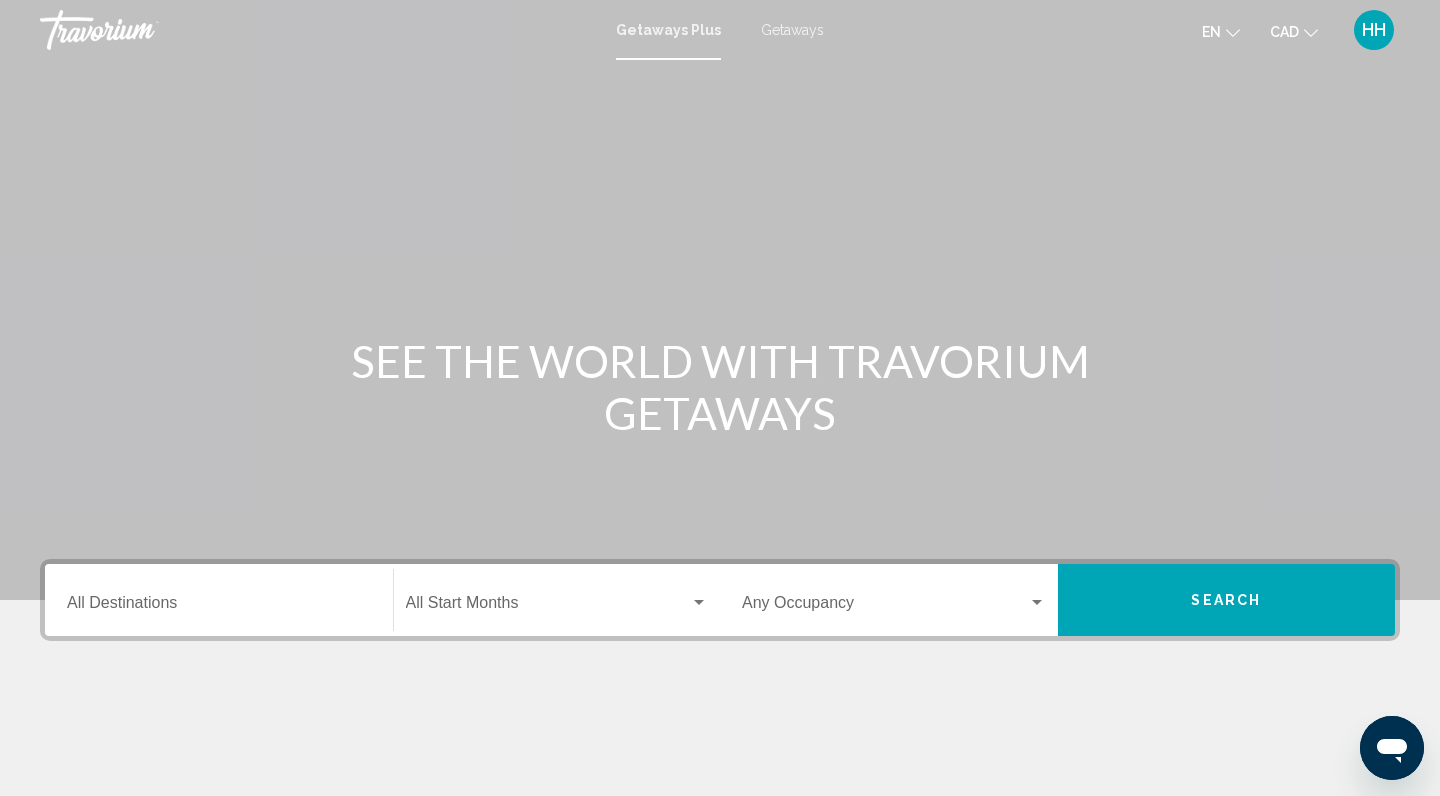 click on "Getaways" at bounding box center (792, 30) 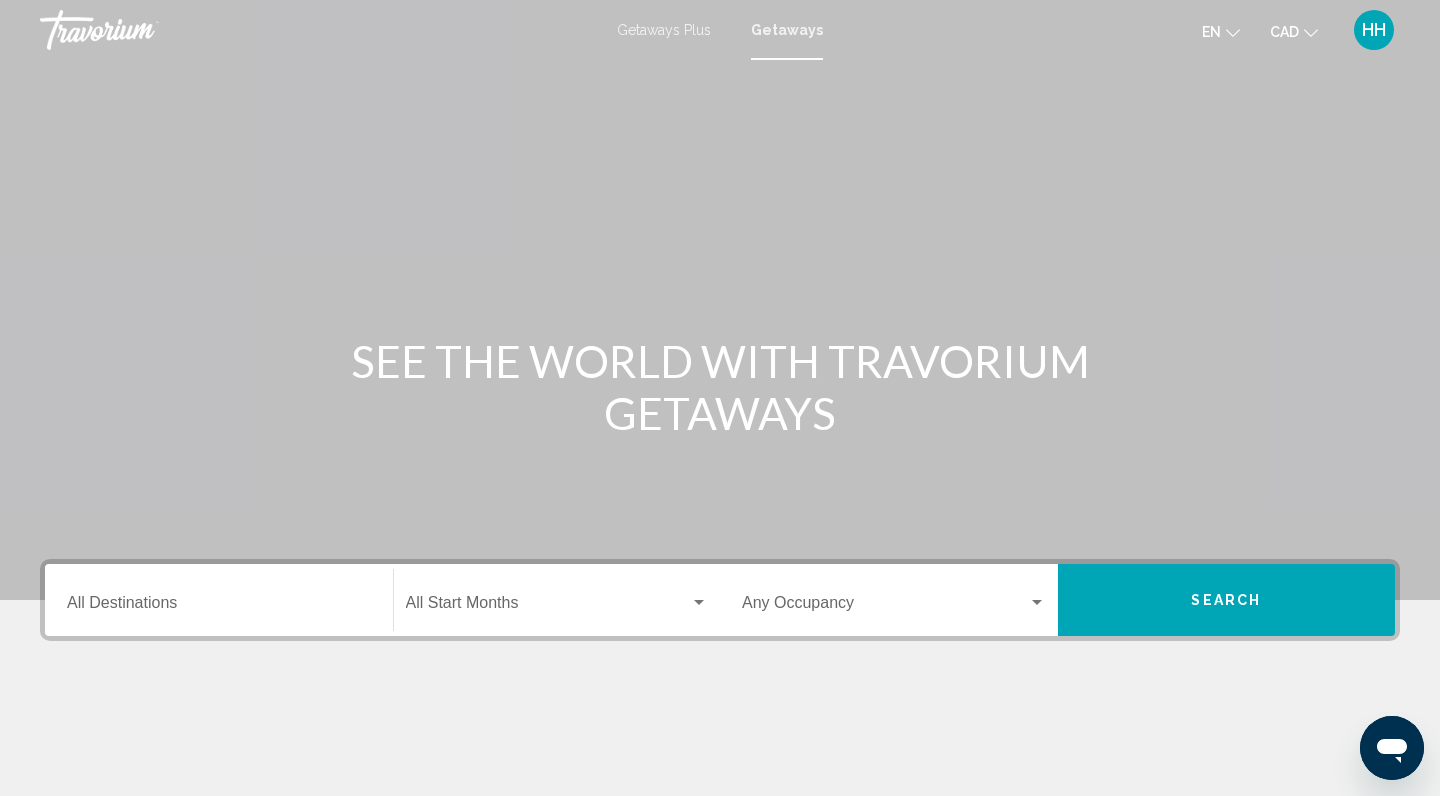 click on "Destination All Destinations" at bounding box center [219, 600] 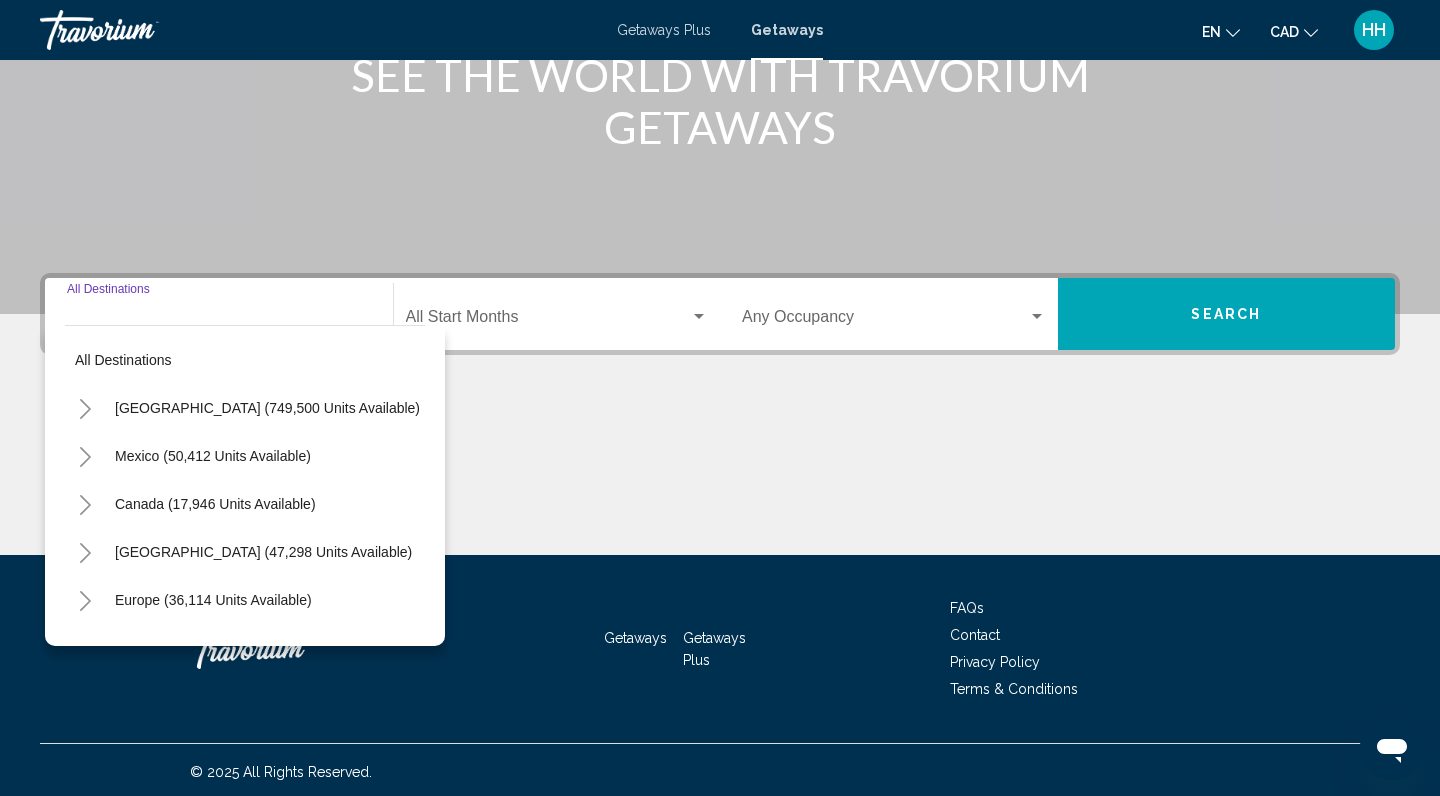 scroll, scrollTop: 290, scrollLeft: 0, axis: vertical 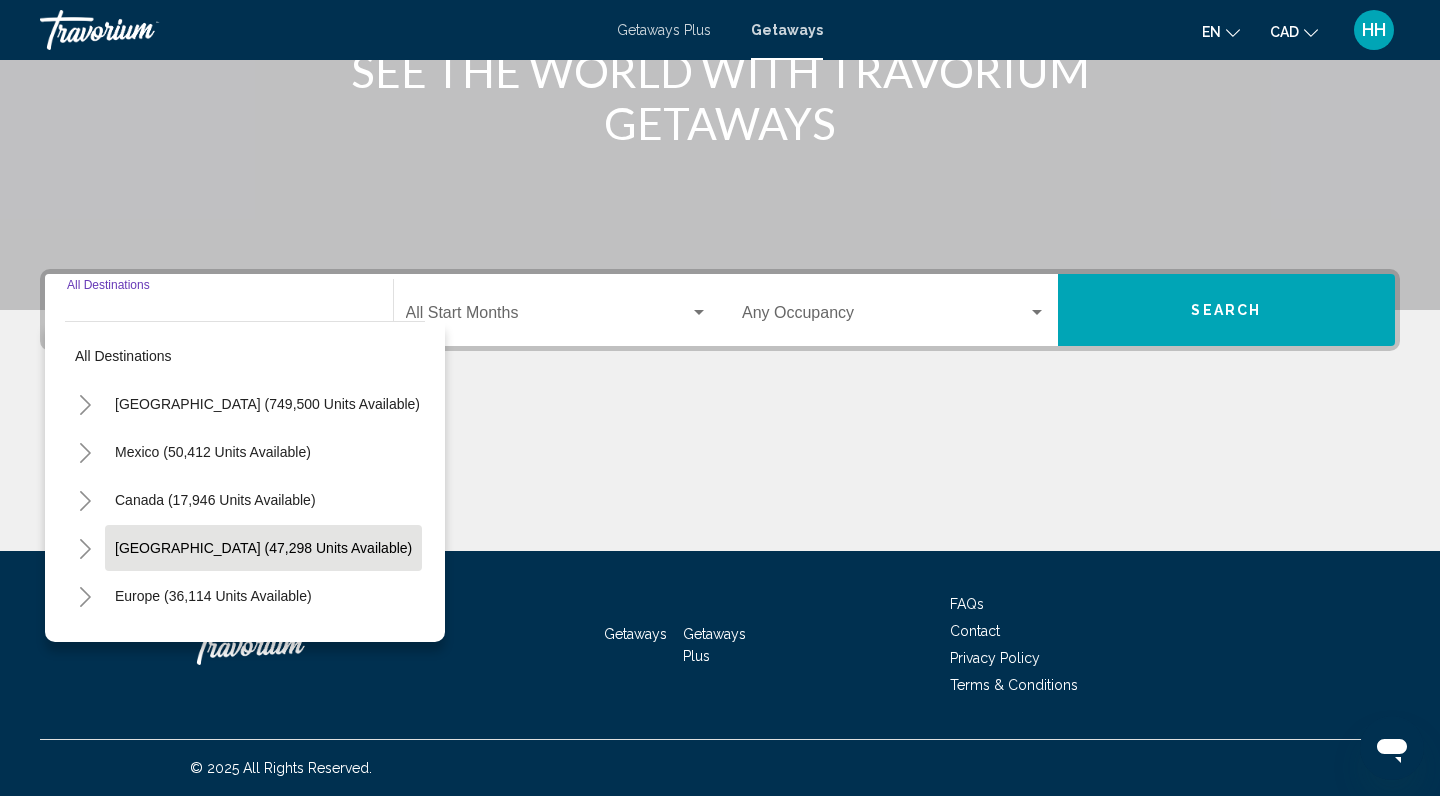 click on "[GEOGRAPHIC_DATA] (47,298 units available)" at bounding box center [213, 596] 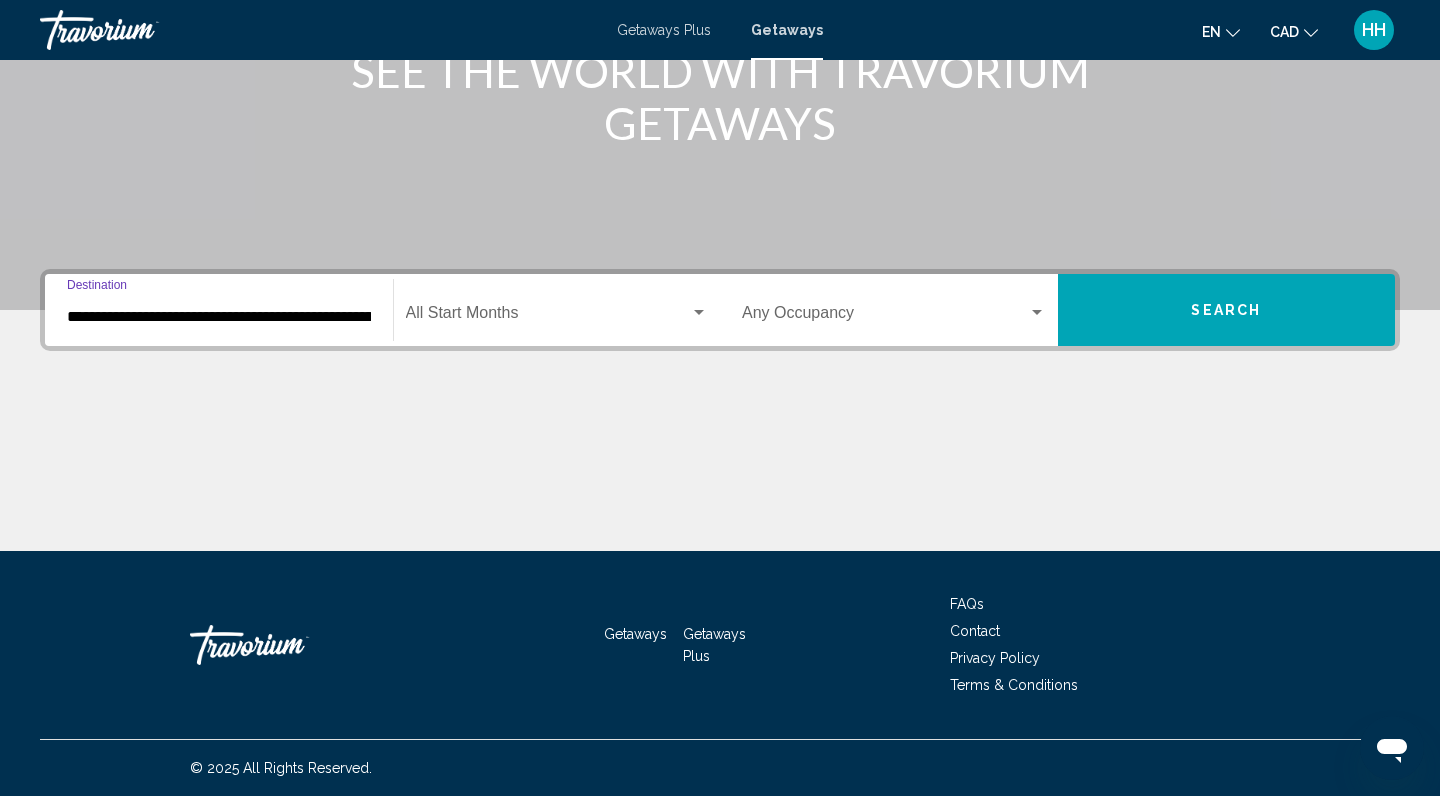 click at bounding box center (548, 317) 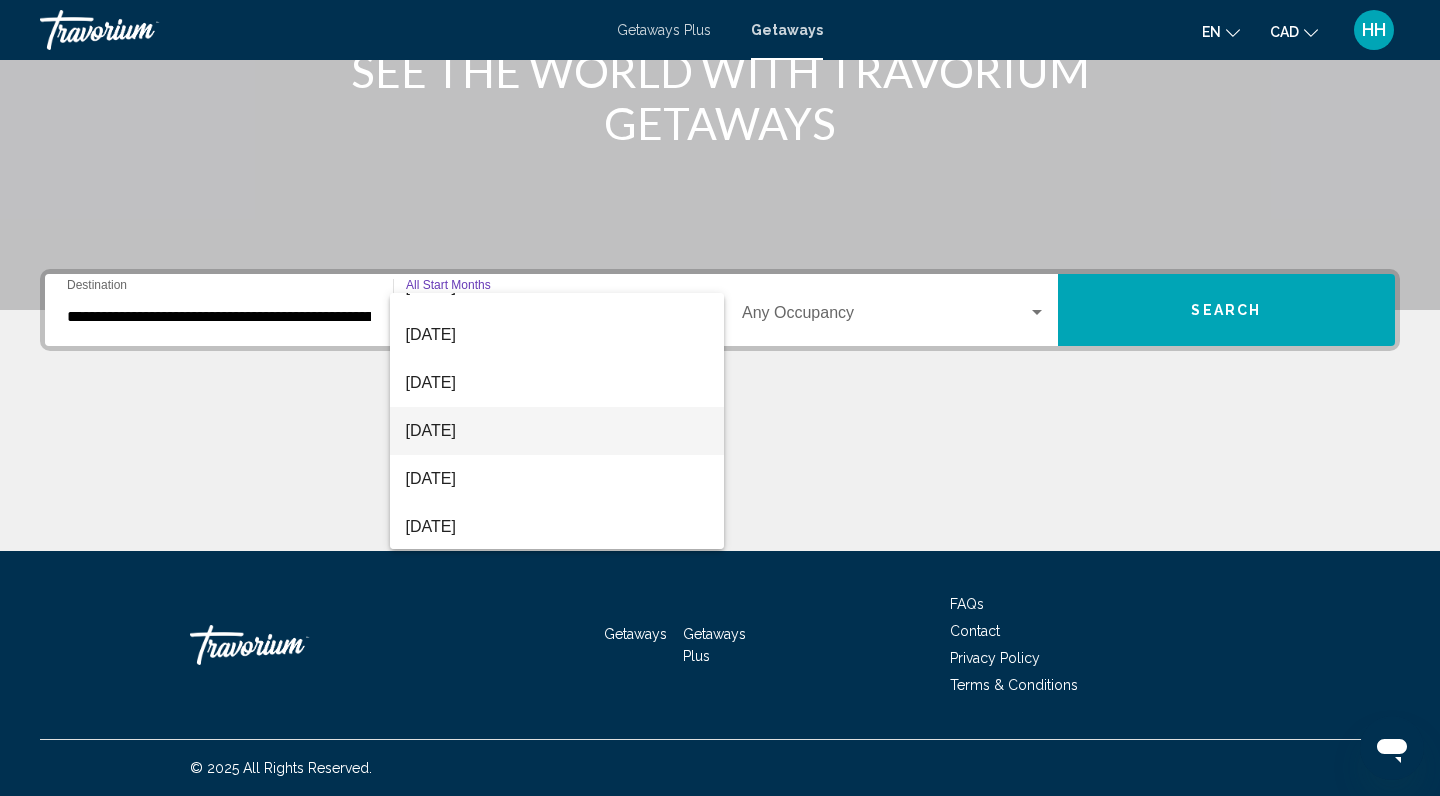 scroll, scrollTop: 230, scrollLeft: 0, axis: vertical 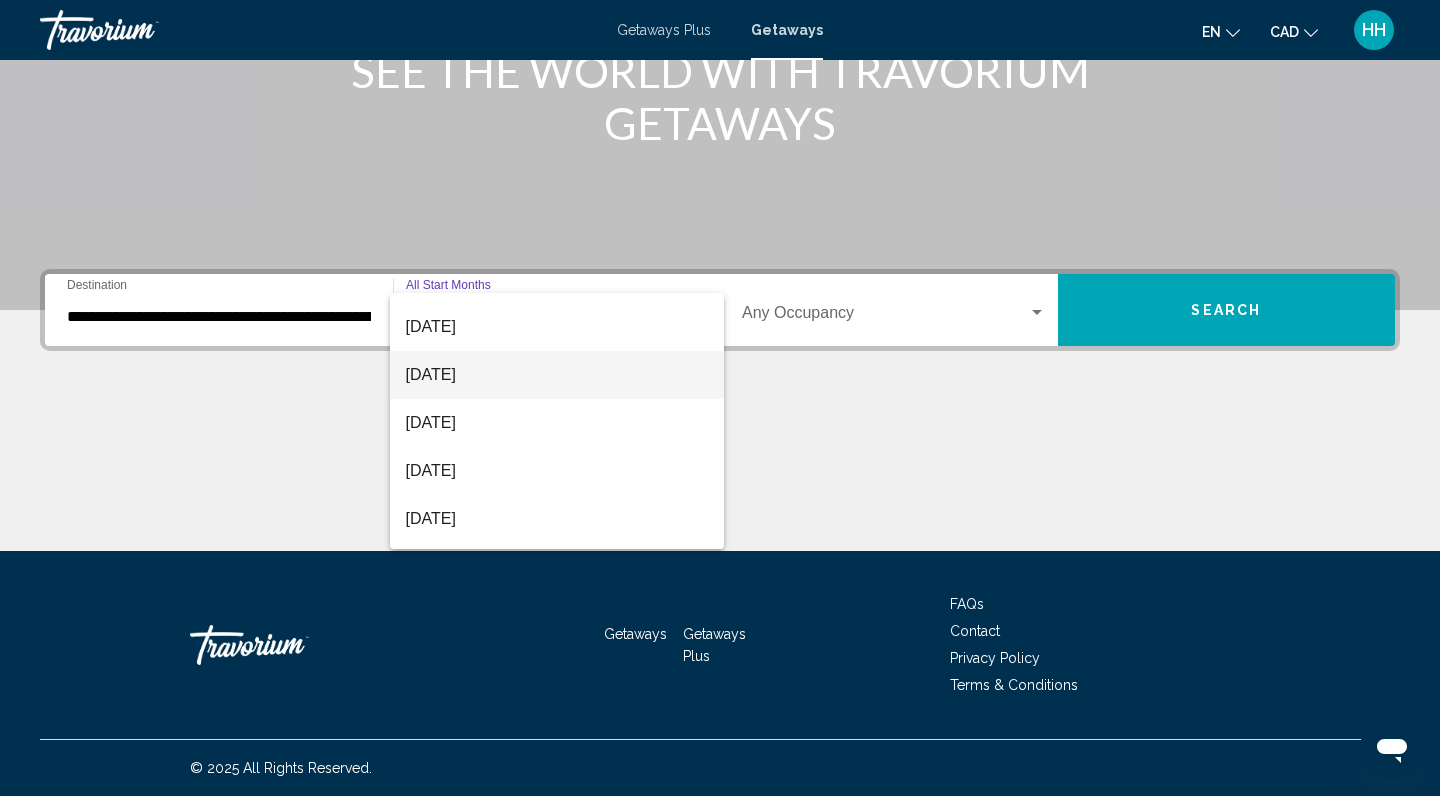 click on "[DATE]" at bounding box center [557, 375] 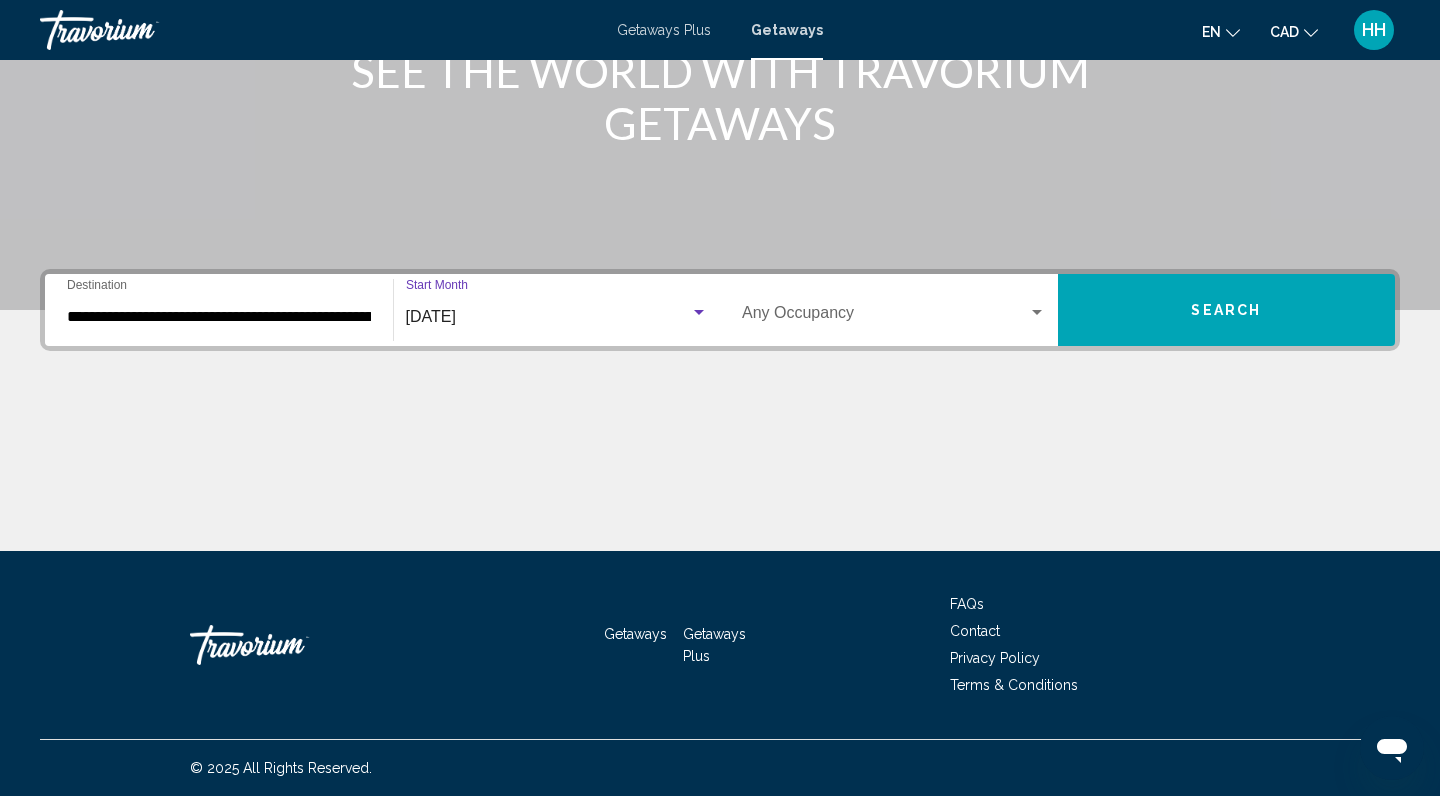 click at bounding box center (885, 317) 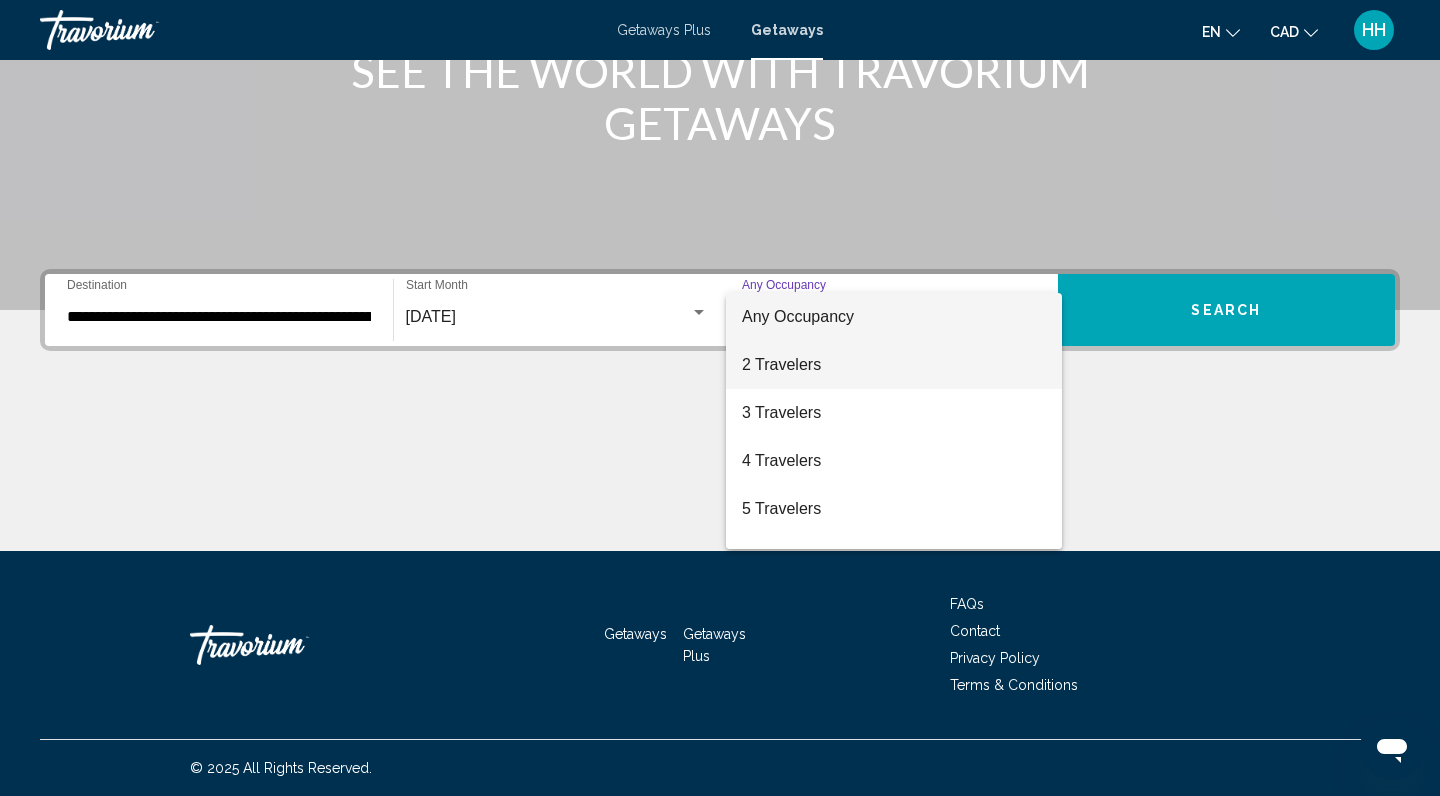 click on "2 Travelers" at bounding box center [894, 365] 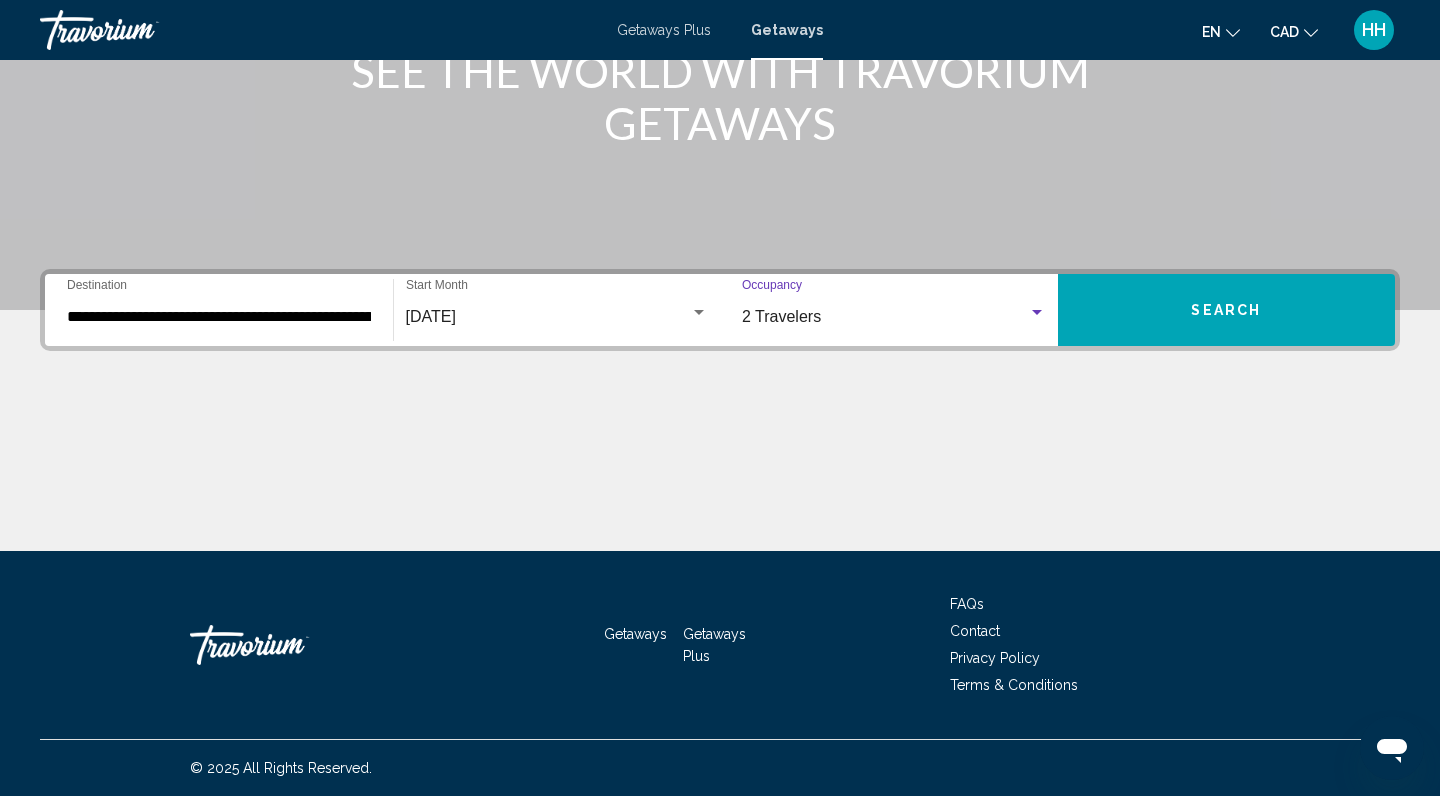 click on "Search" at bounding box center [1227, 310] 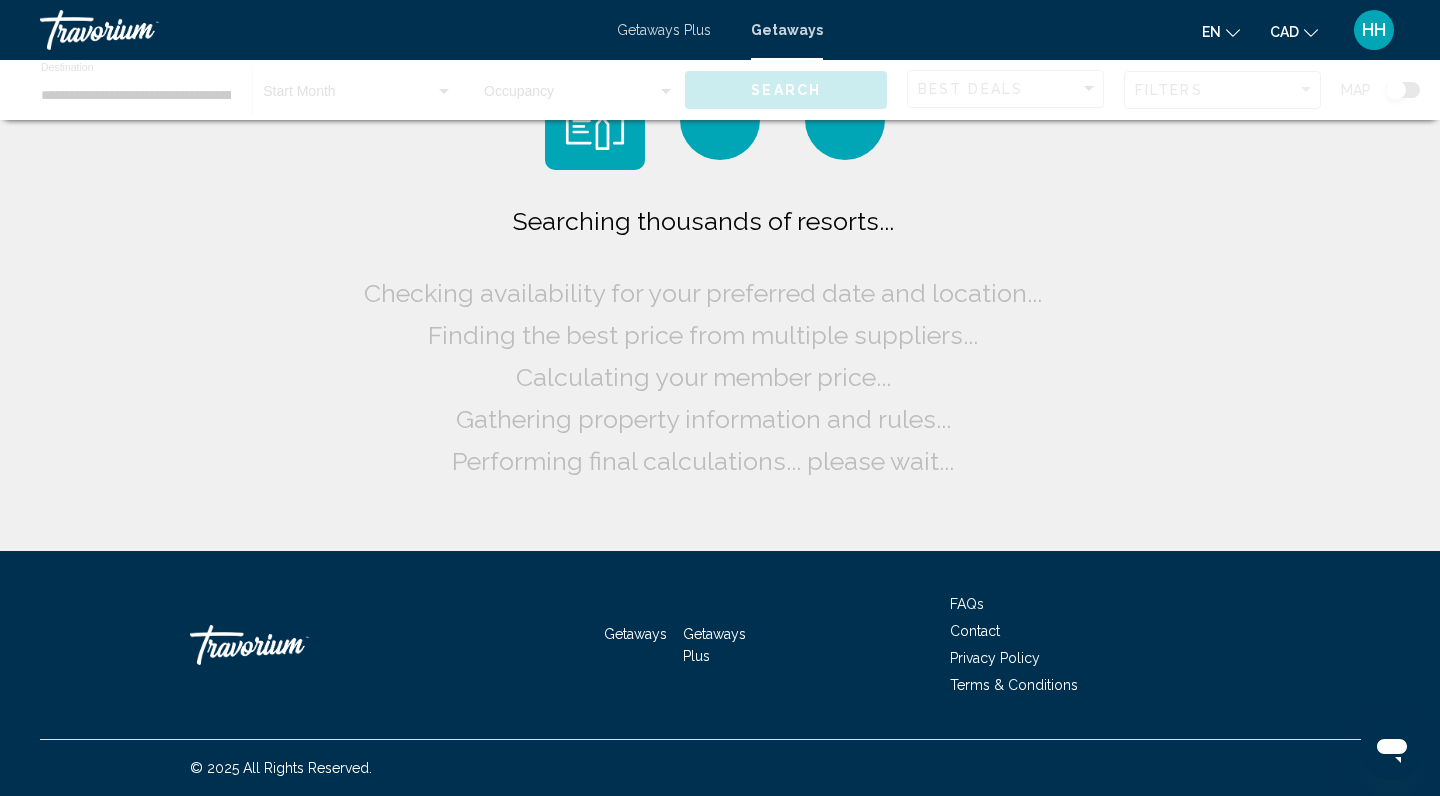 scroll, scrollTop: 0, scrollLeft: 0, axis: both 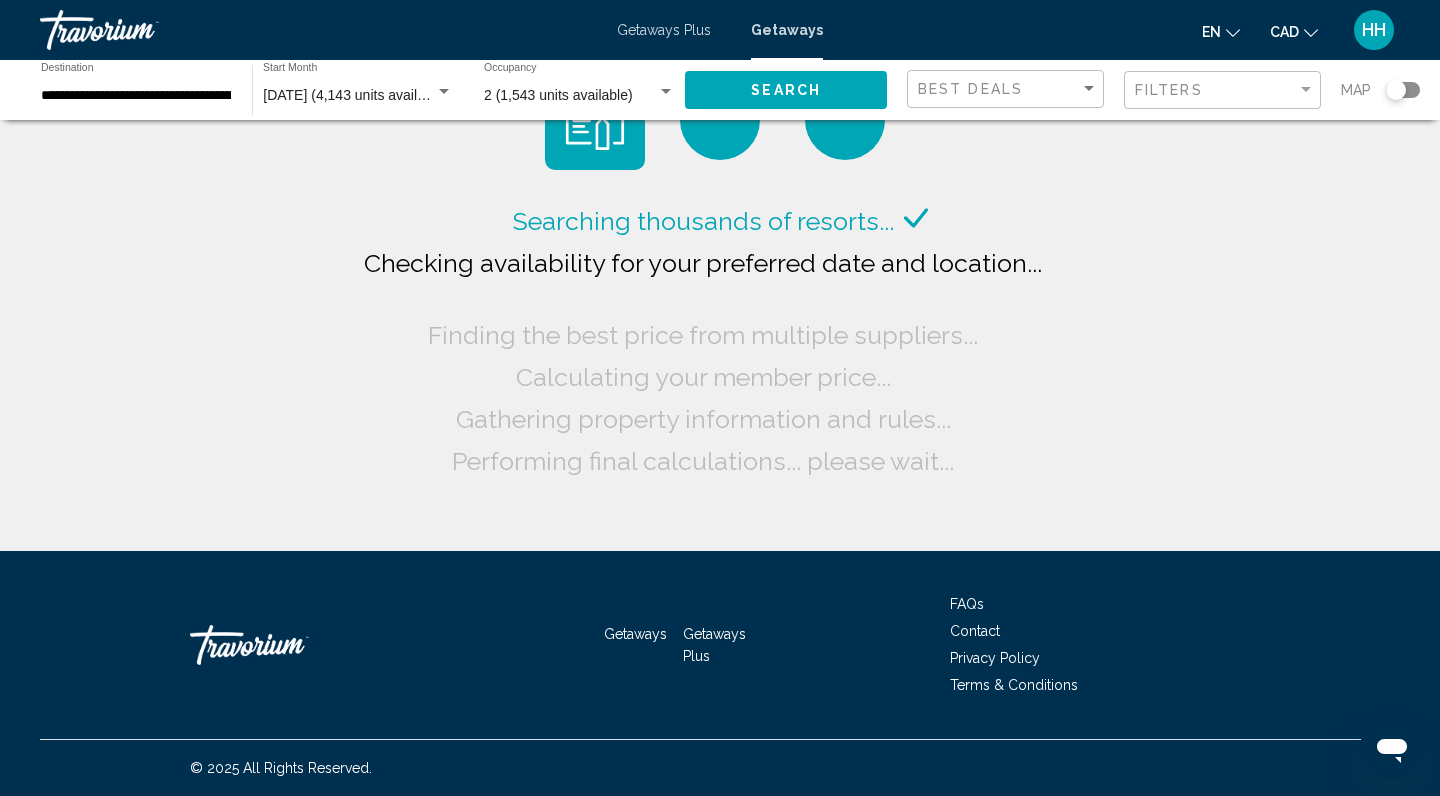 drag, startPoint x: 1393, startPoint y: 91, endPoint x: 1408, endPoint y: 90, distance: 15.033297 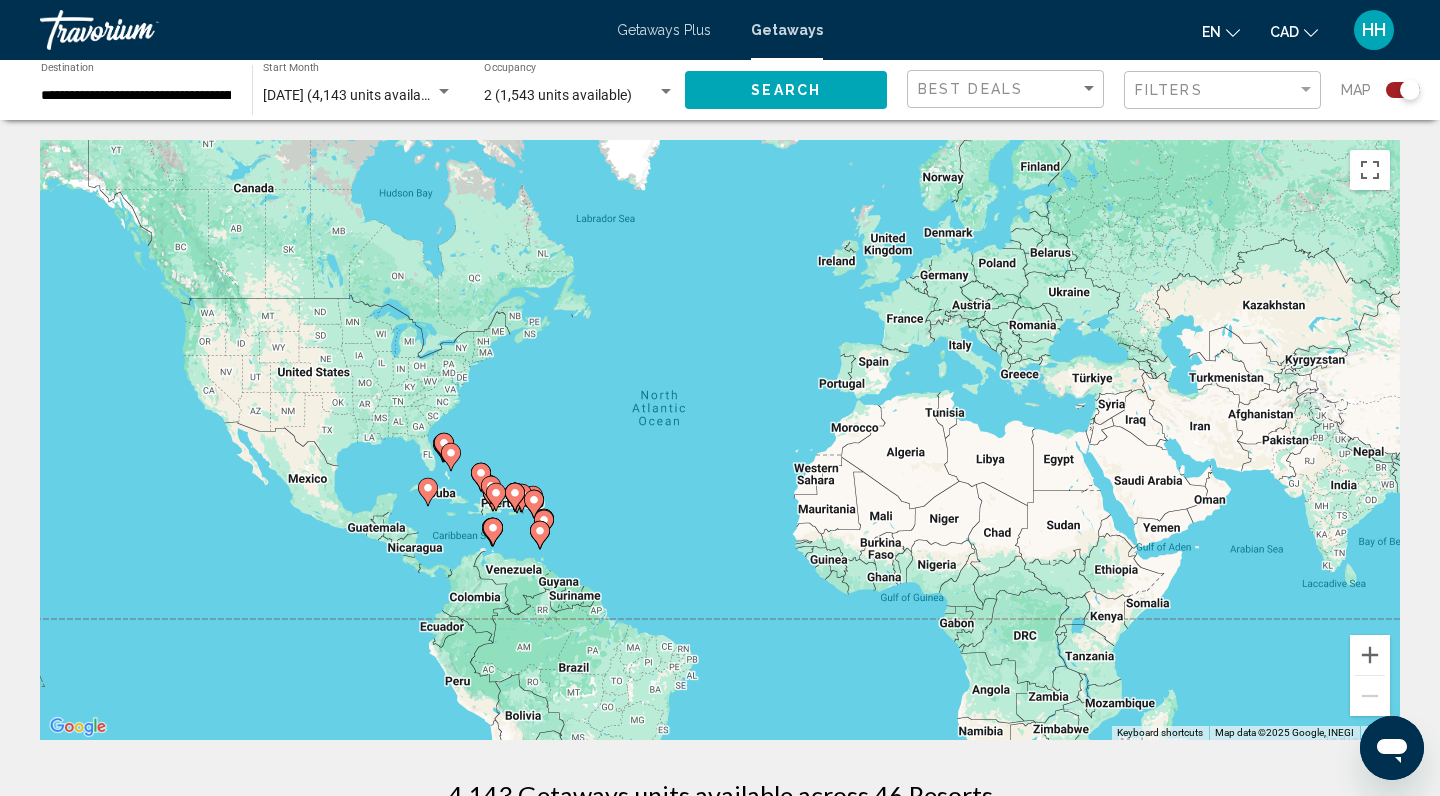 scroll, scrollTop: 0, scrollLeft: 0, axis: both 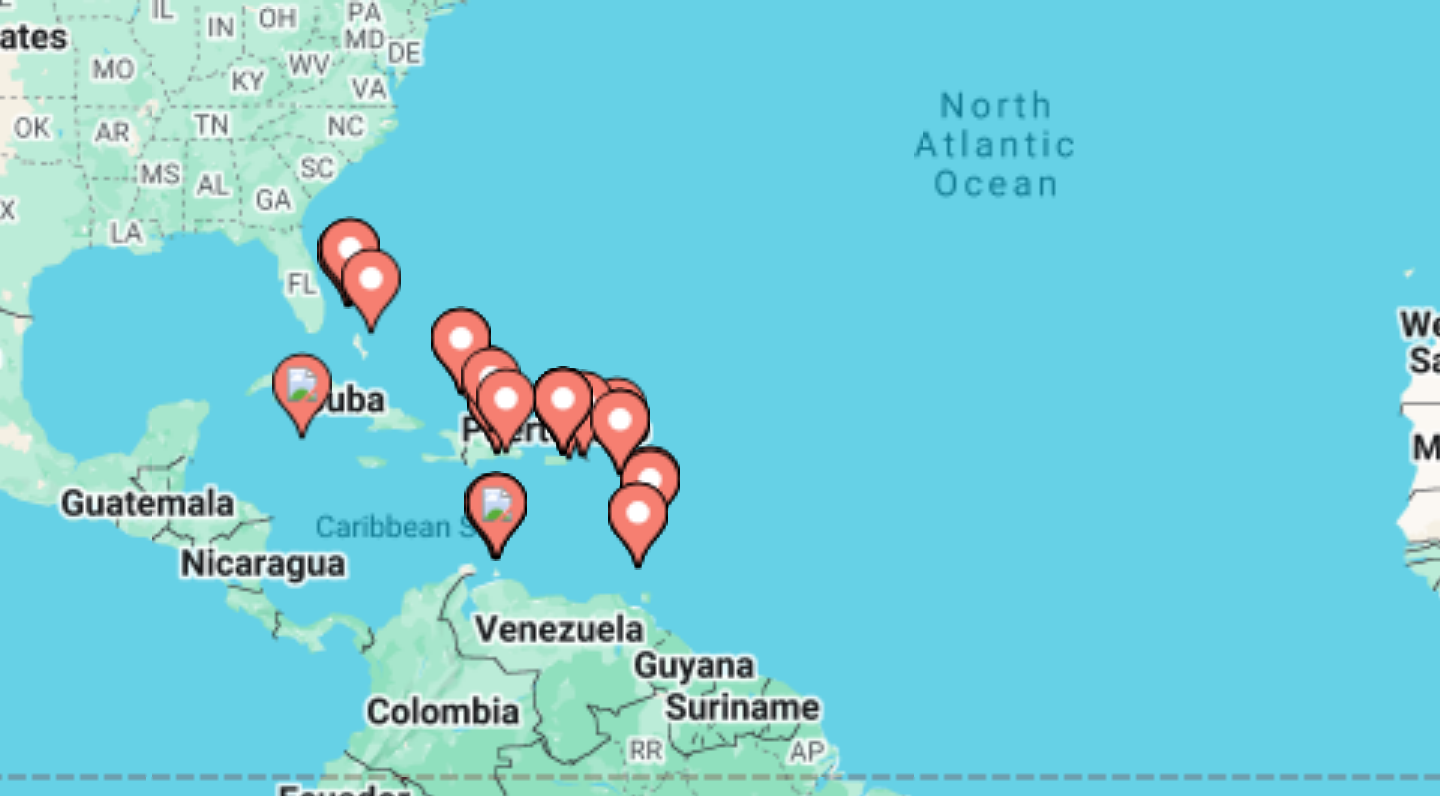 click 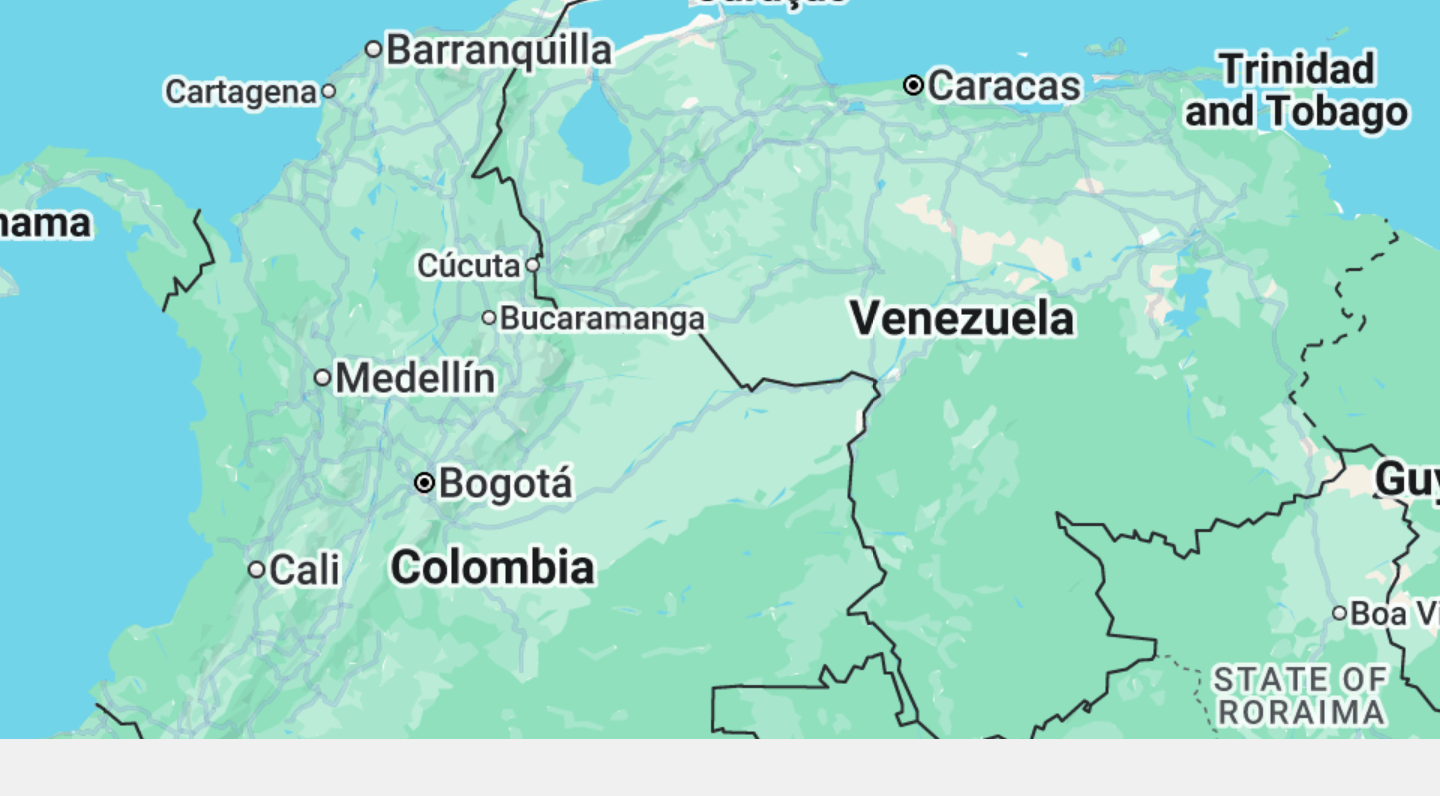 drag, startPoint x: 199, startPoint y: 78, endPoint x: 187, endPoint y: 135, distance: 58.249462 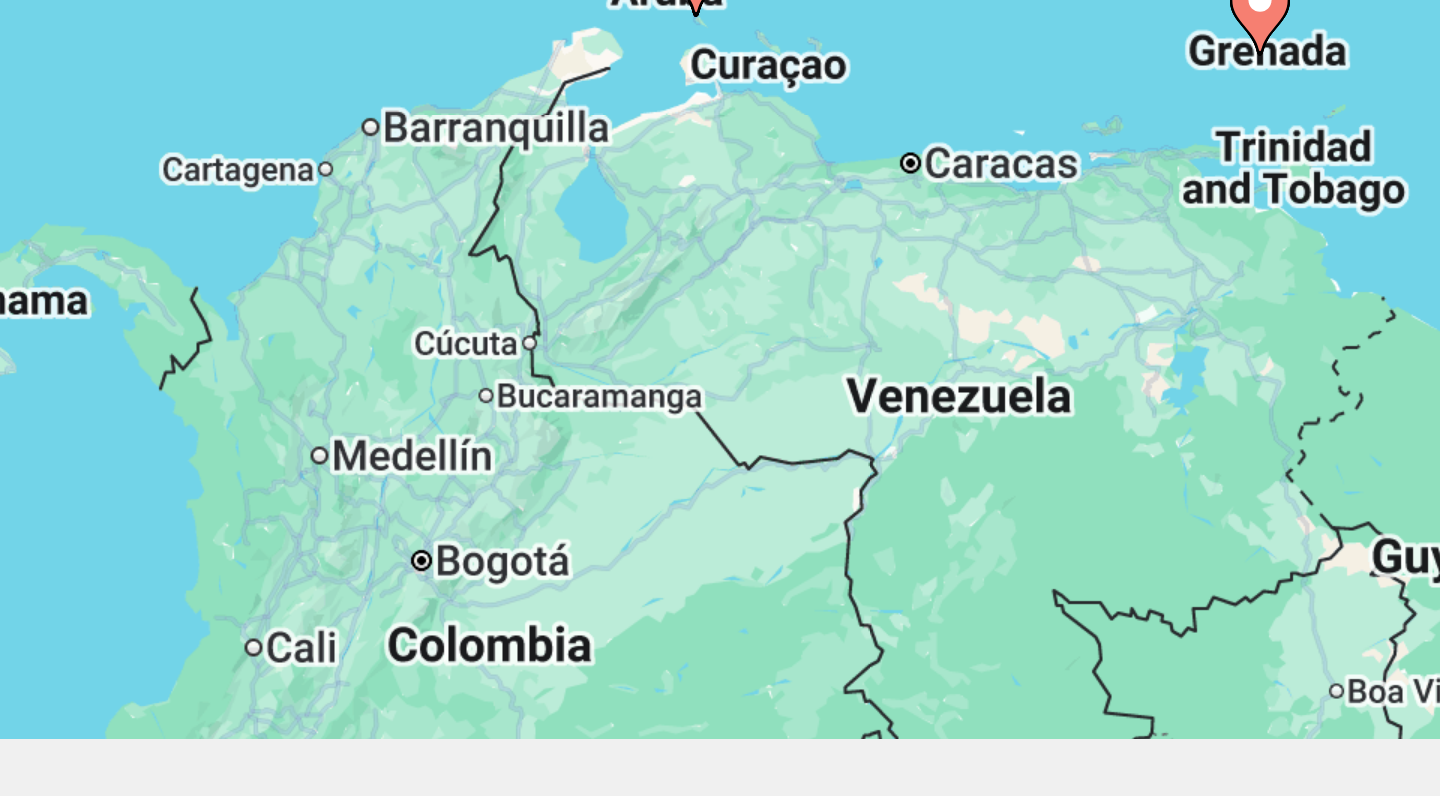 drag, startPoint x: 187, startPoint y: 135, endPoint x: 178, endPoint y: 188, distance: 53.75872 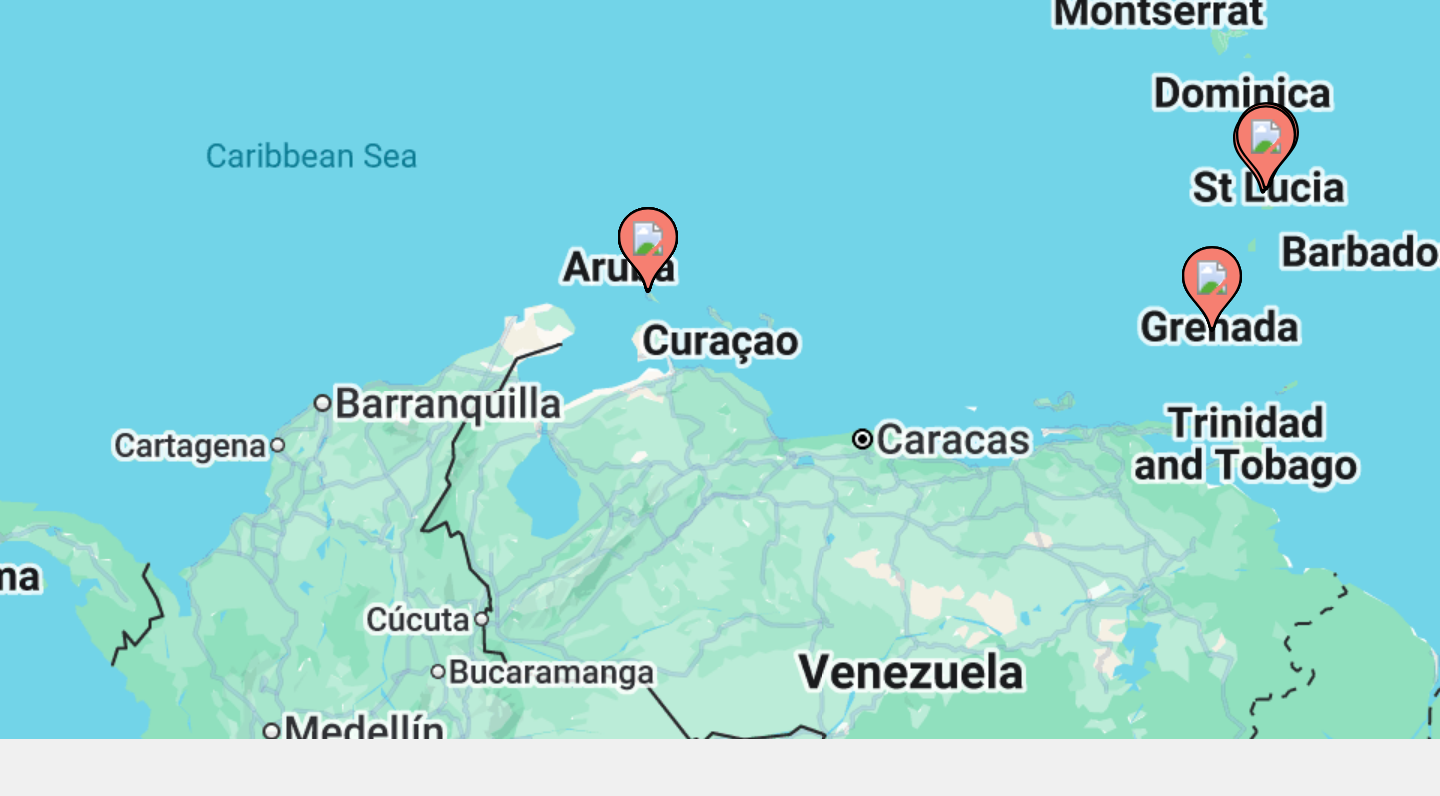 drag, startPoint x: 178, startPoint y: 188, endPoint x: 174, endPoint y: 234, distance: 46.173584 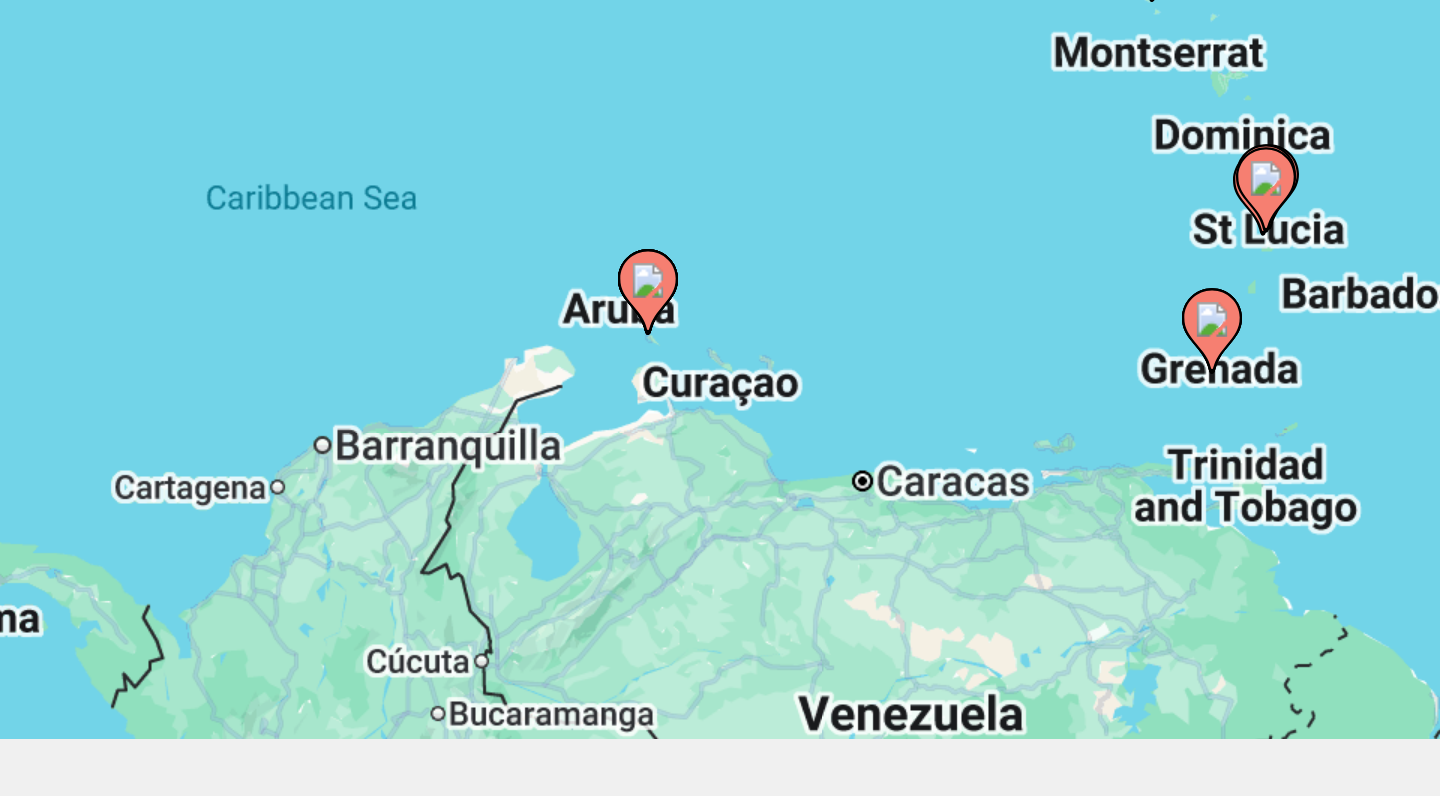 click 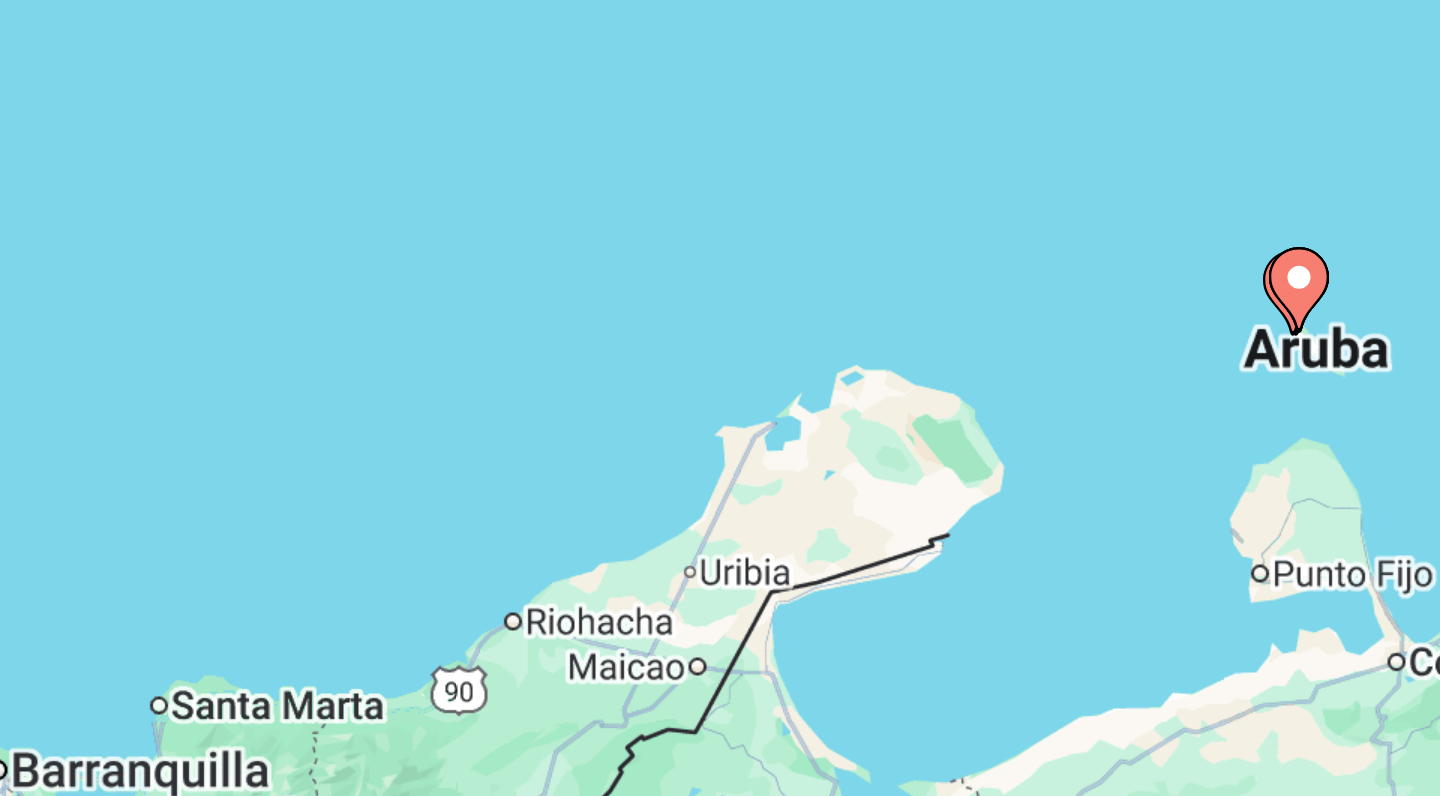click 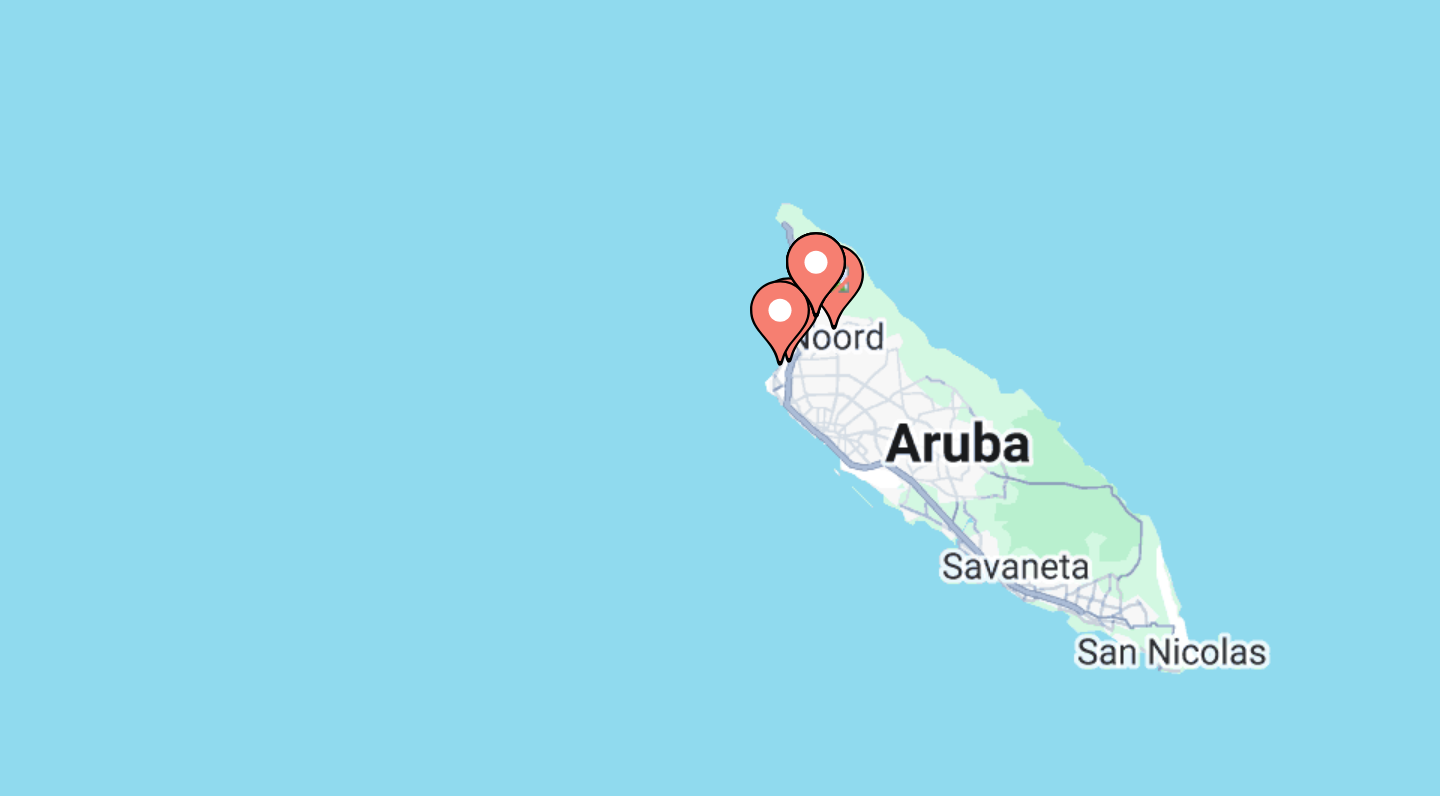 drag, startPoint x: 429, startPoint y: 93, endPoint x: 254, endPoint y: 89, distance: 175.04572 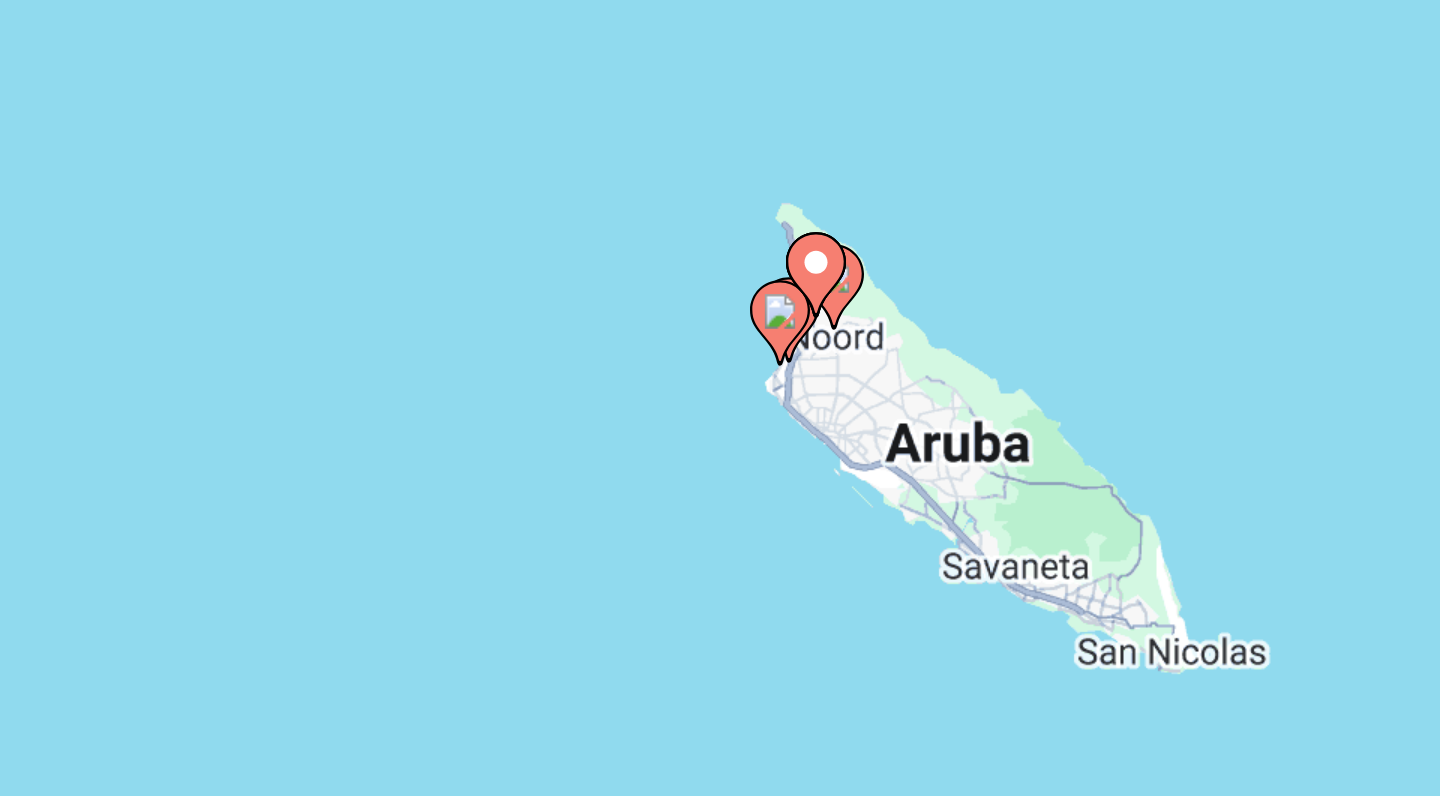 click 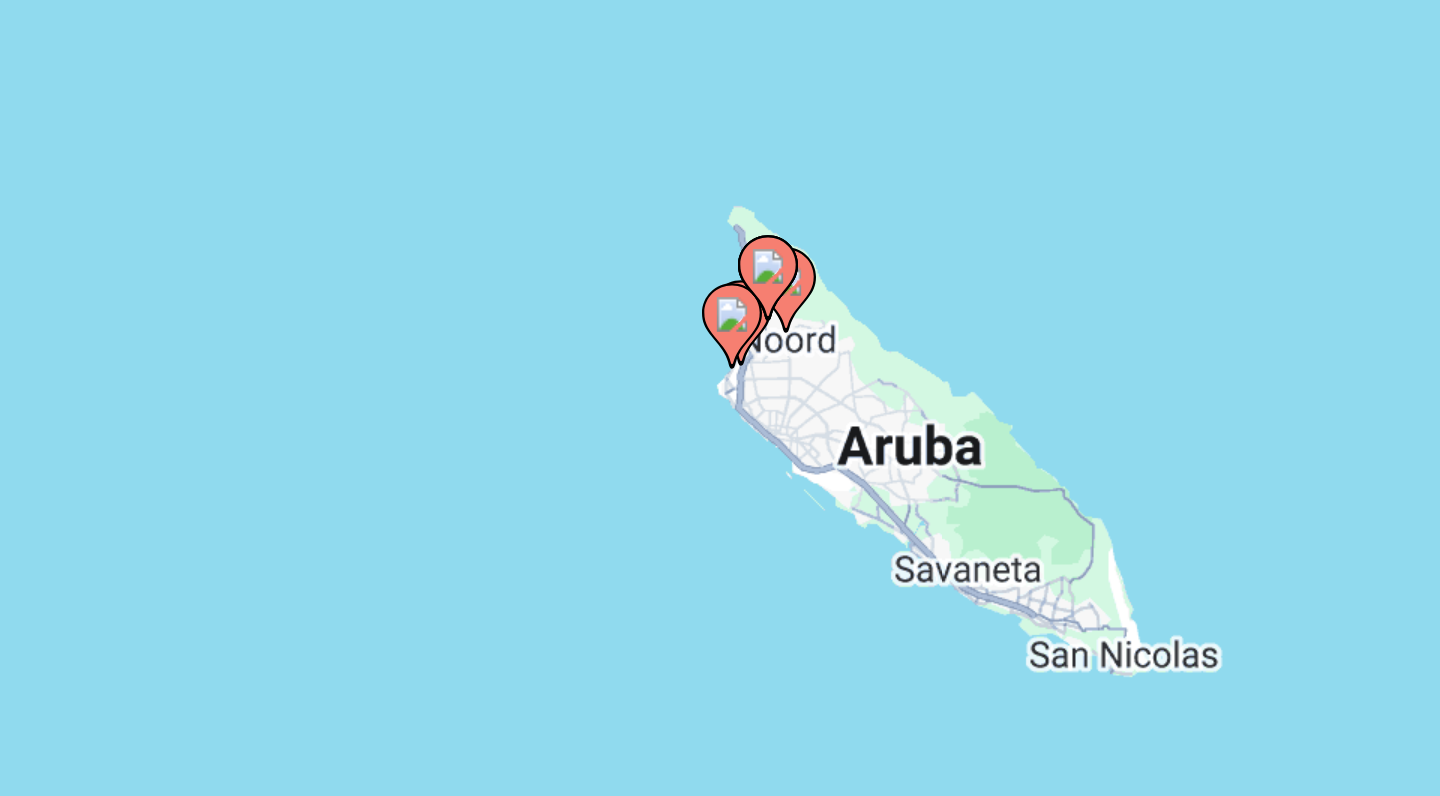 click 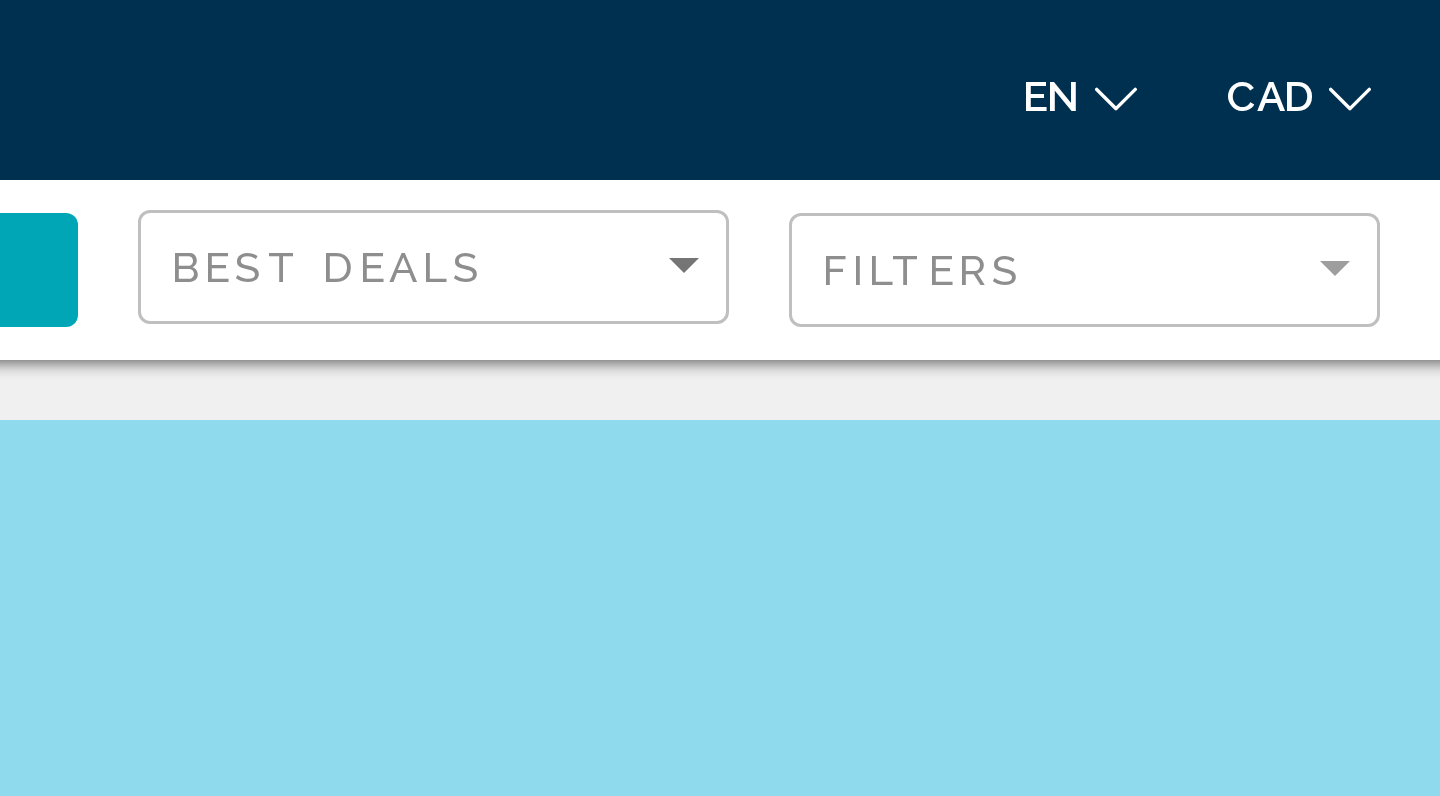 drag, startPoint x: 253, startPoint y: 178, endPoint x: 256, endPoint y: 140, distance: 38.118237 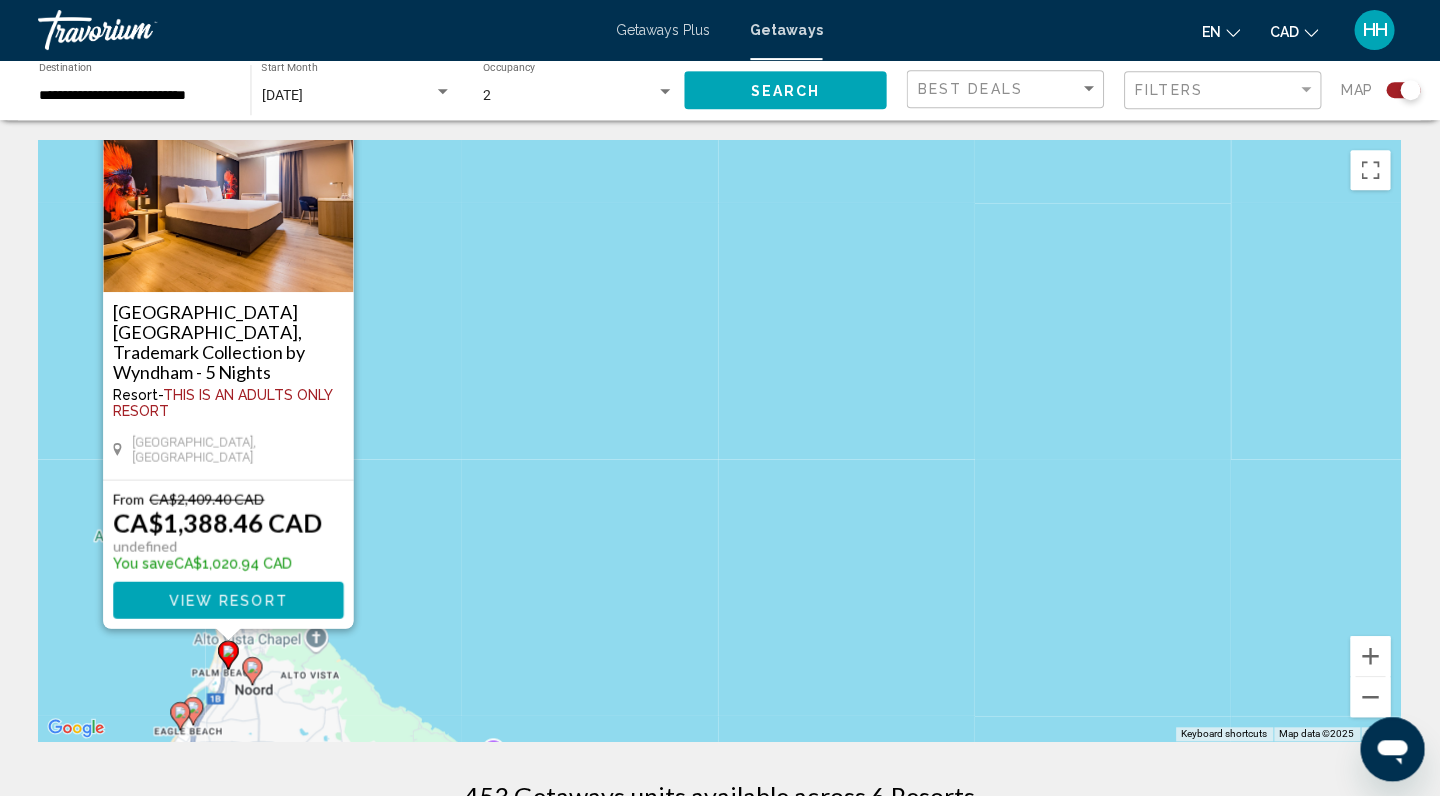 click on "View Resort" at bounding box center [229, 600] 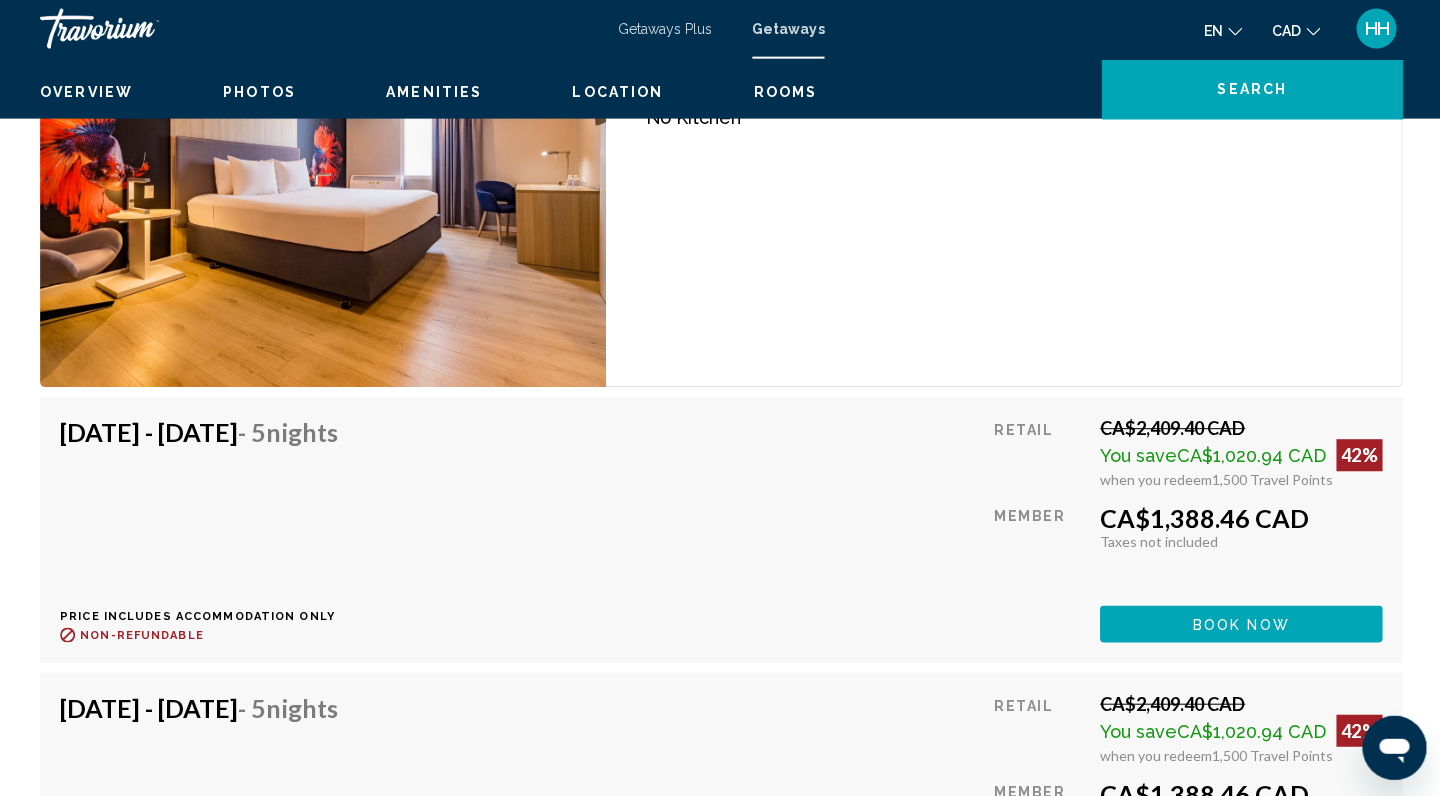 scroll, scrollTop: 2920, scrollLeft: 0, axis: vertical 